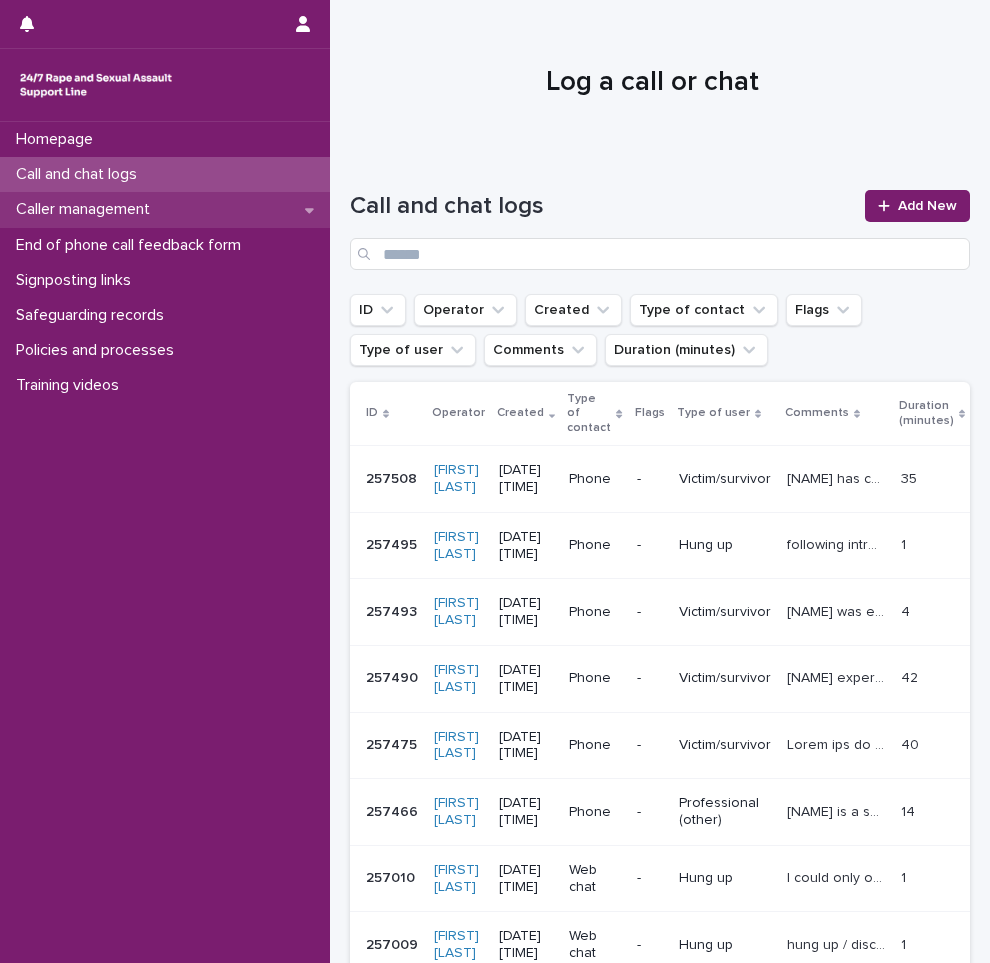 scroll, scrollTop: 0, scrollLeft: 0, axis: both 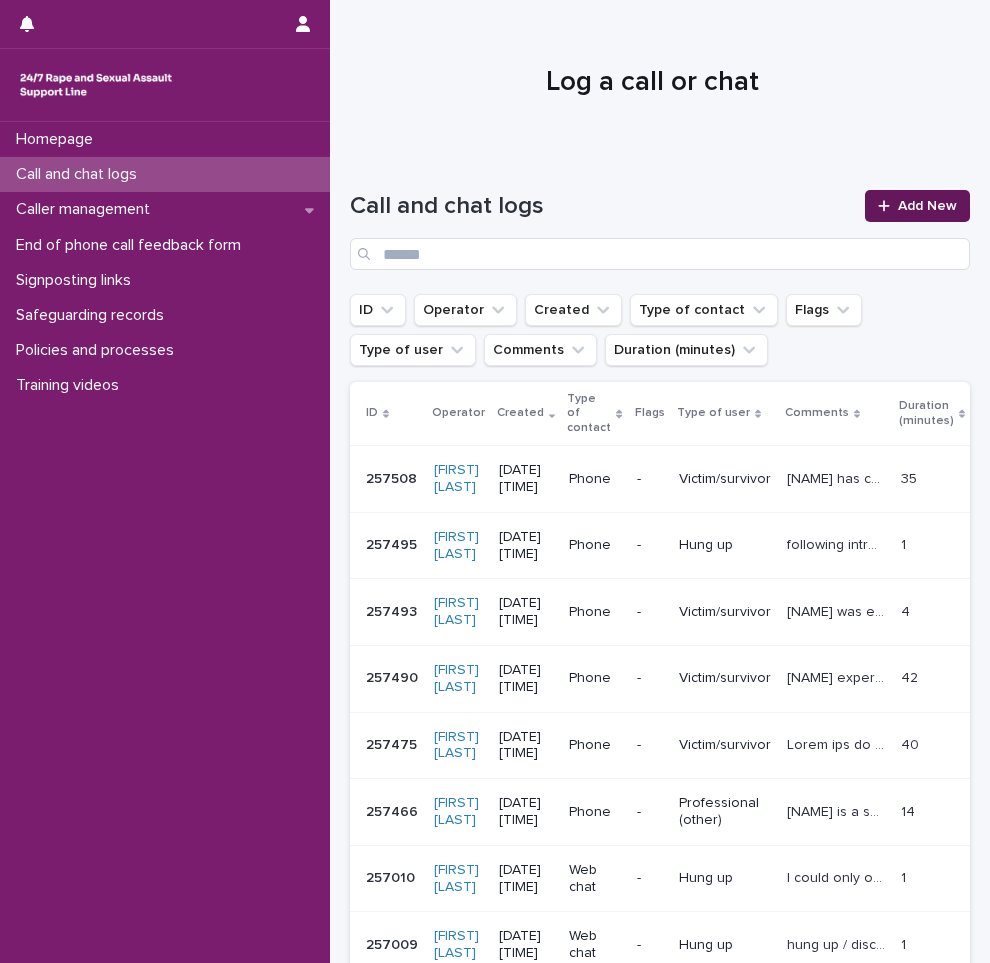 click on "Add New" at bounding box center [927, 206] 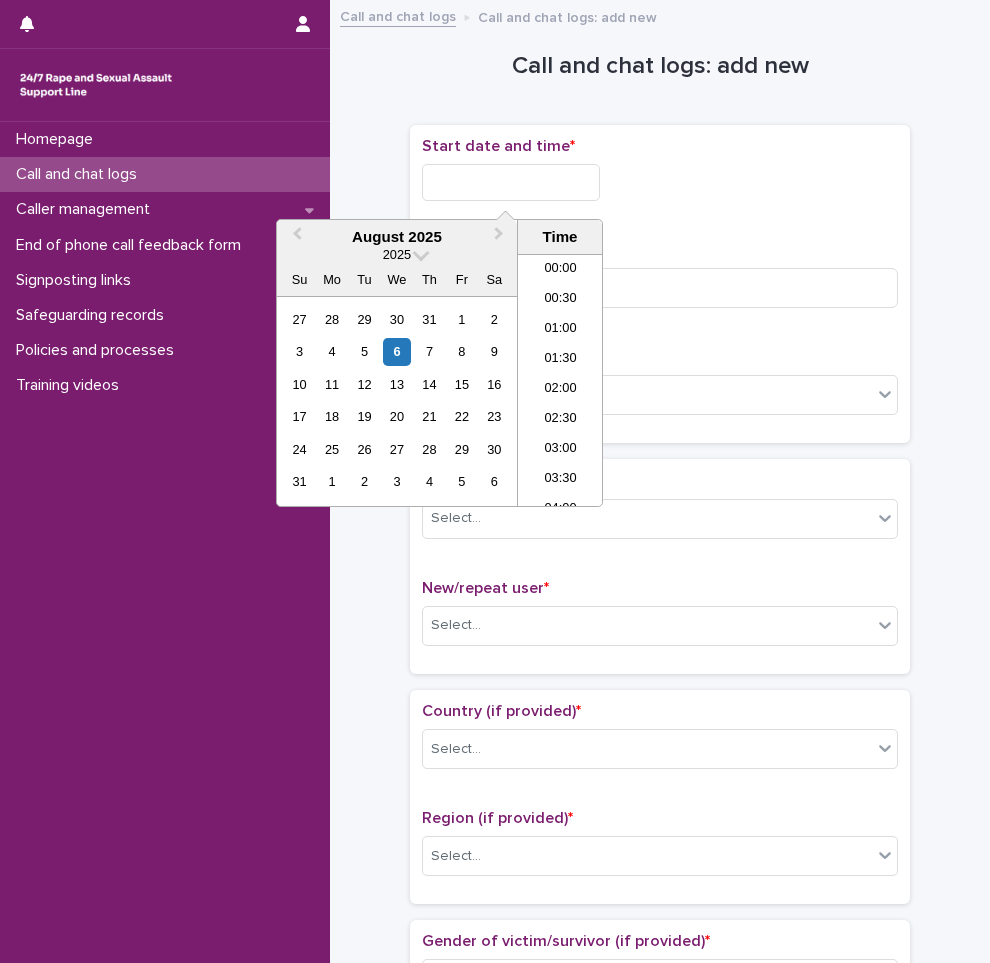 click at bounding box center [511, 182] 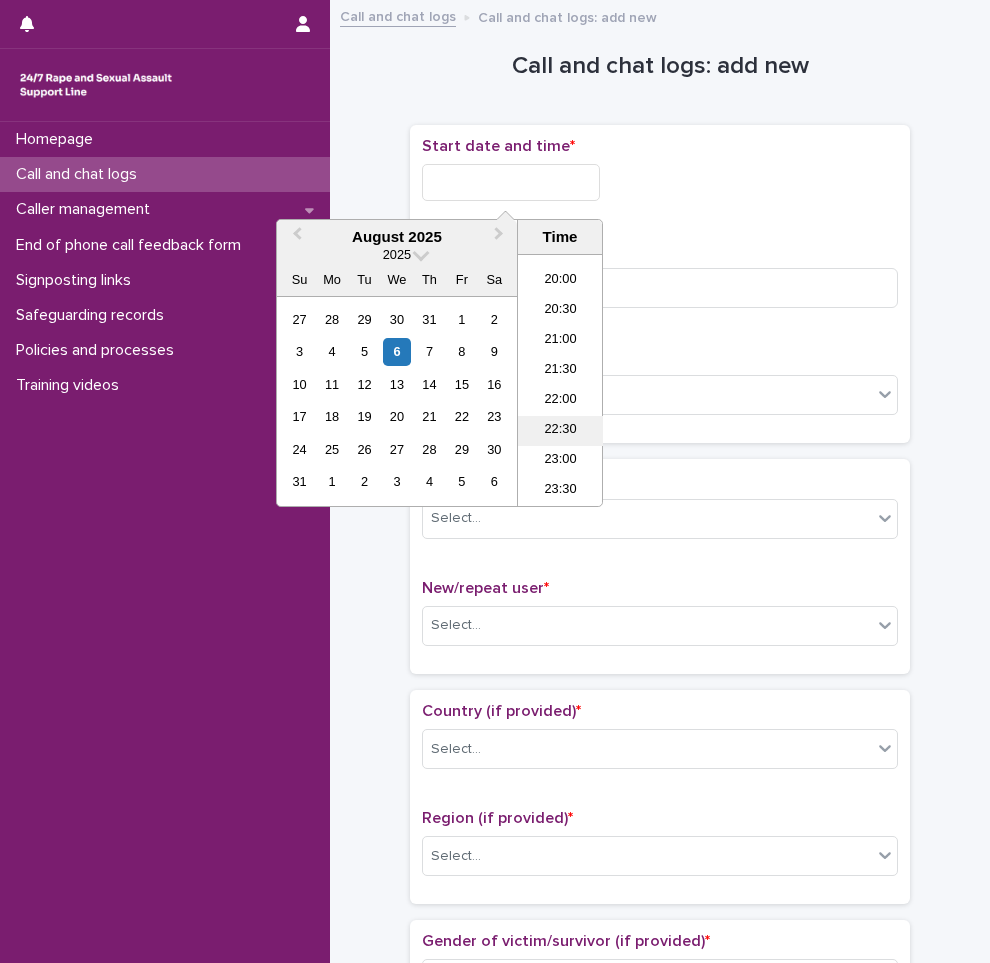 click on "22:30" at bounding box center (560, 431) 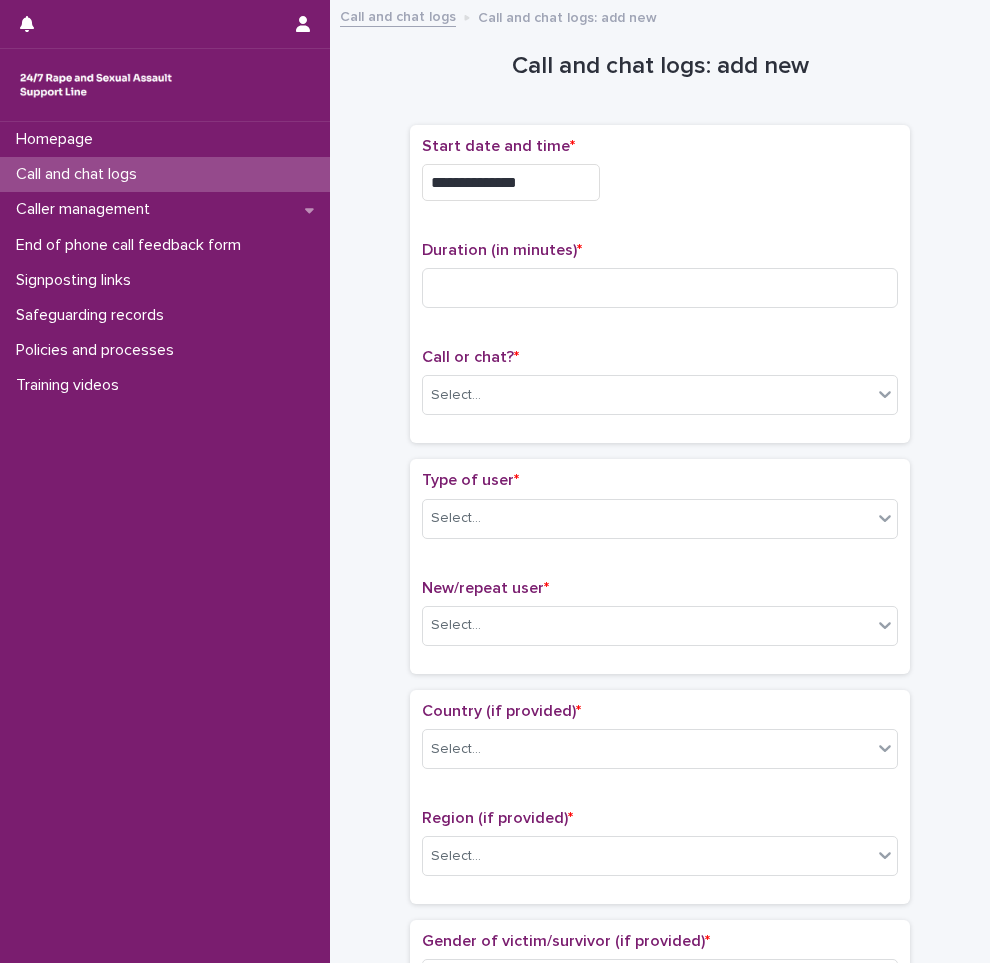 click on "**********" at bounding box center (511, 182) 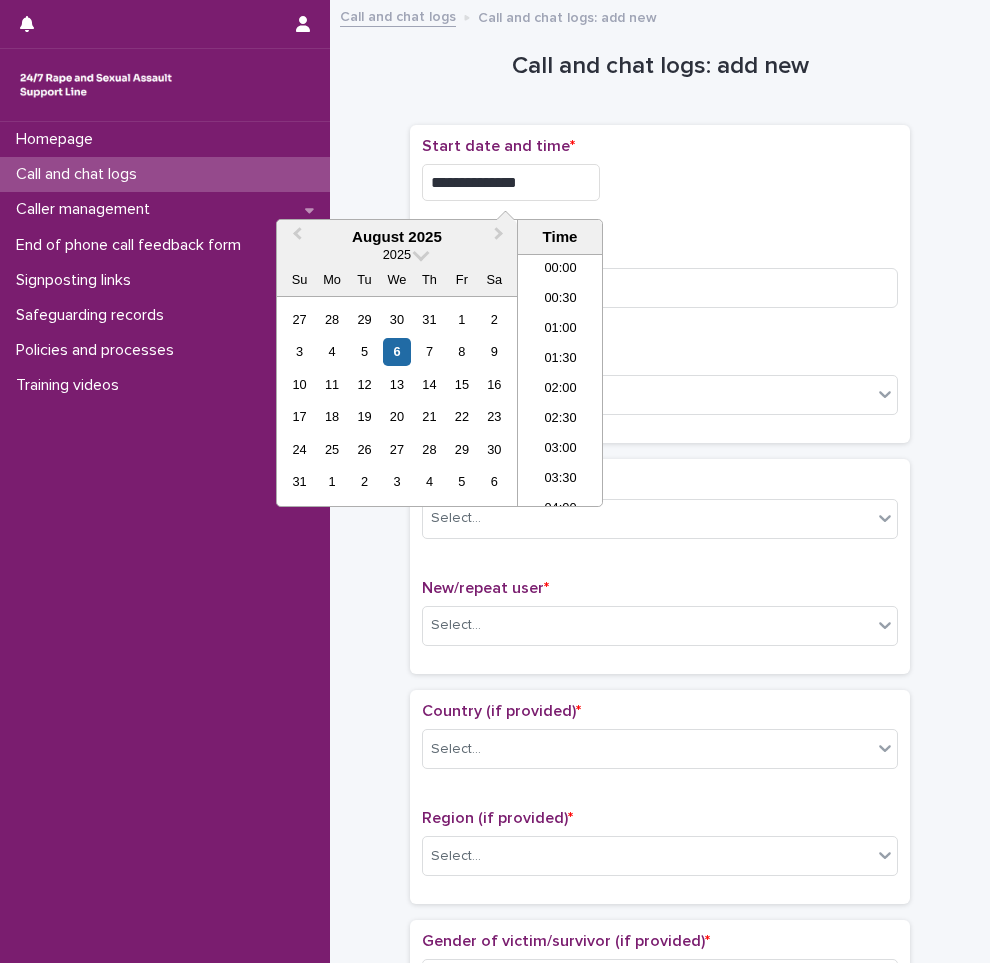 scroll, scrollTop: 1189, scrollLeft: 0, axis: vertical 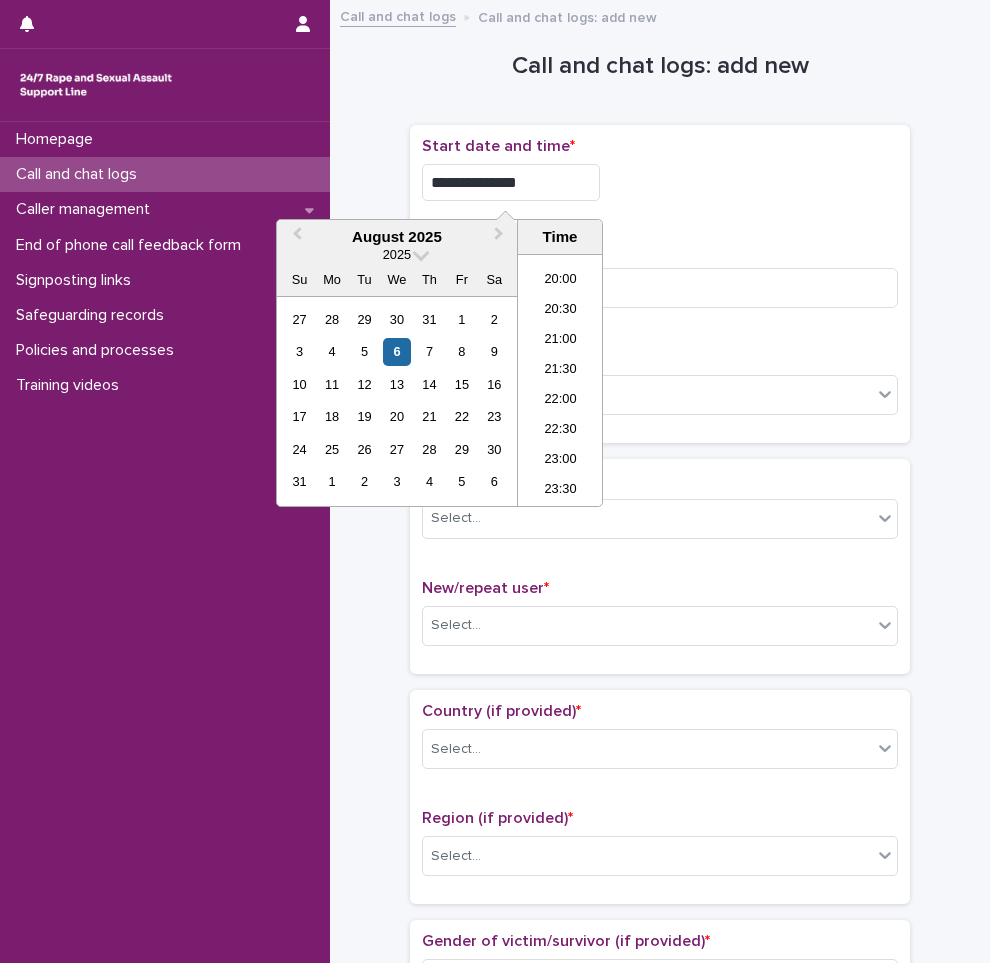type on "**********" 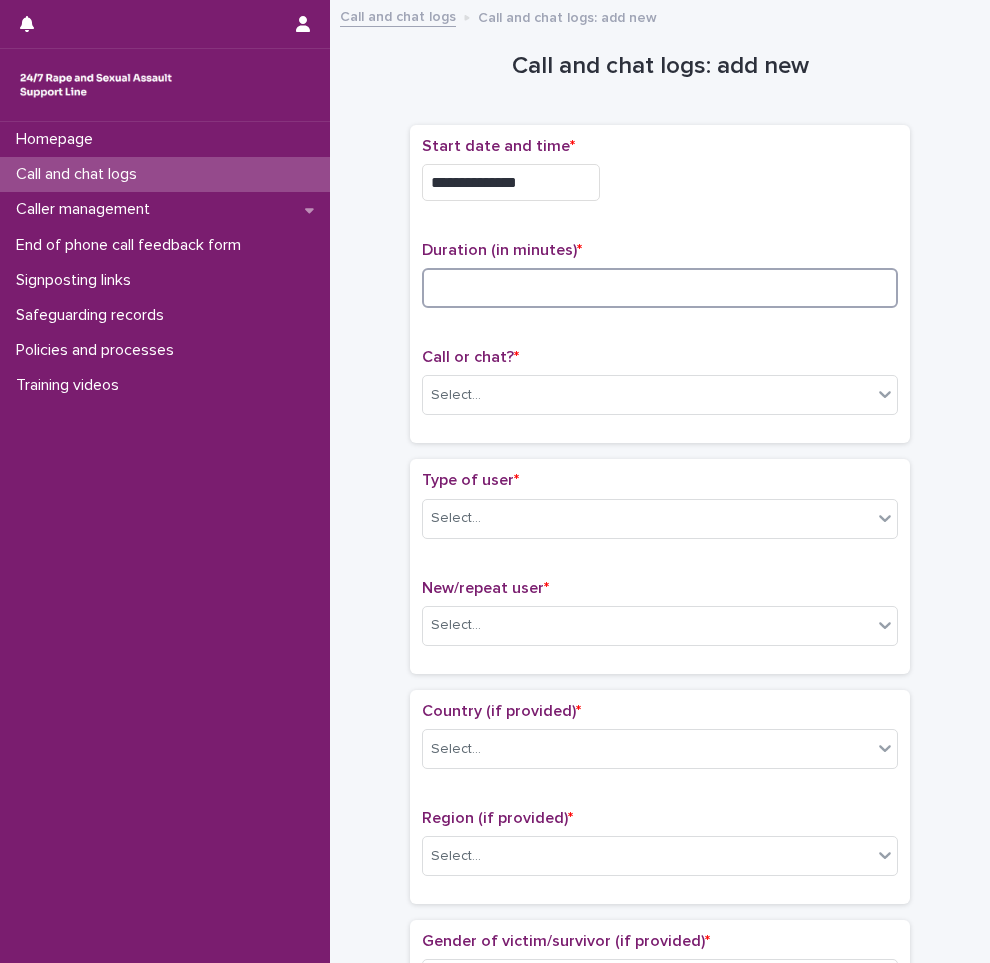 click at bounding box center [660, 288] 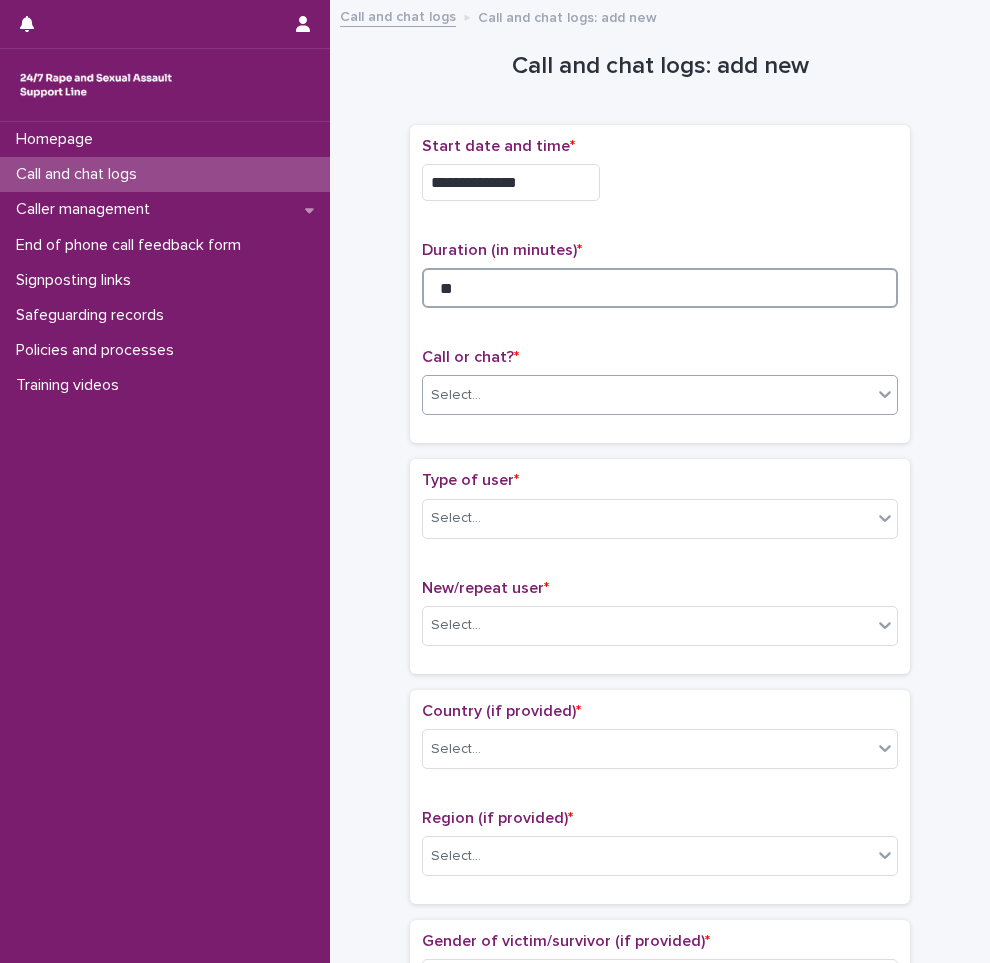 type on "**" 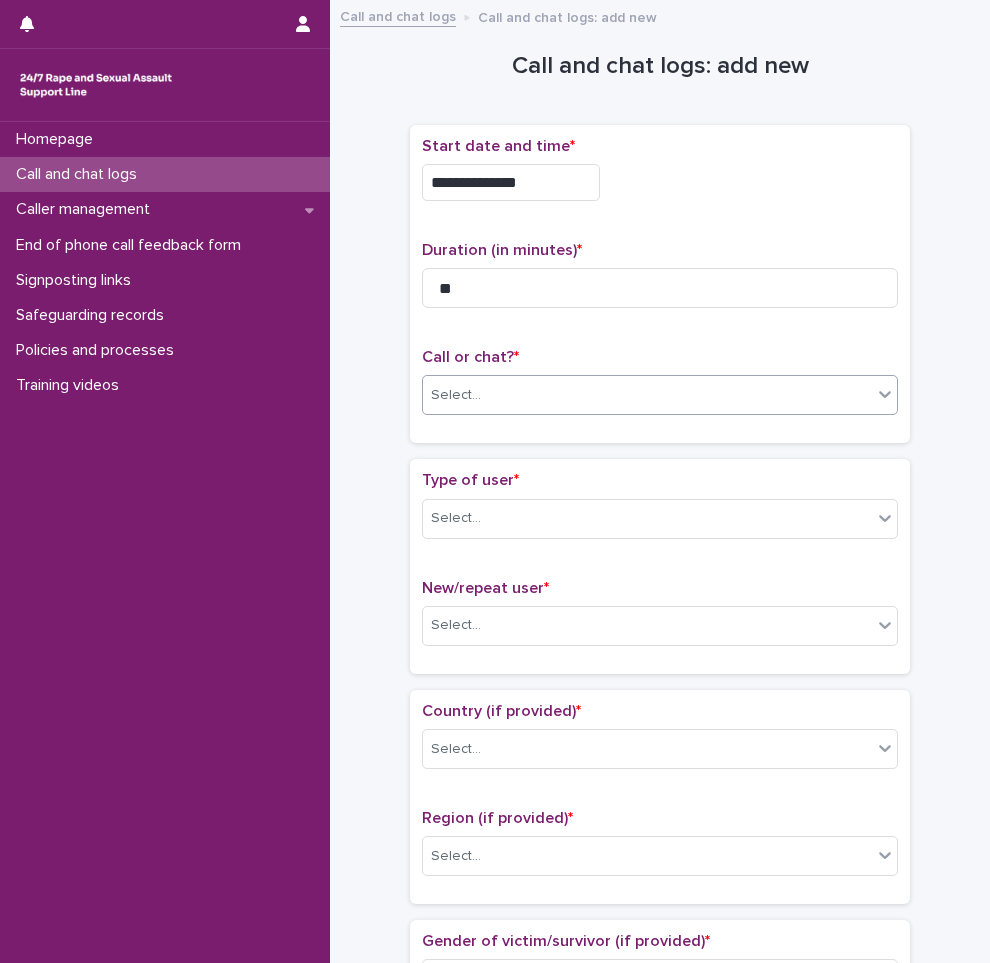 click on "Select..." at bounding box center (647, 395) 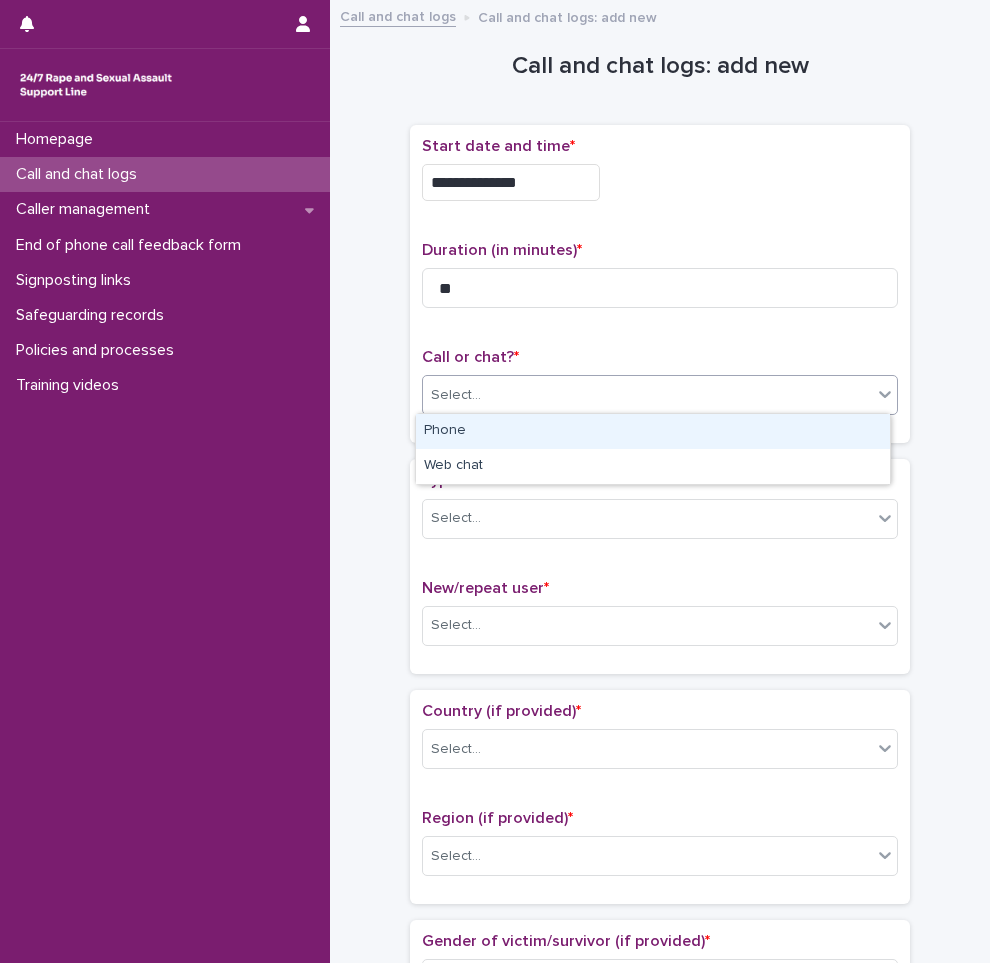 click on "Phone" at bounding box center [653, 431] 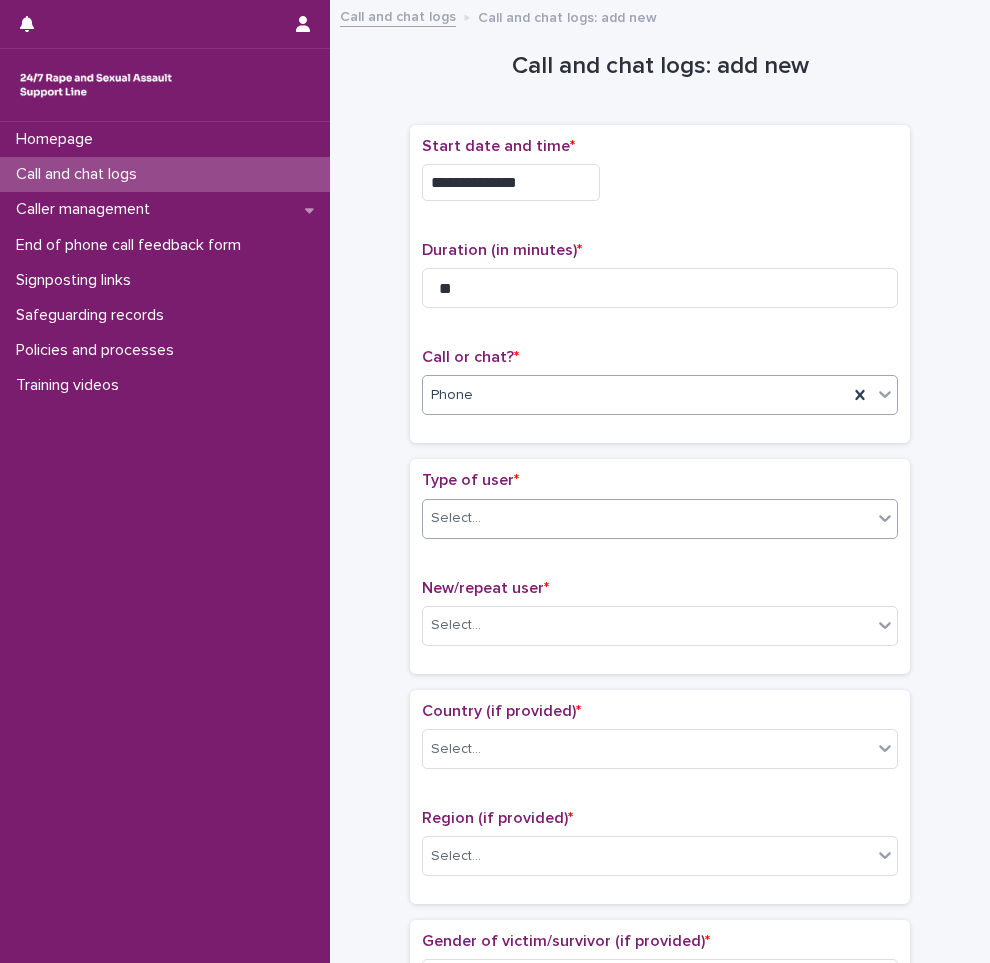 click on "Select..." at bounding box center (647, 518) 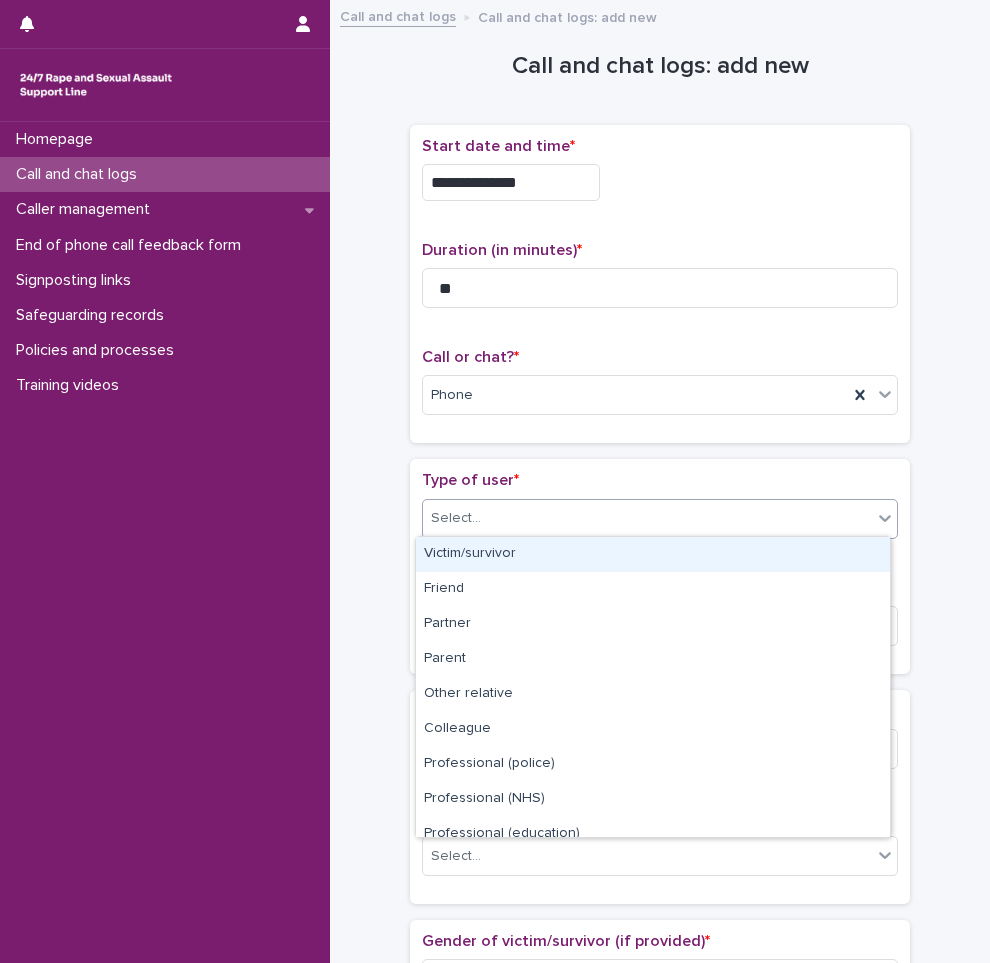 click on "Victim/survivor" at bounding box center [653, 554] 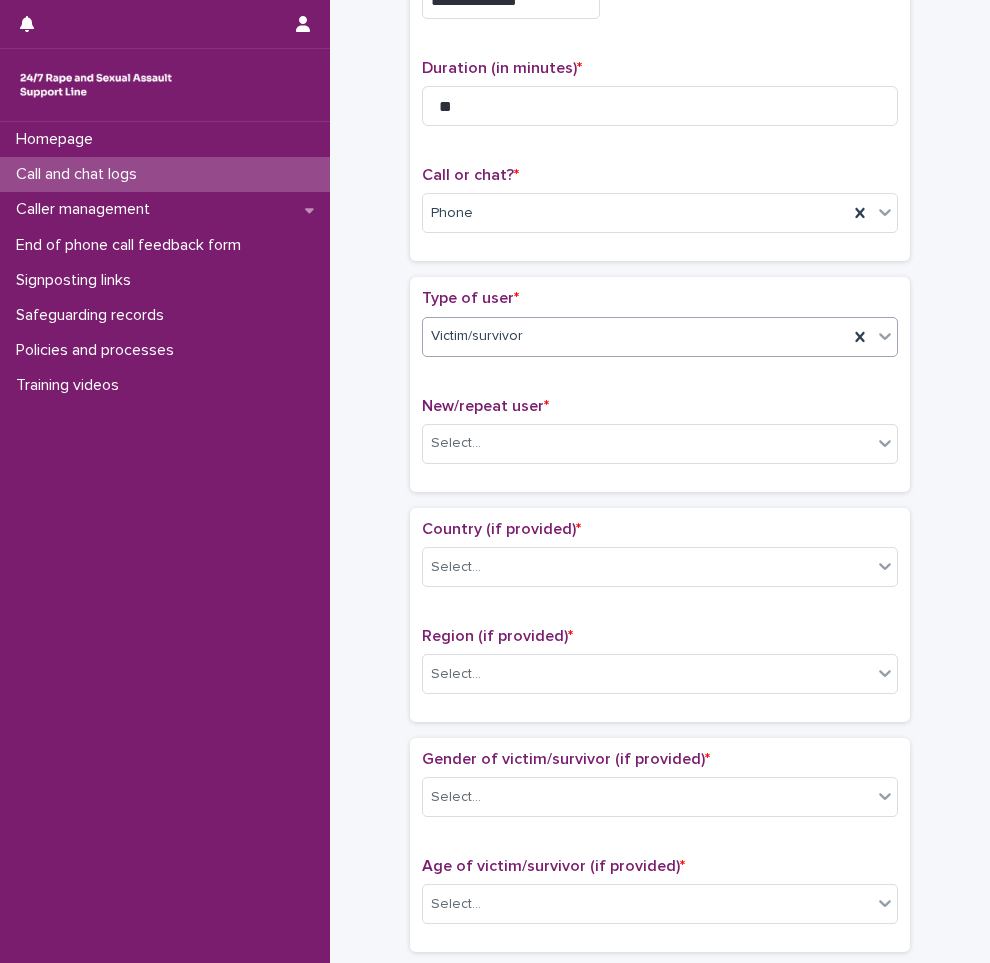 scroll, scrollTop: 200, scrollLeft: 0, axis: vertical 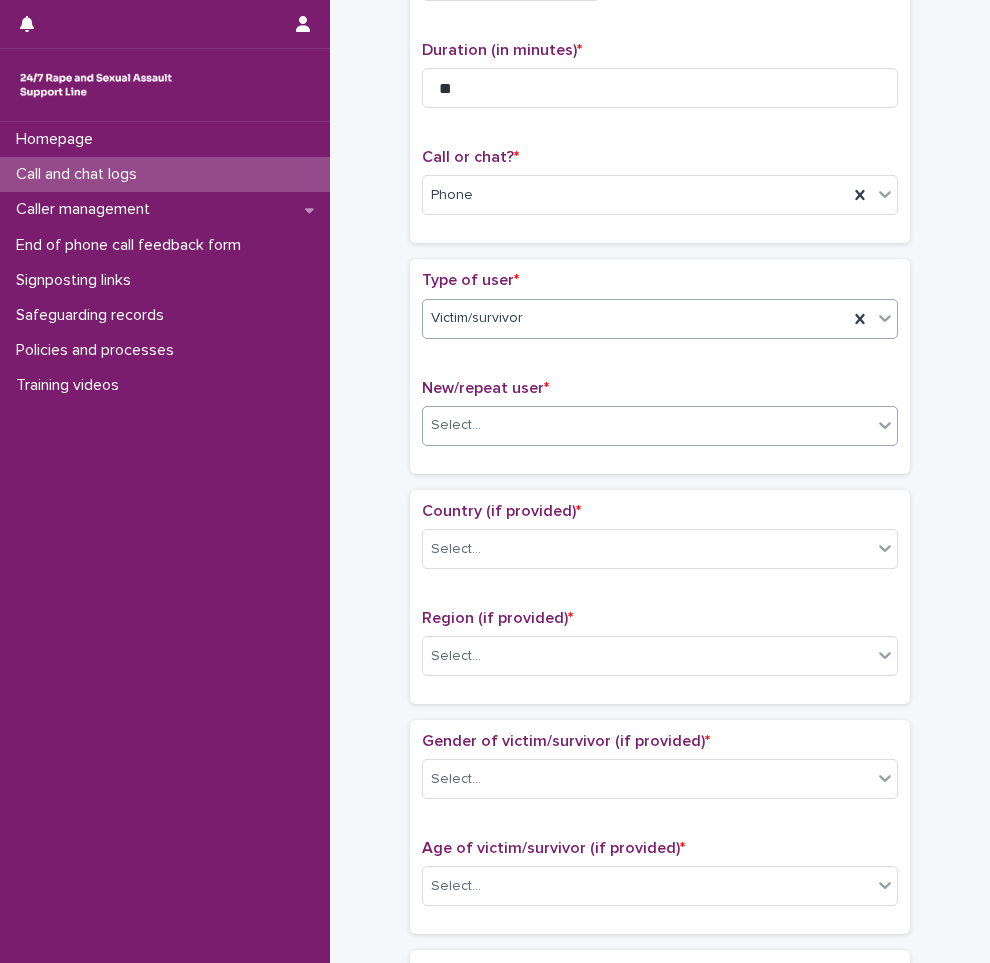 click on "Select..." at bounding box center (647, 425) 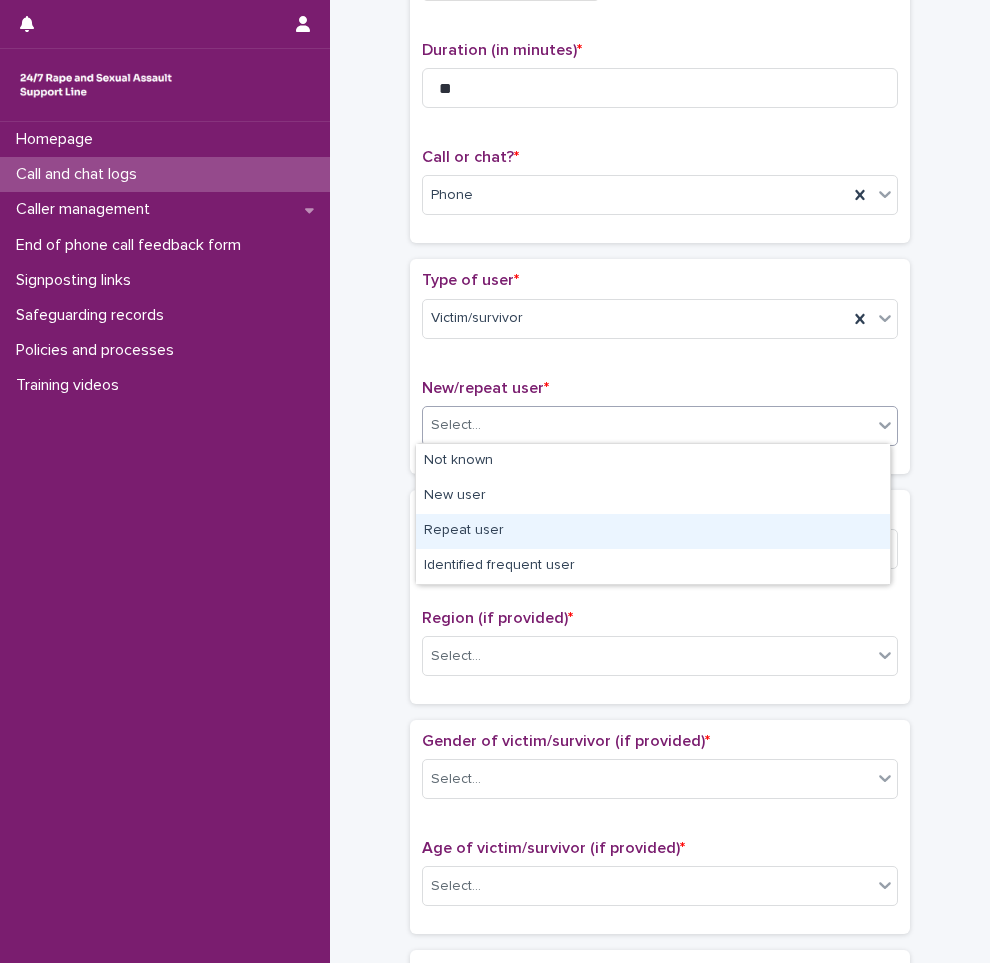 click on "Repeat user" at bounding box center [653, 531] 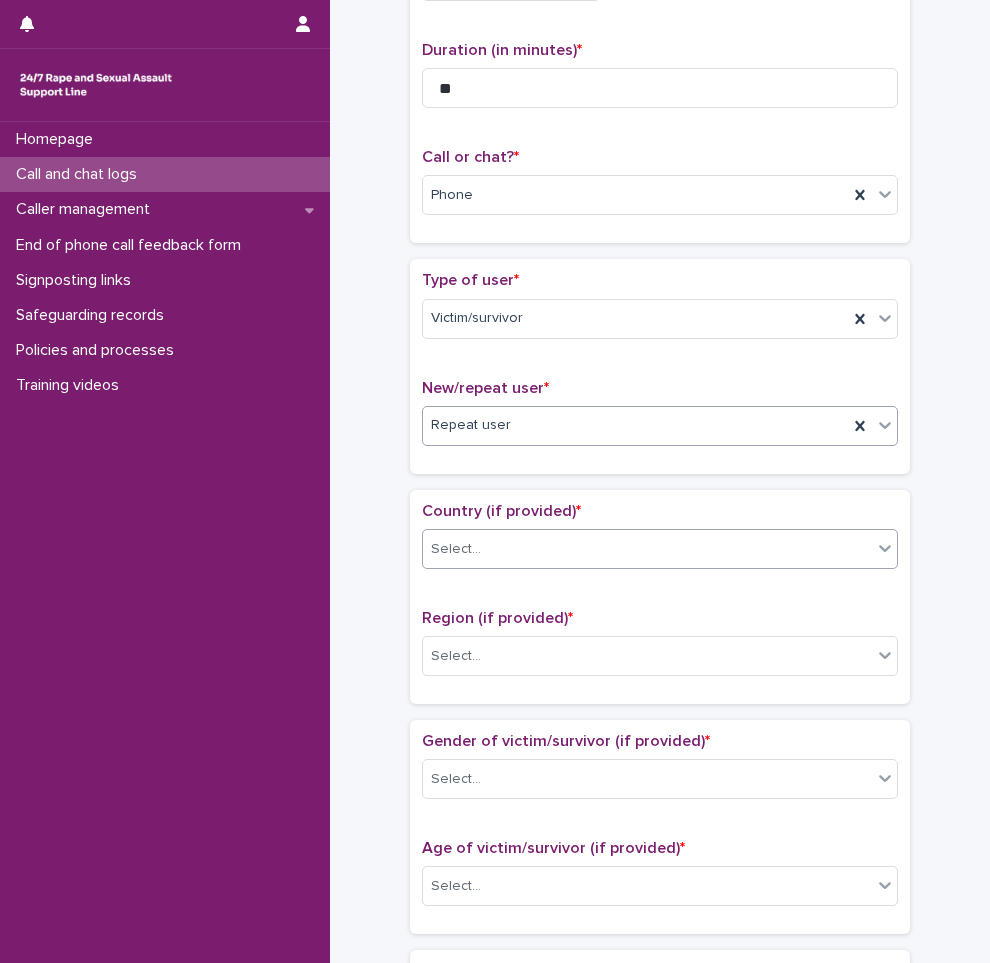 click on "Select..." at bounding box center (647, 549) 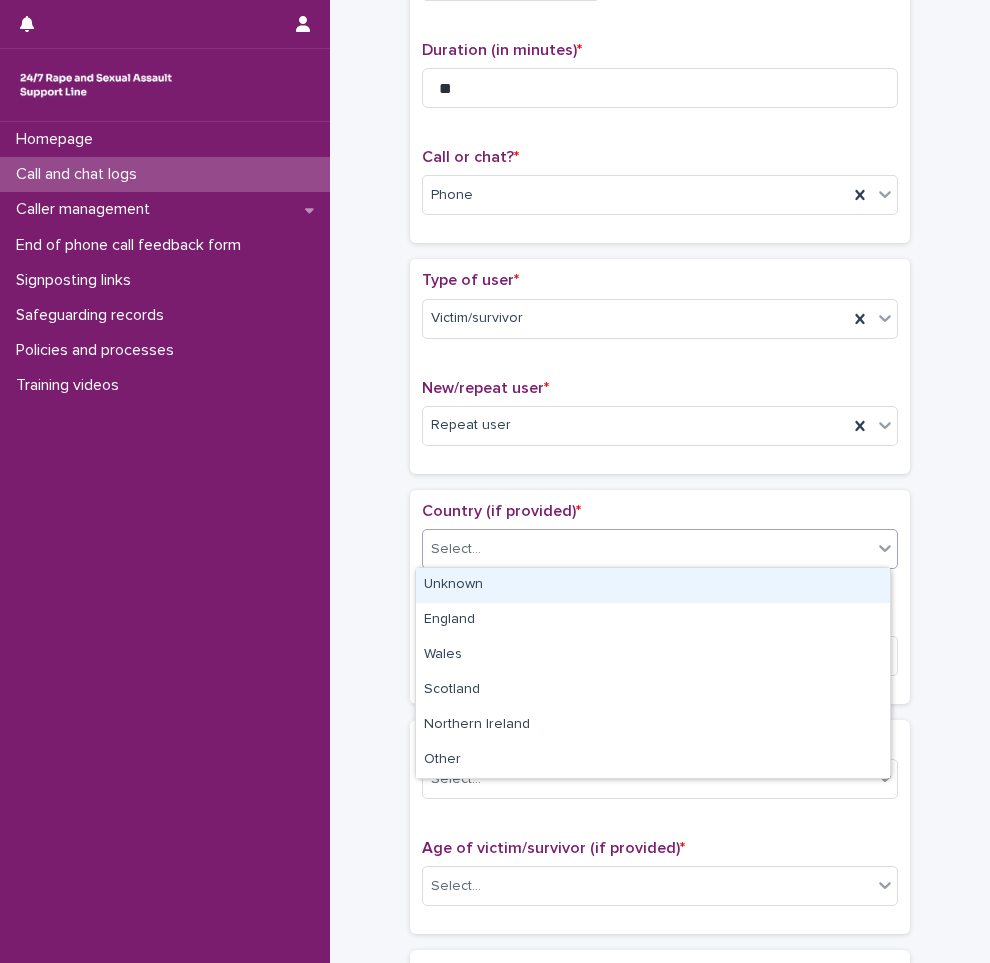 click on "Unknown" at bounding box center (653, 585) 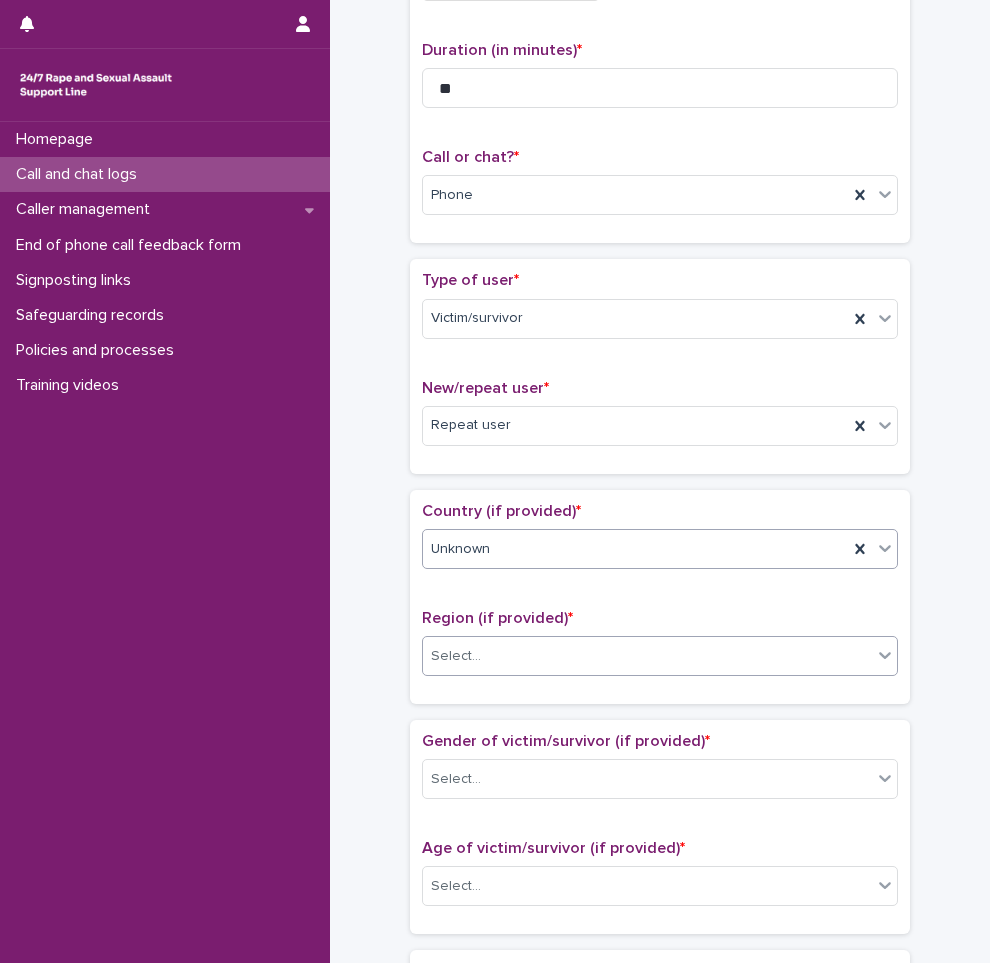 click on "Select..." at bounding box center [647, 656] 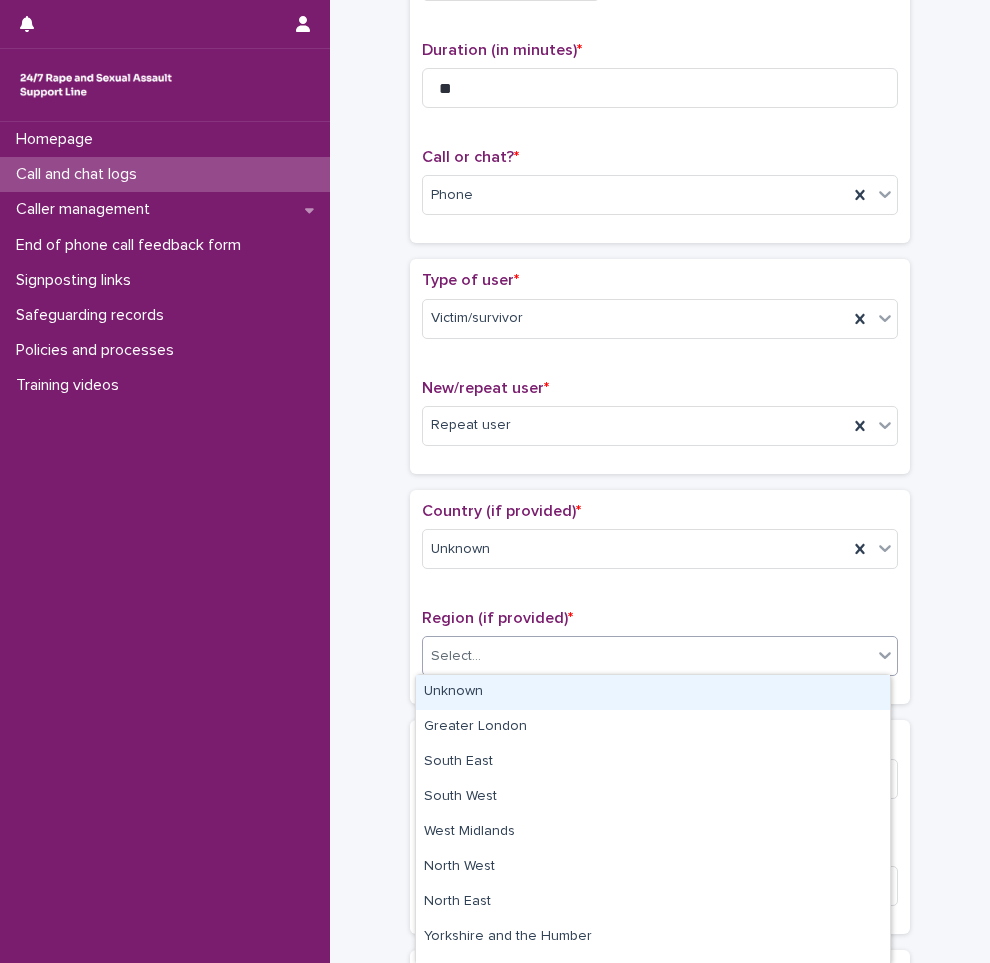 click on "Unknown" at bounding box center (653, 692) 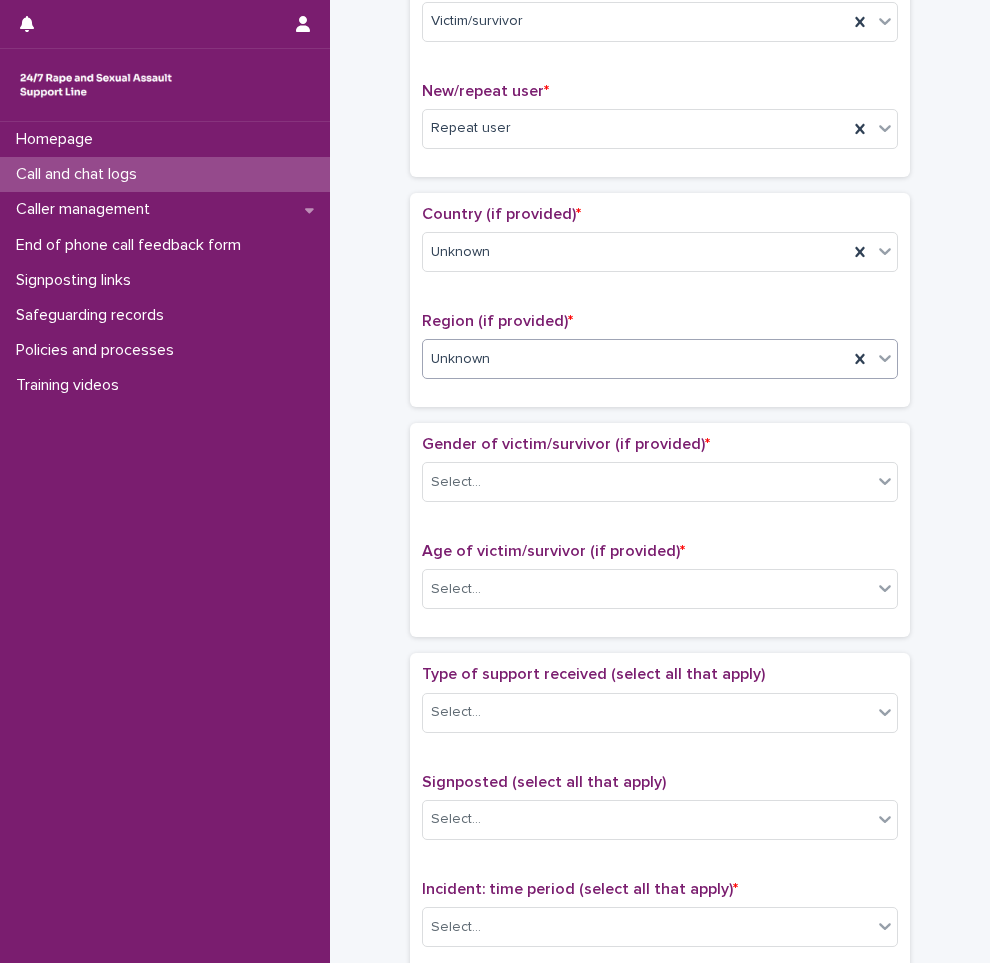 scroll, scrollTop: 500, scrollLeft: 0, axis: vertical 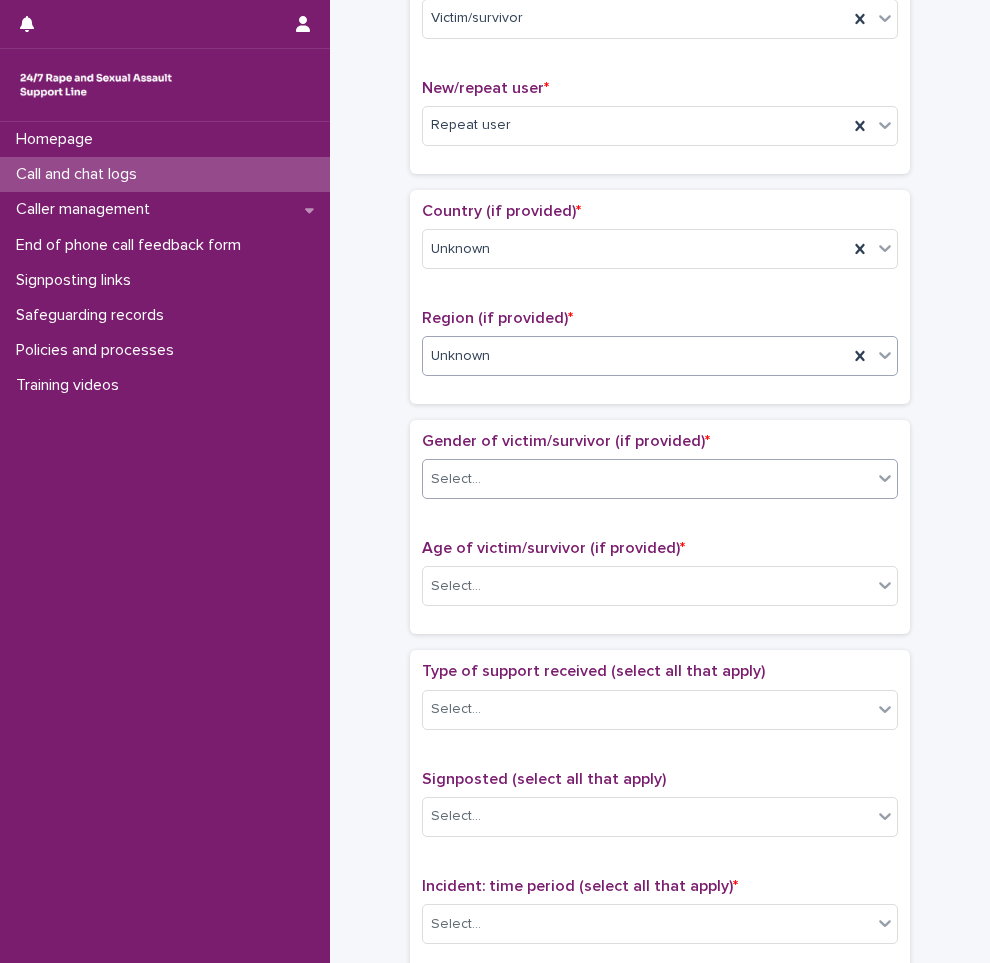 click on "Select..." at bounding box center (647, 479) 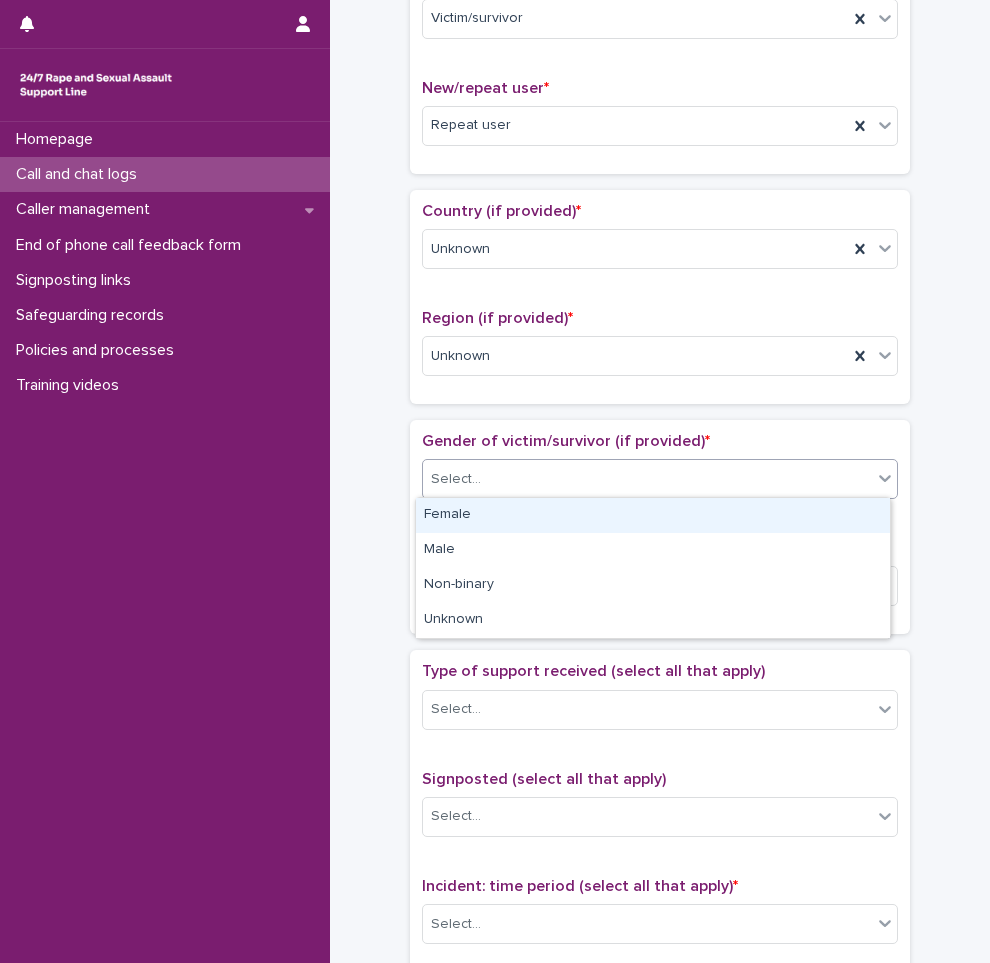 click on "Female" at bounding box center [653, 515] 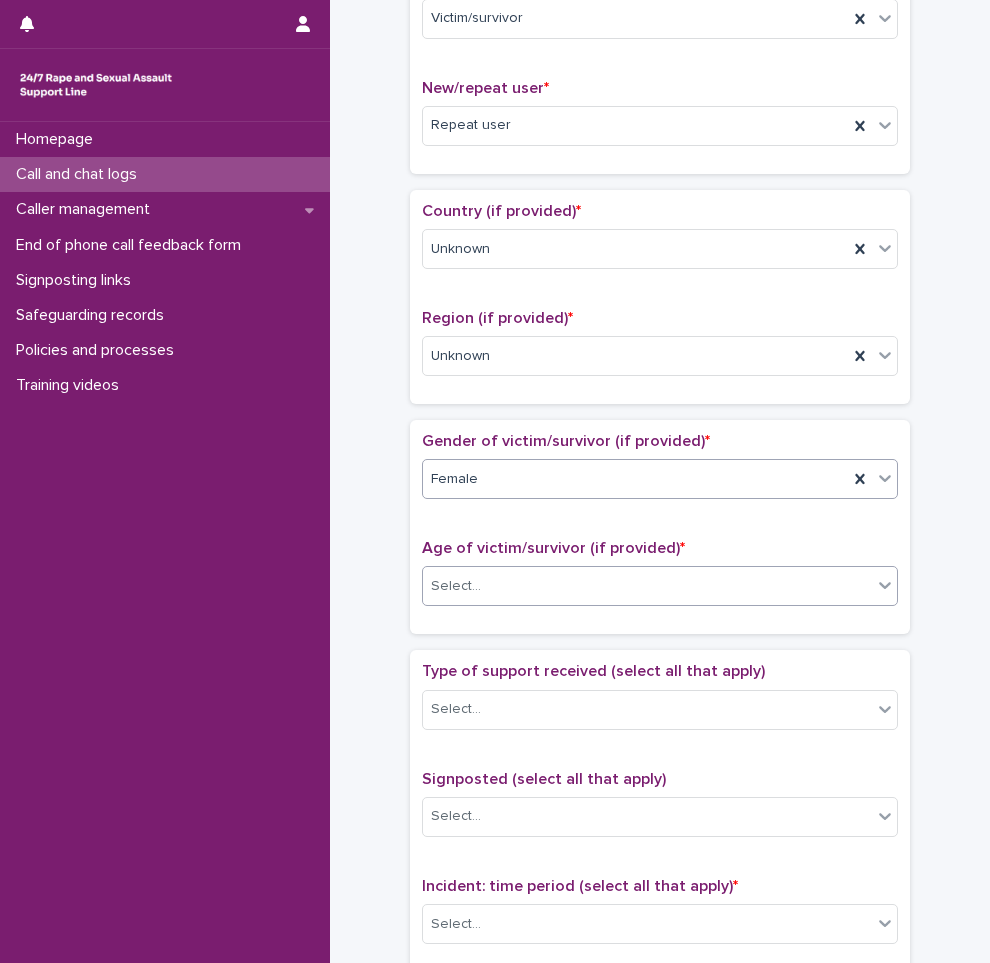 click on "Select..." at bounding box center (647, 586) 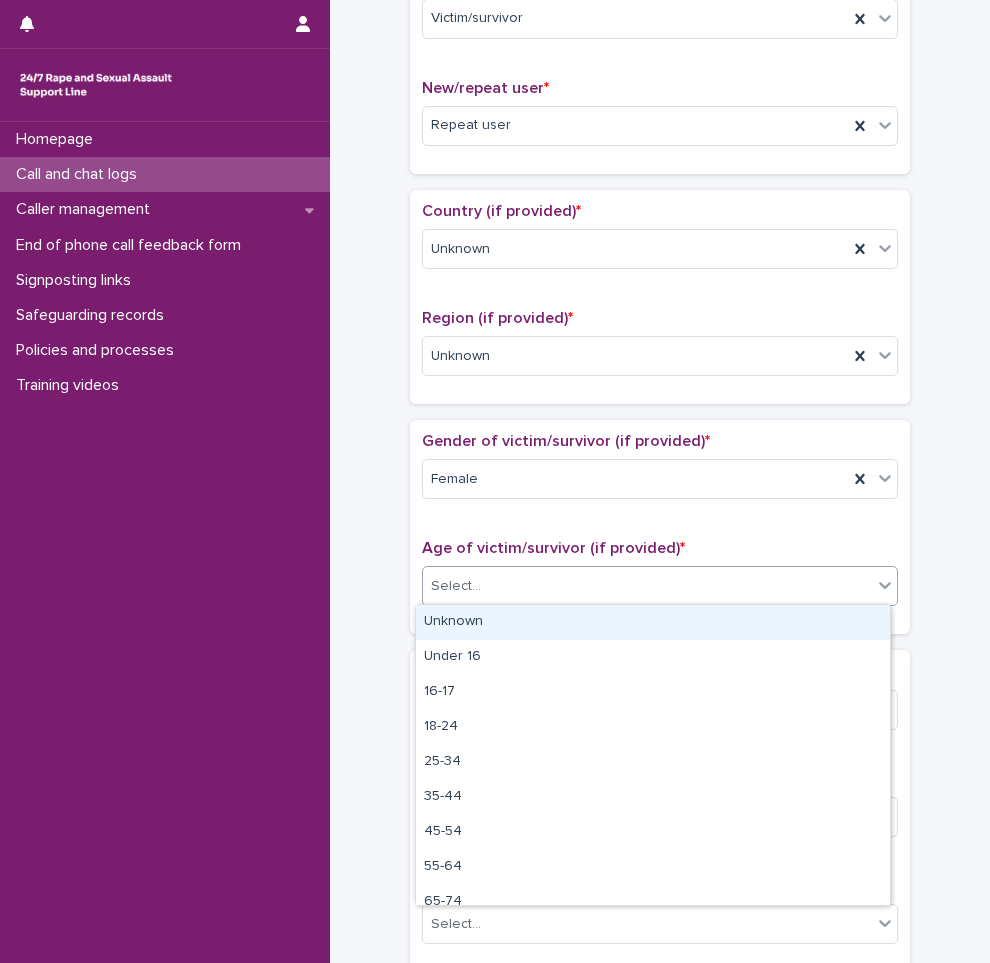 click on "Unknown" at bounding box center (653, 622) 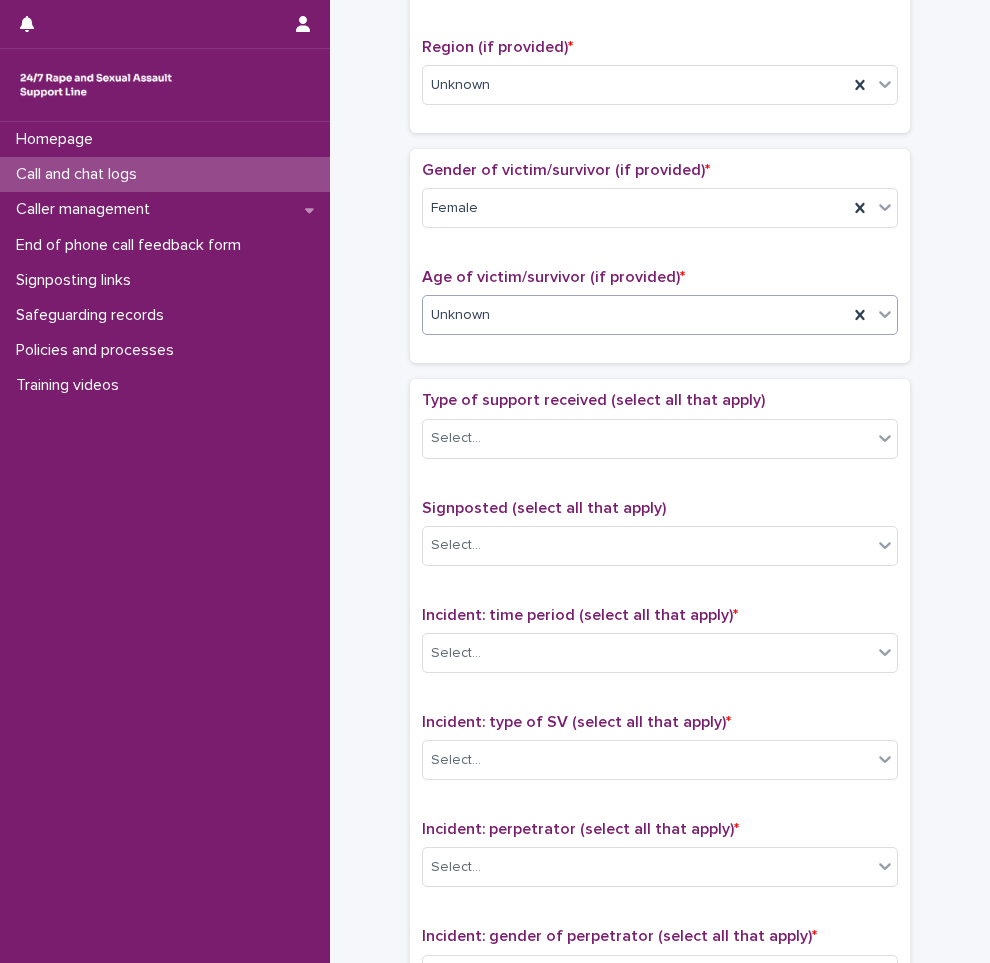 scroll, scrollTop: 800, scrollLeft: 0, axis: vertical 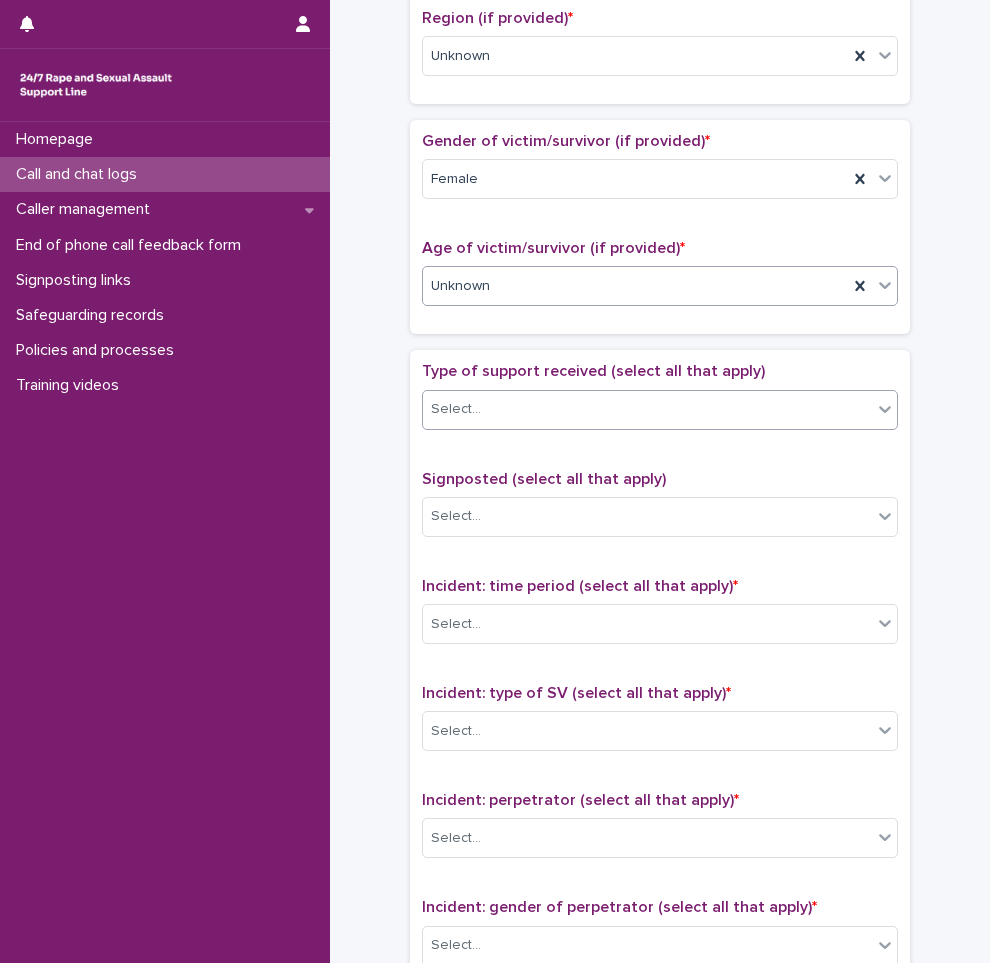 click on "Select..." at bounding box center [647, 409] 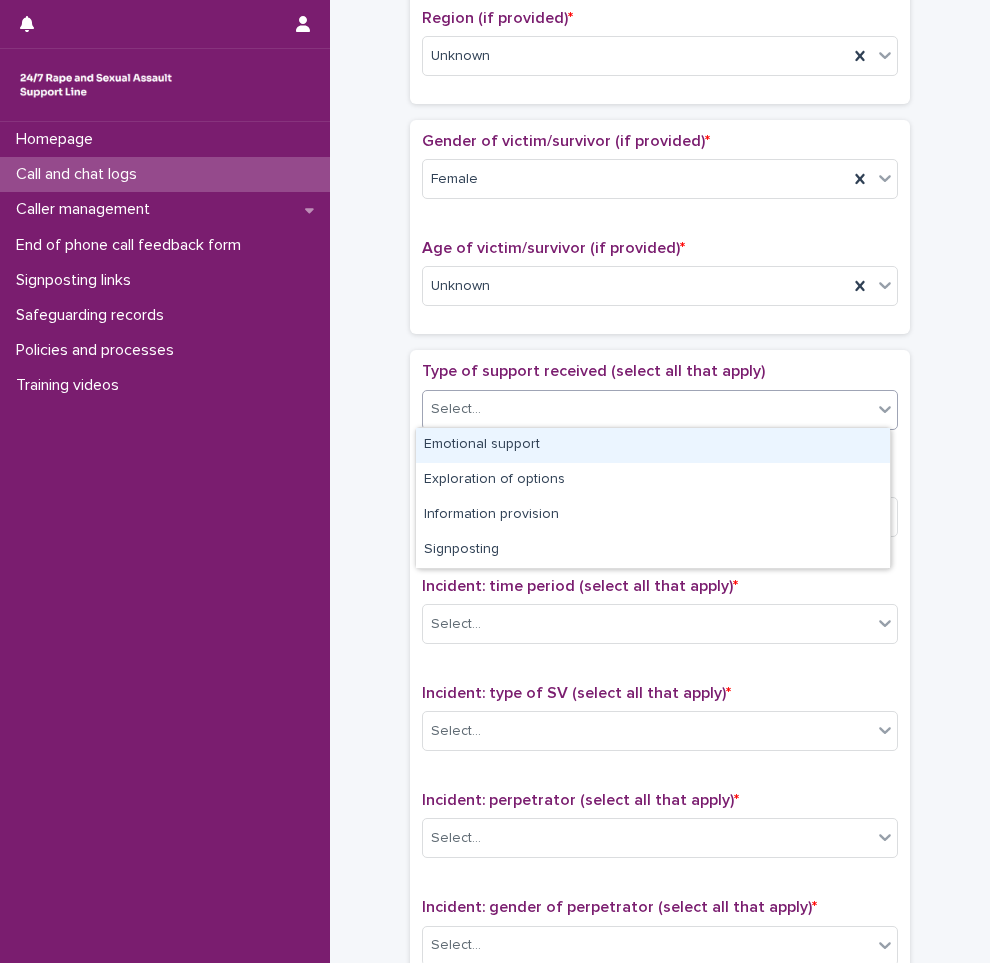 click on "Emotional support" at bounding box center (653, 445) 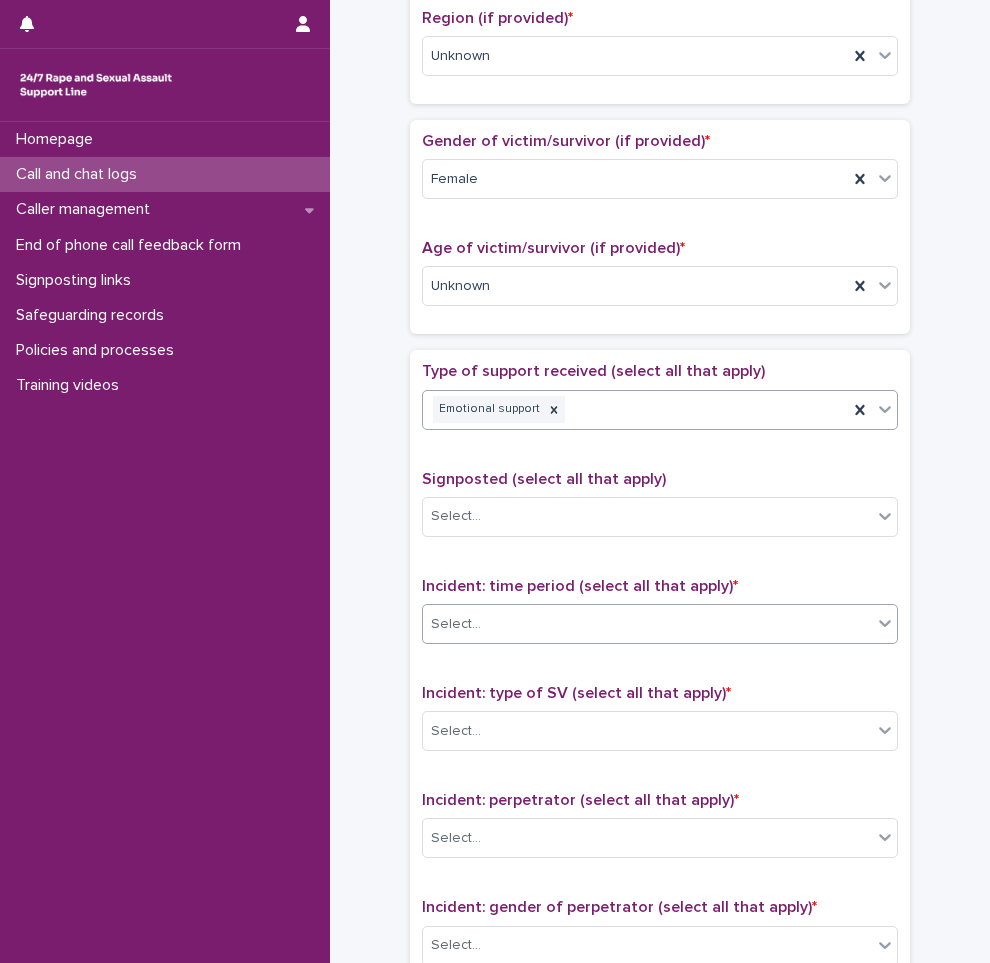 click on "Select..." at bounding box center (647, 624) 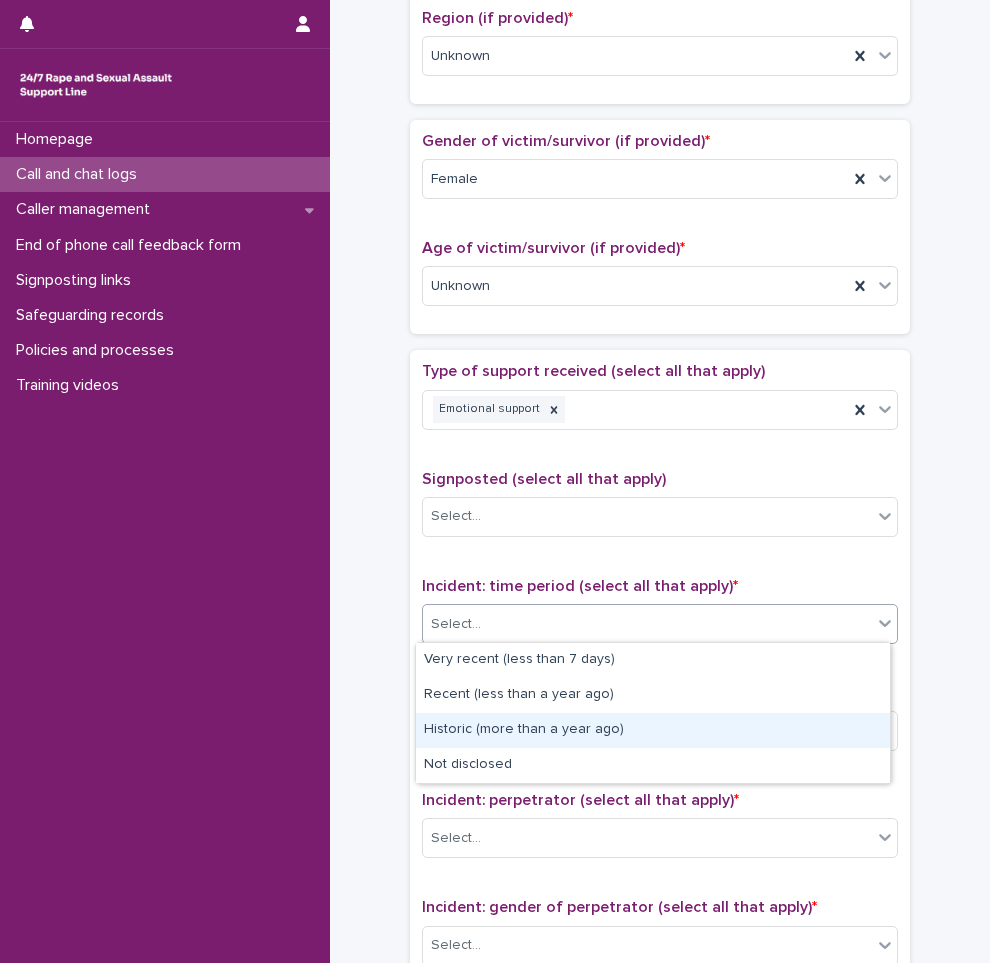 drag, startPoint x: 489, startPoint y: 762, endPoint x: 497, endPoint y: 732, distance: 31.04835 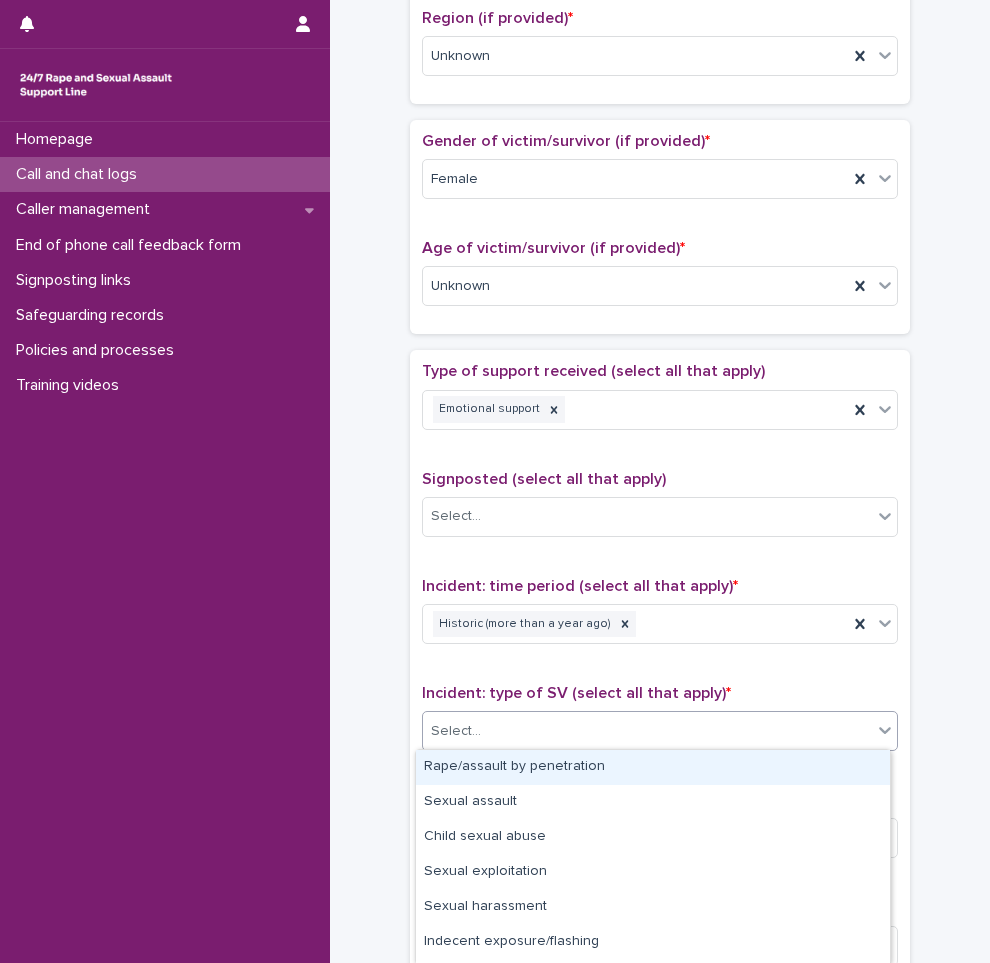 click on "Select..." at bounding box center (647, 731) 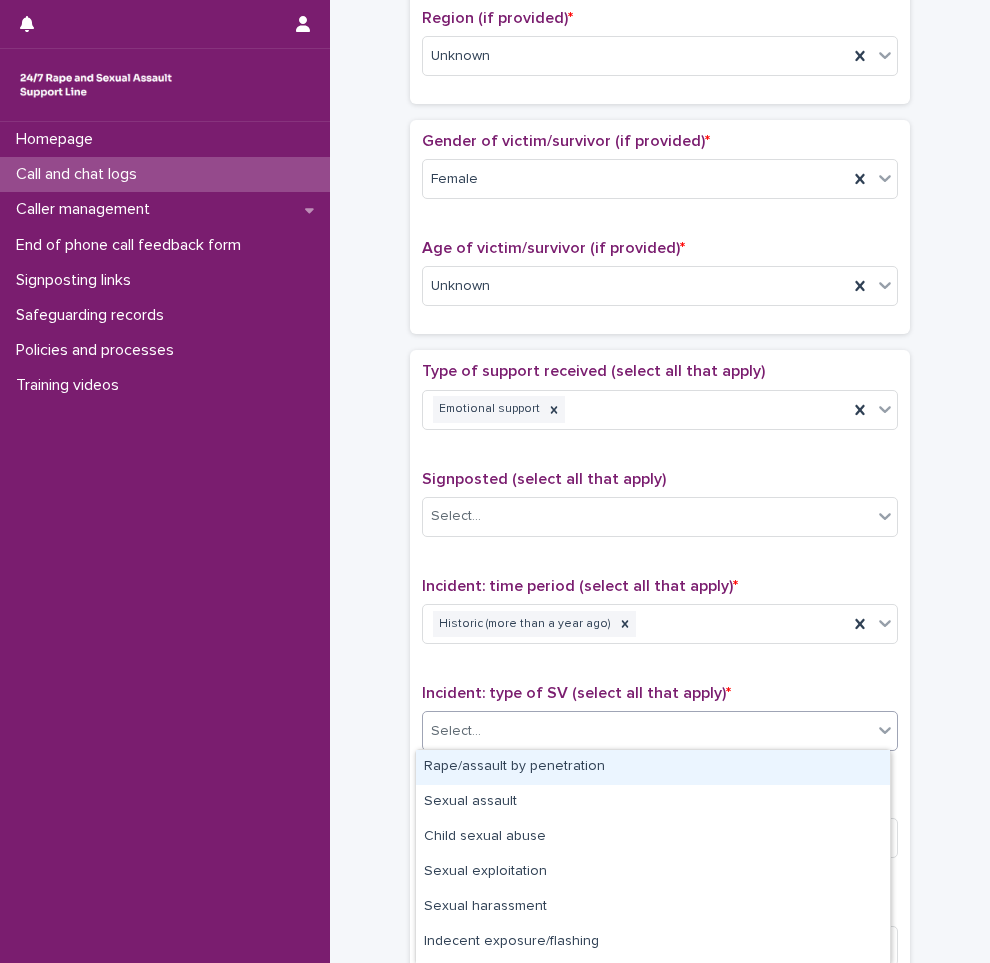 click on "Rape/assault by penetration" at bounding box center (653, 767) 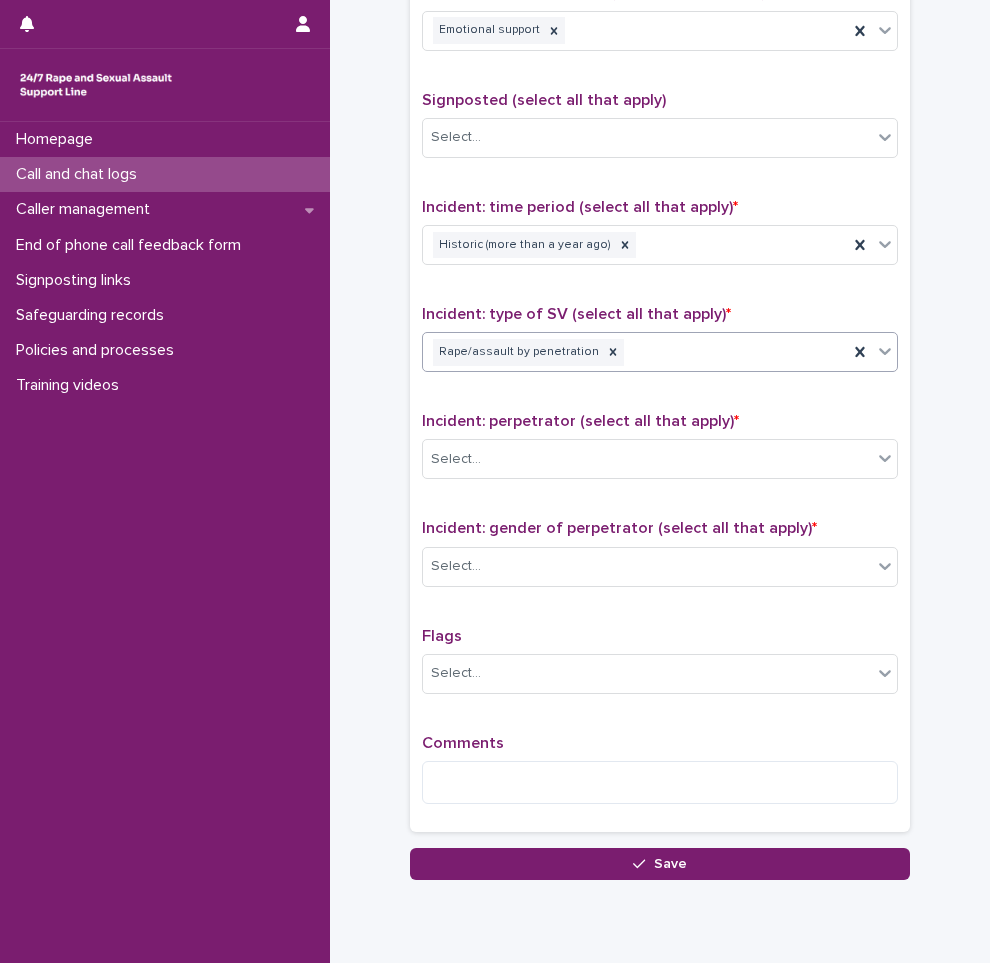 scroll, scrollTop: 1250, scrollLeft: 0, axis: vertical 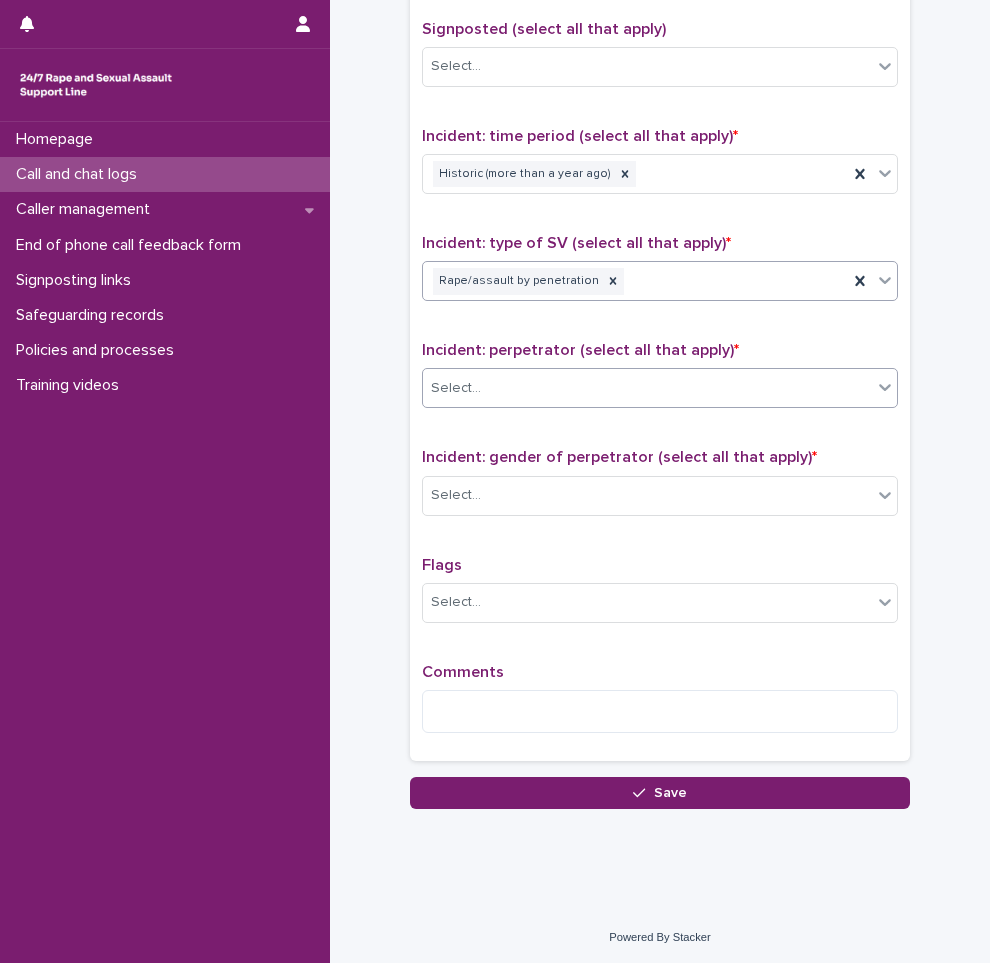 click on "Select..." at bounding box center [647, 388] 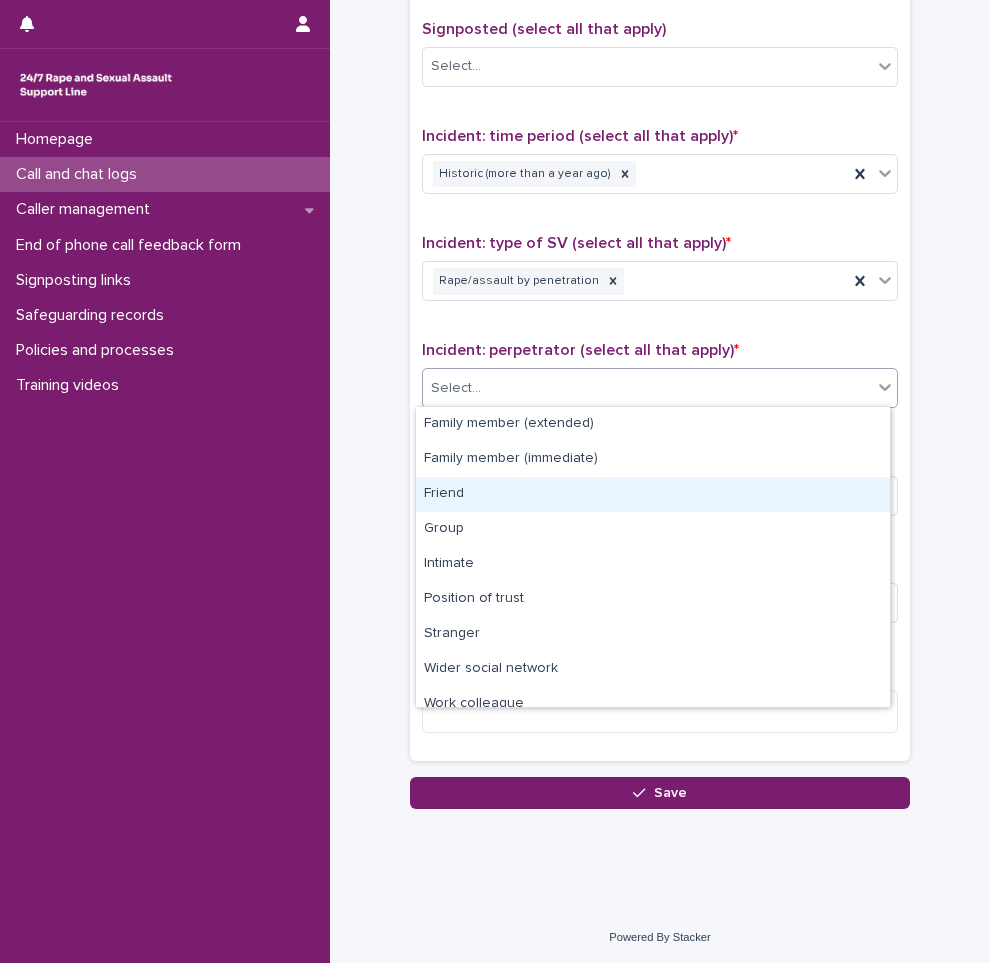 click on "Friend" at bounding box center (653, 494) 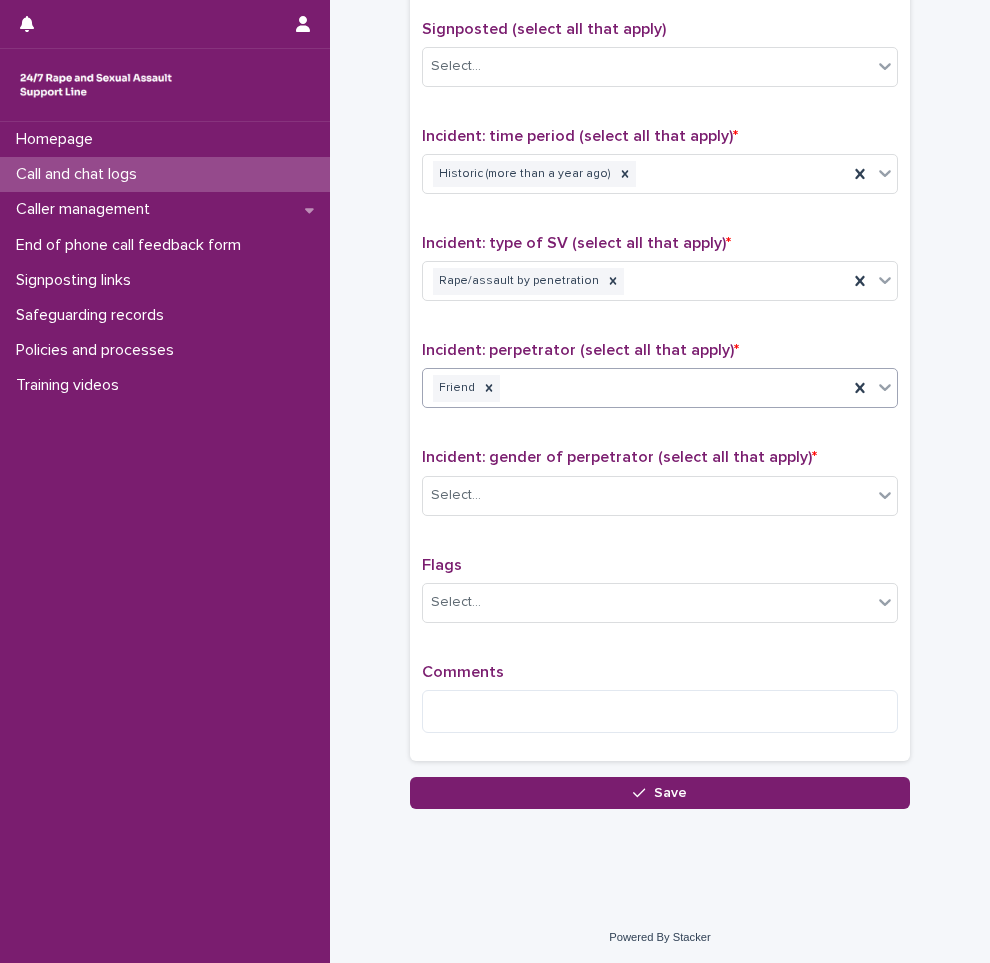 click on "Select..." at bounding box center (647, 495) 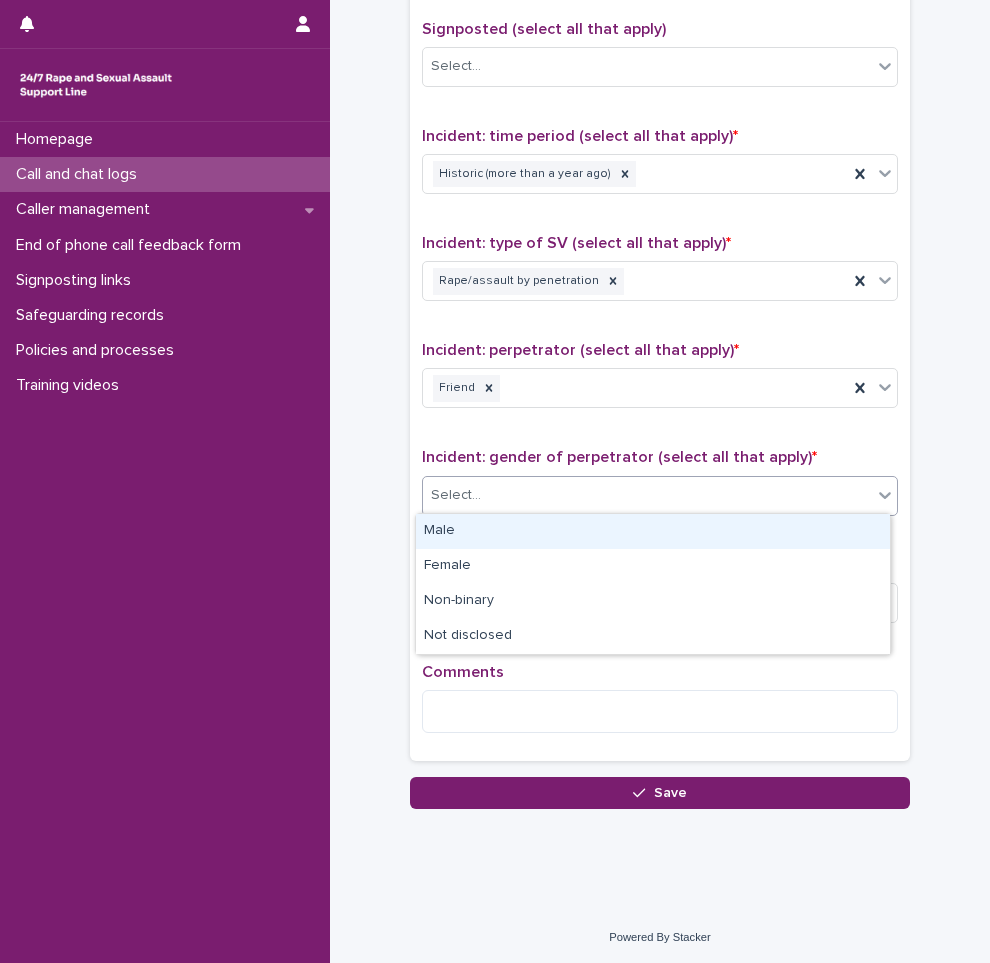 click on "Male" at bounding box center (653, 531) 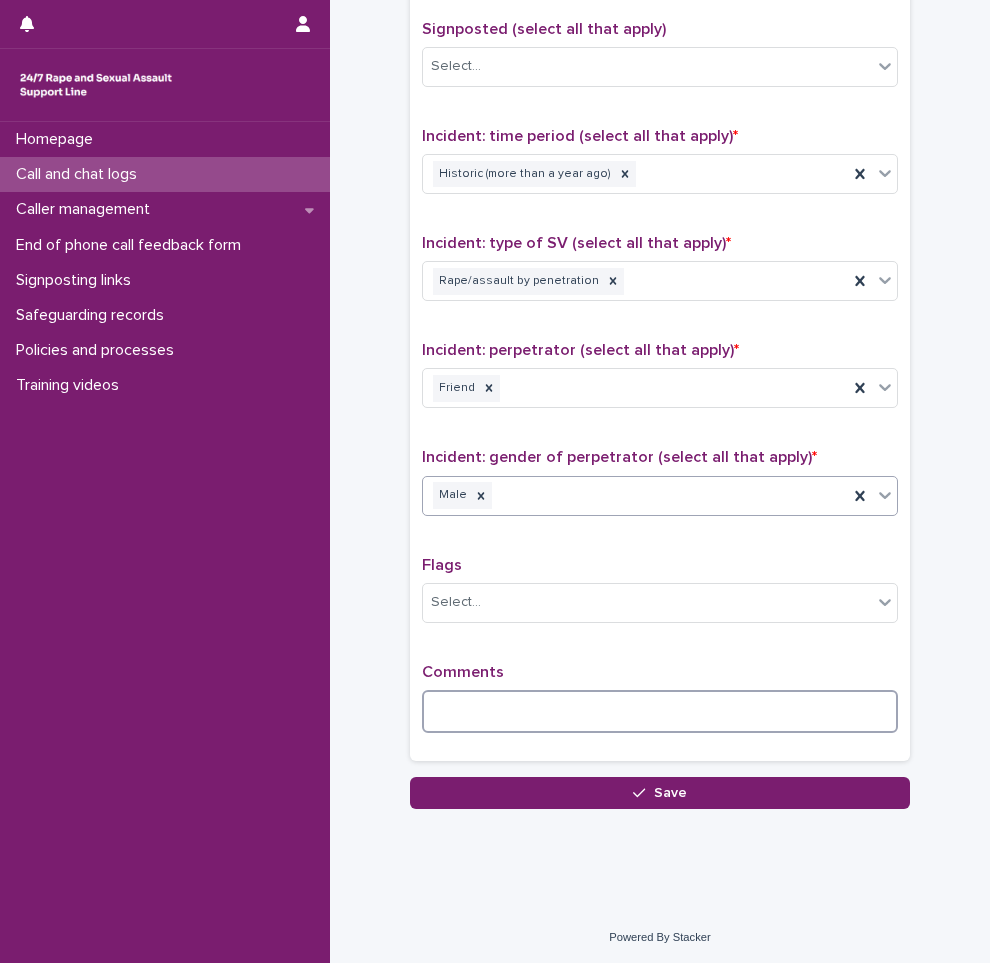click at bounding box center [660, 711] 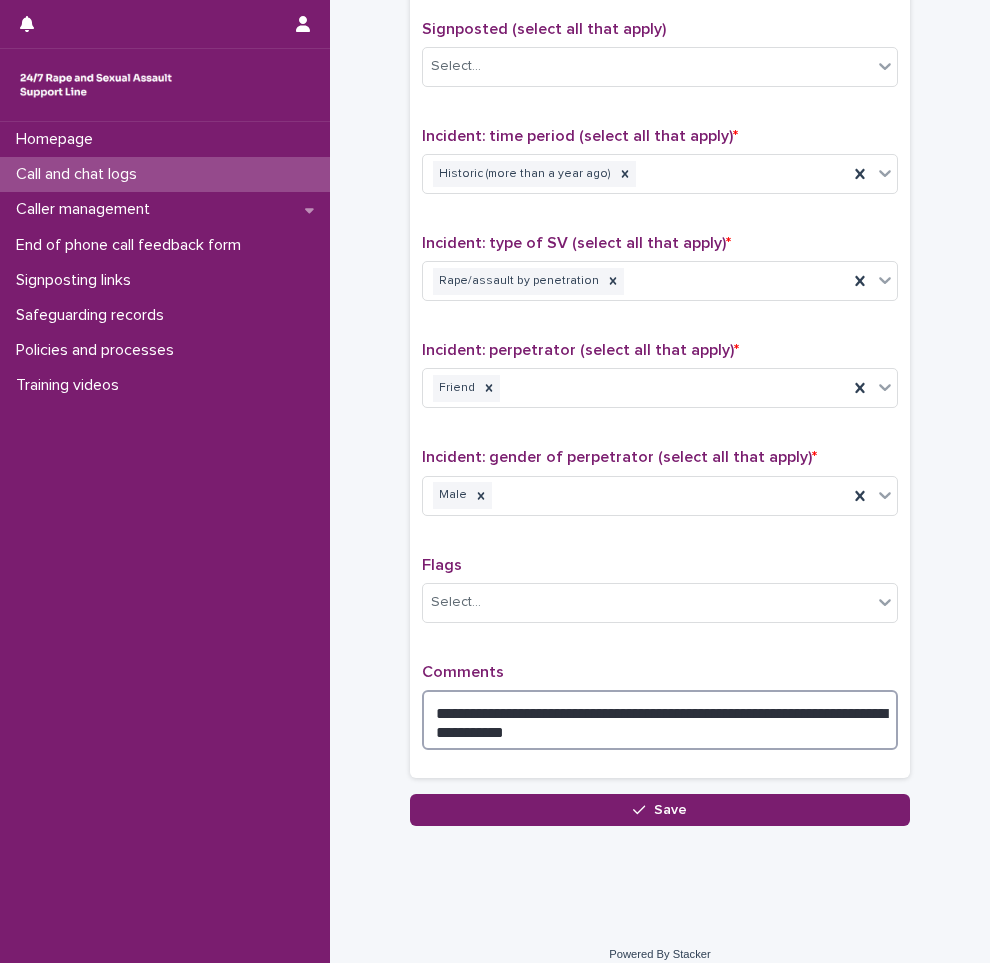 drag, startPoint x: 466, startPoint y: 726, endPoint x: 667, endPoint y: 731, distance: 201.06218 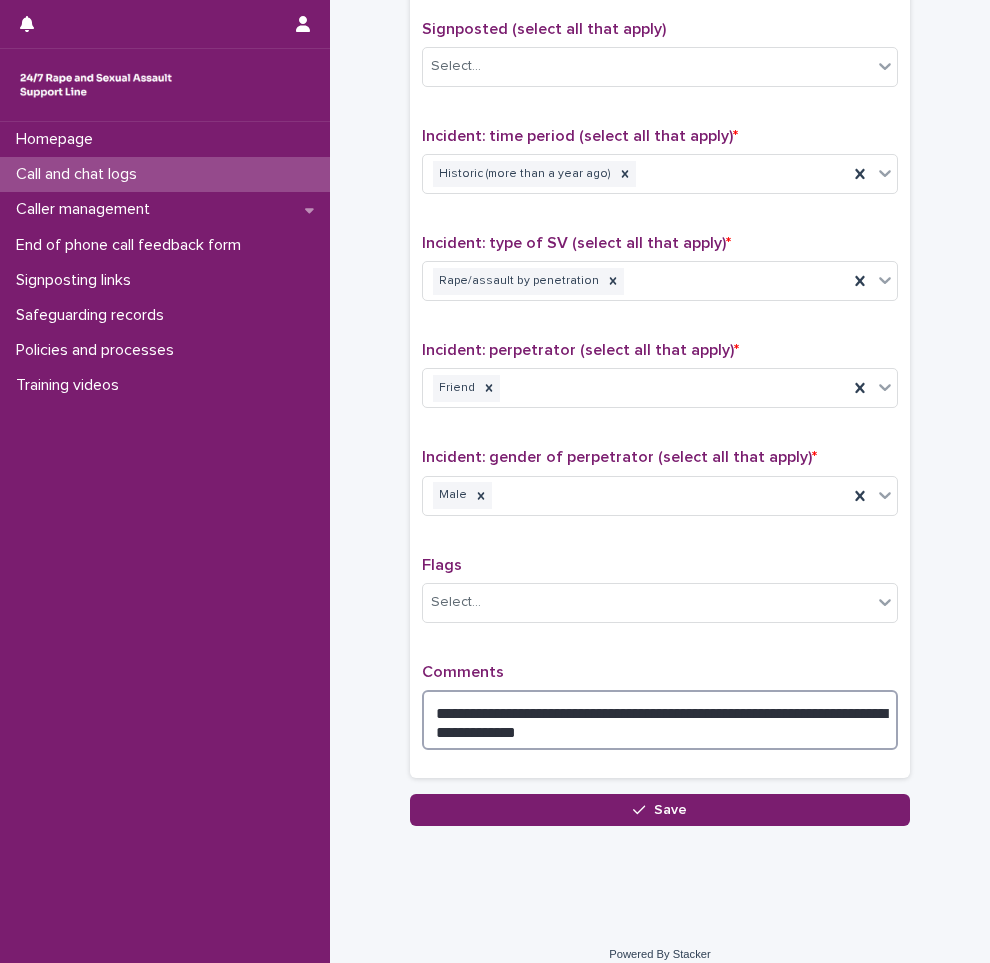 click on "**********" at bounding box center [660, 720] 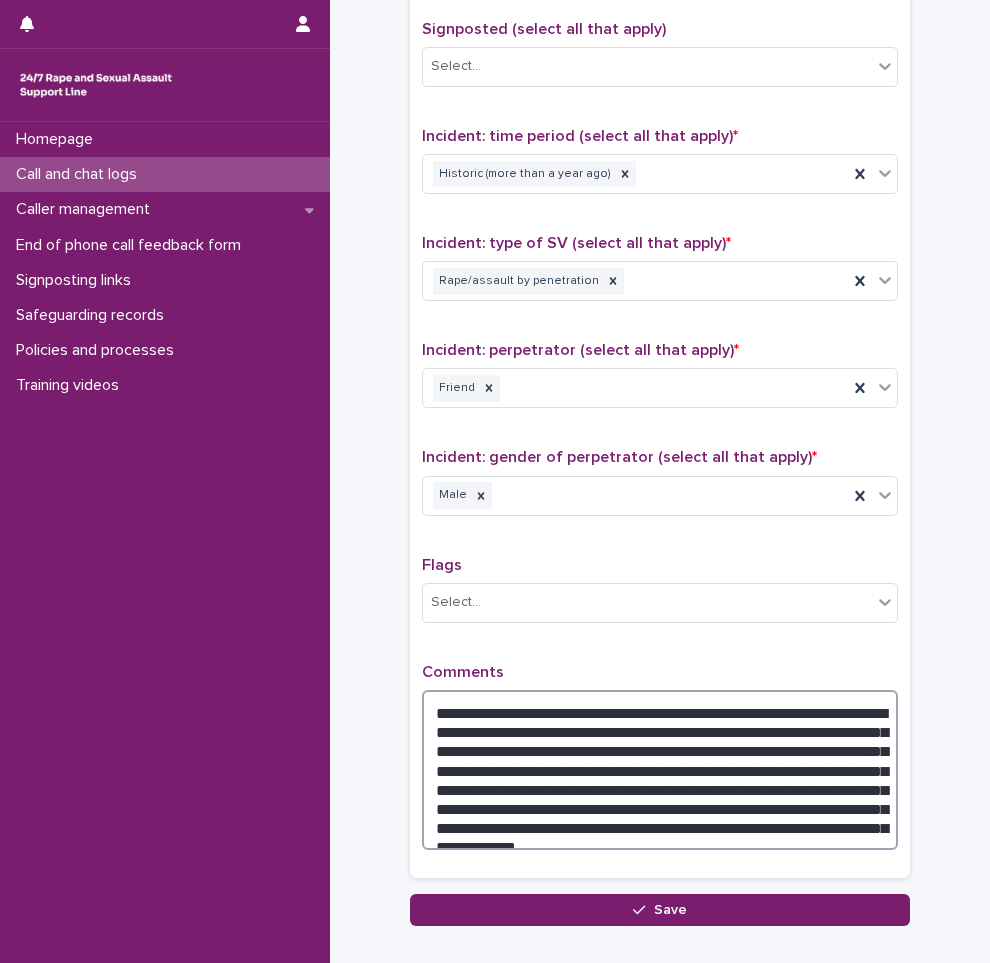 drag, startPoint x: 813, startPoint y: 744, endPoint x: 866, endPoint y: 831, distance: 101.87247 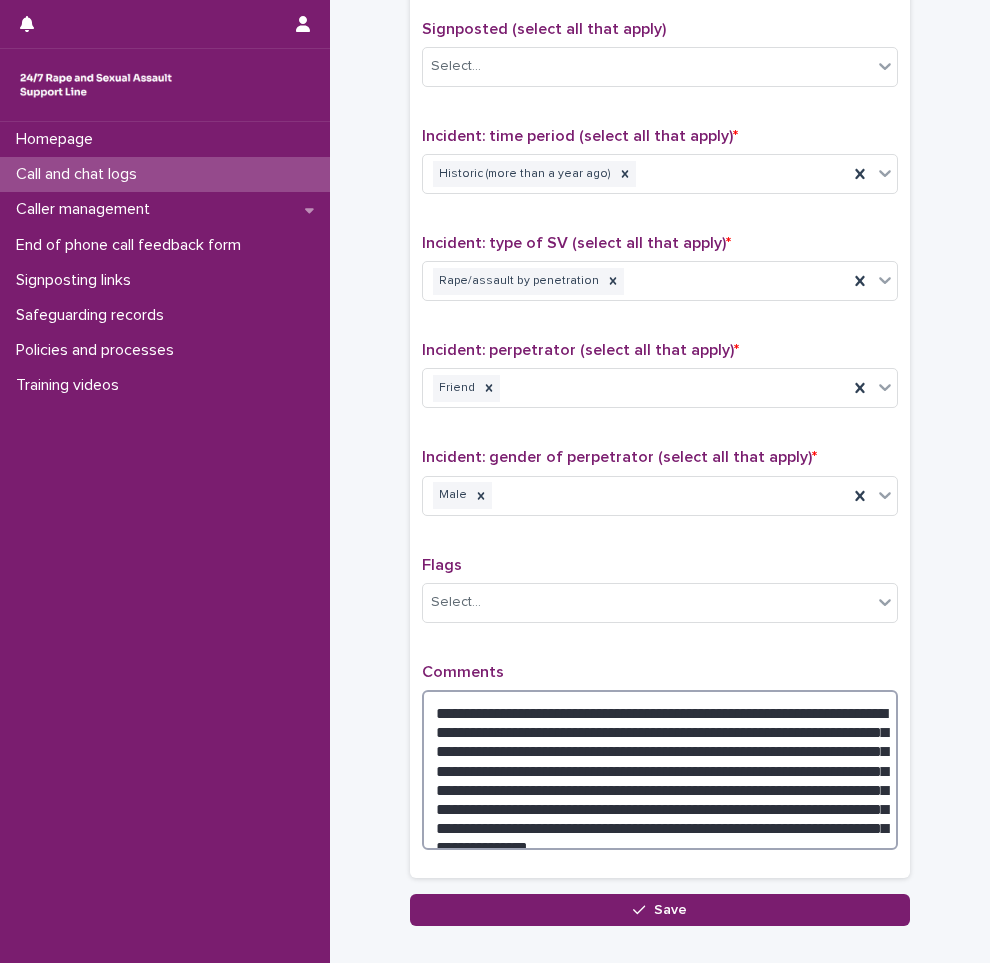 click on "**********" at bounding box center [660, 770] 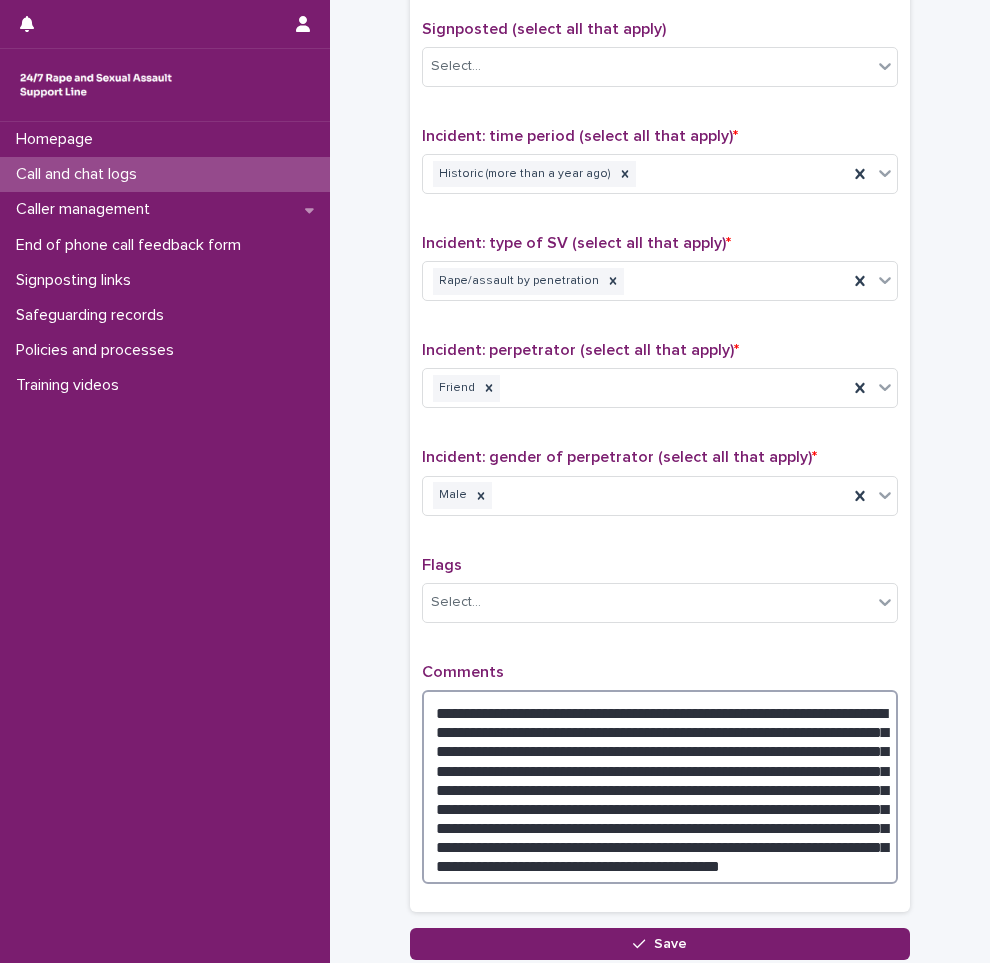click on "**********" at bounding box center (660, 787) 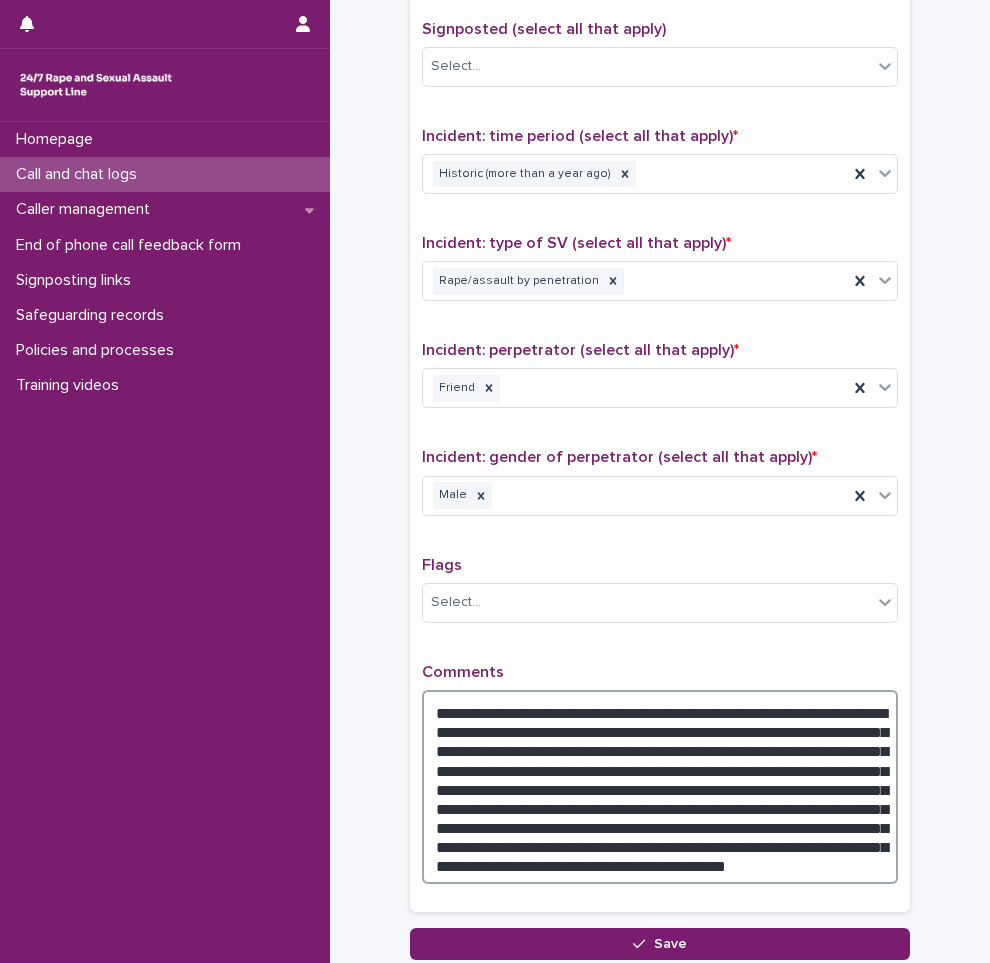 click on "**********" at bounding box center [660, 787] 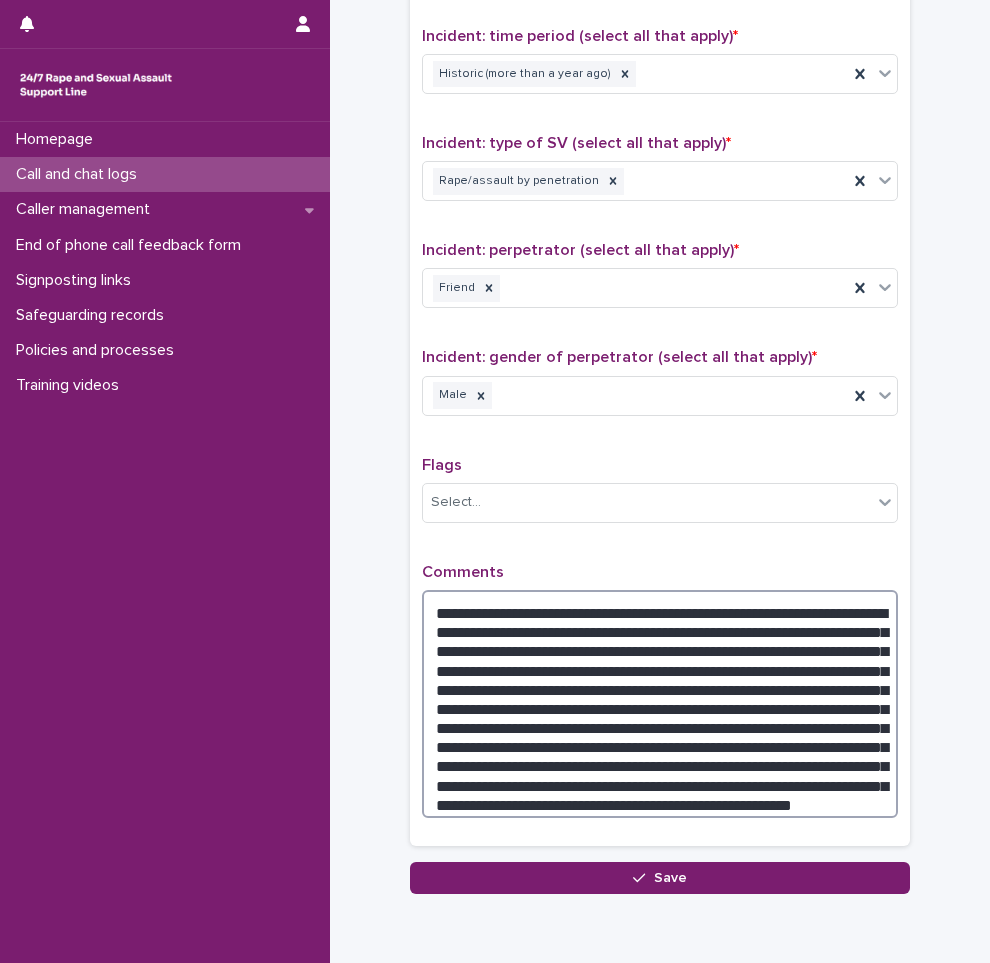 scroll, scrollTop: 1435, scrollLeft: 0, axis: vertical 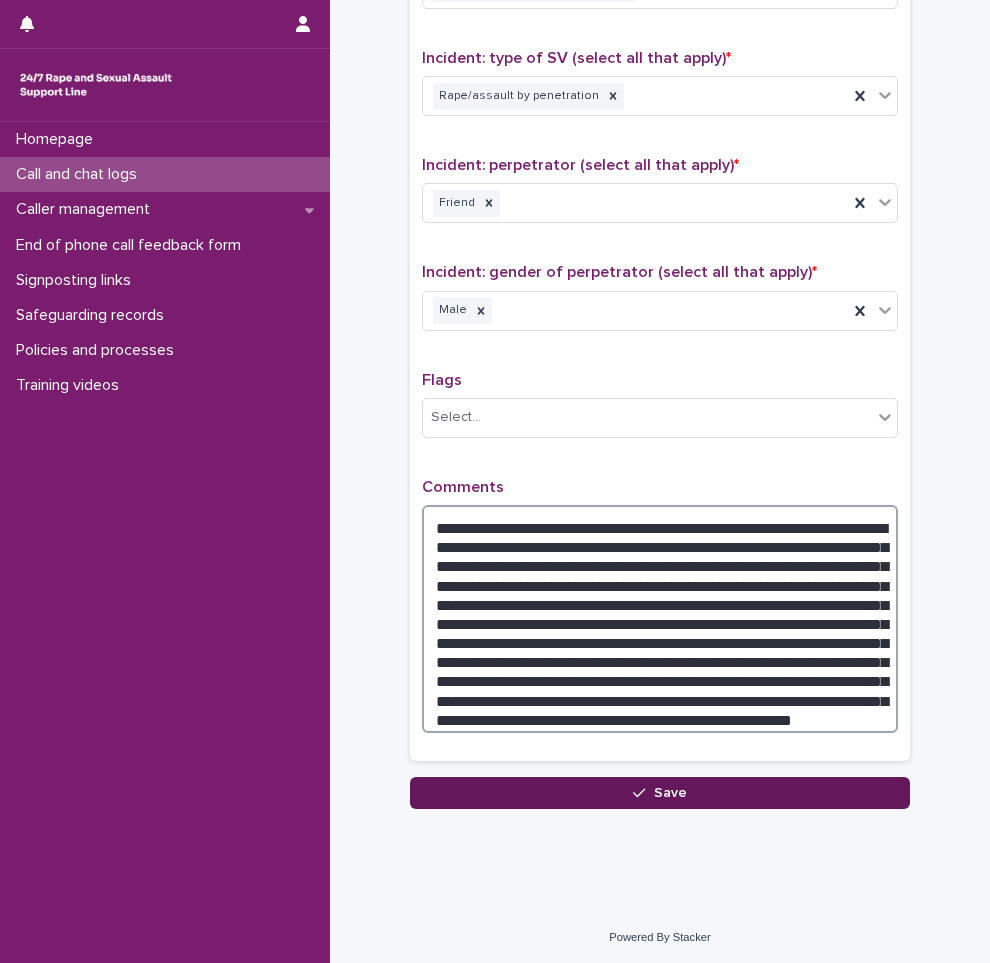 type on "**********" 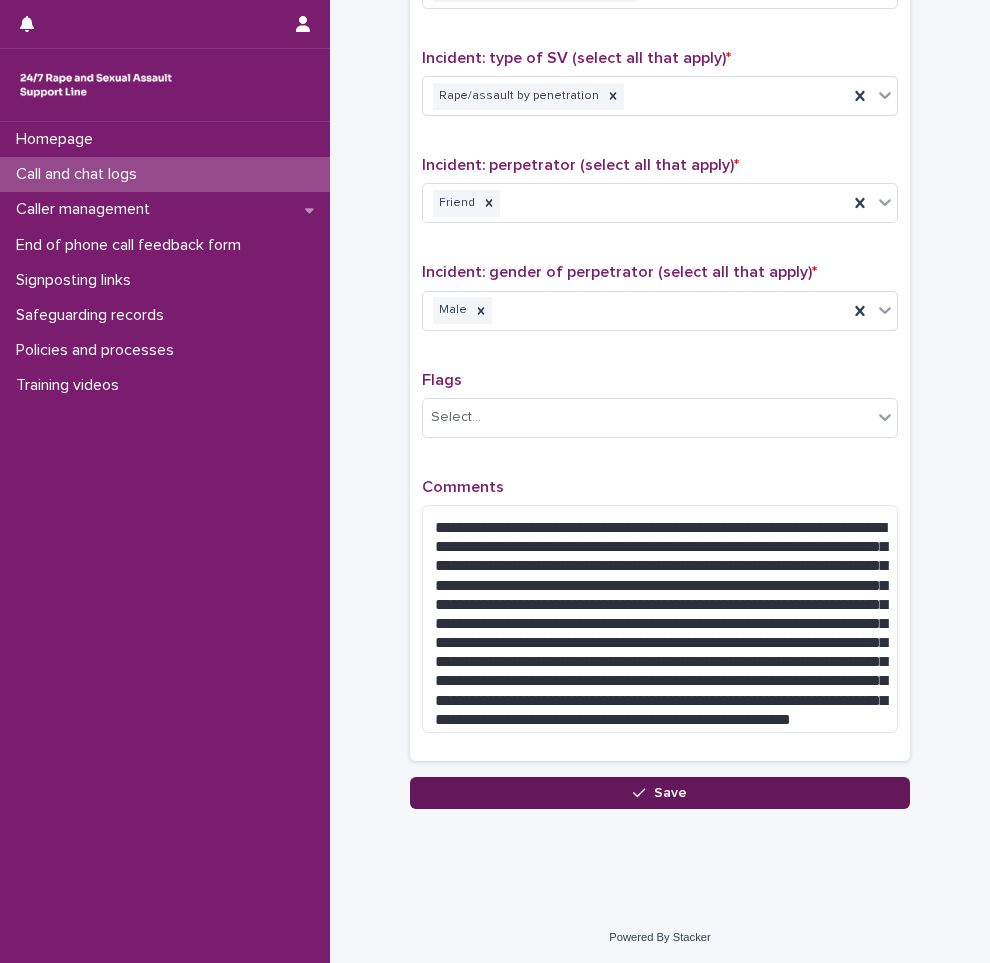 click on "Save" at bounding box center (660, 793) 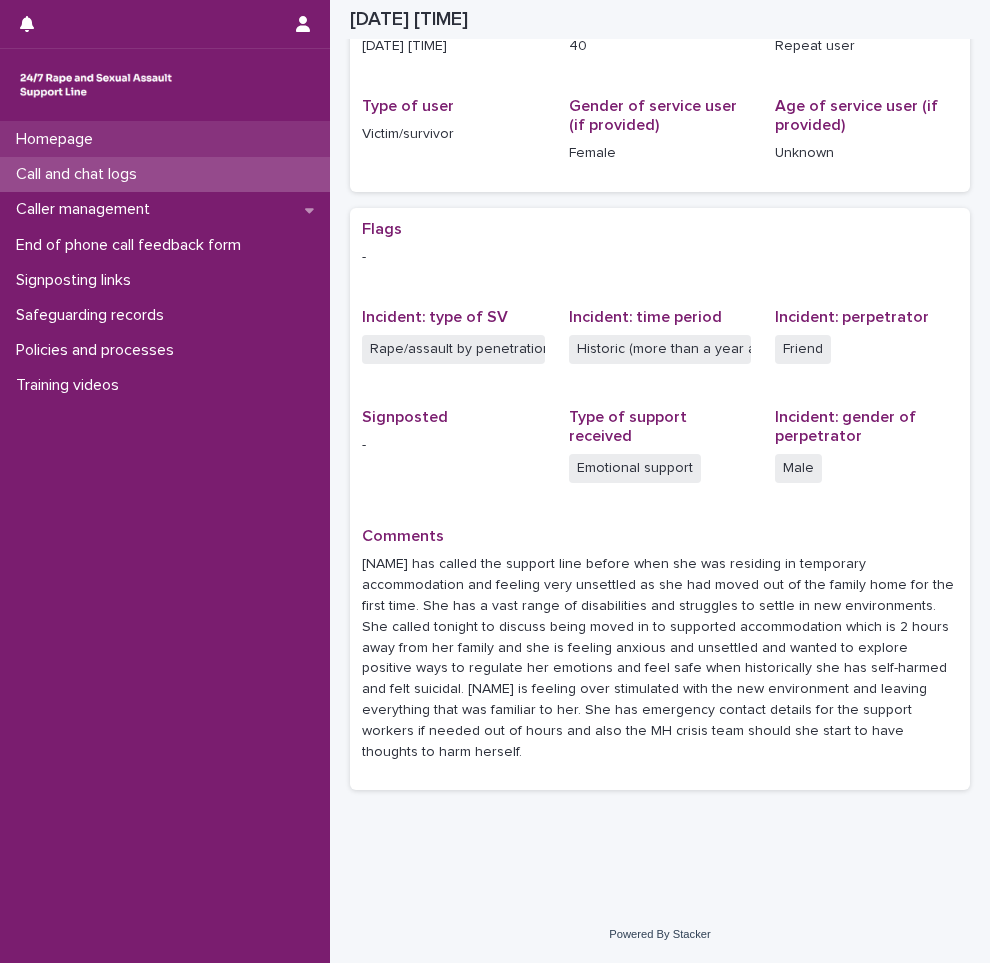 scroll, scrollTop: 225, scrollLeft: 0, axis: vertical 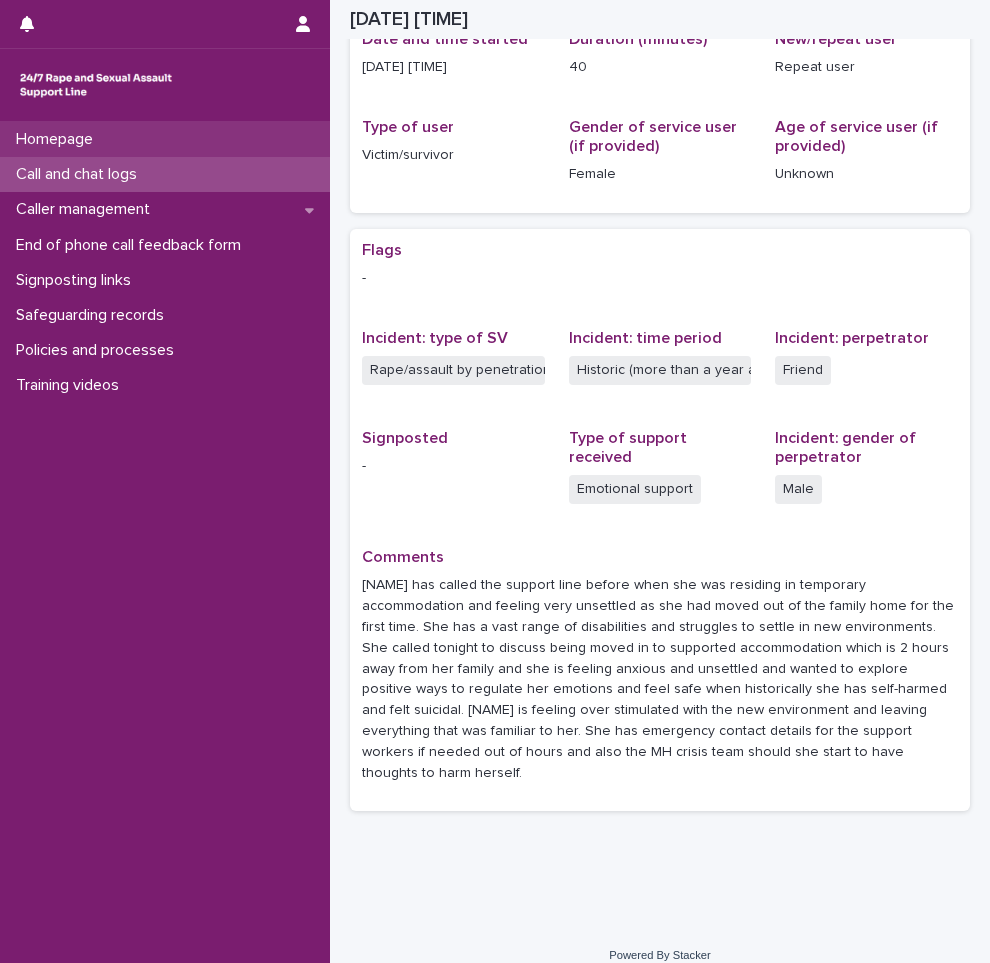 click on "Homepage" at bounding box center [58, 139] 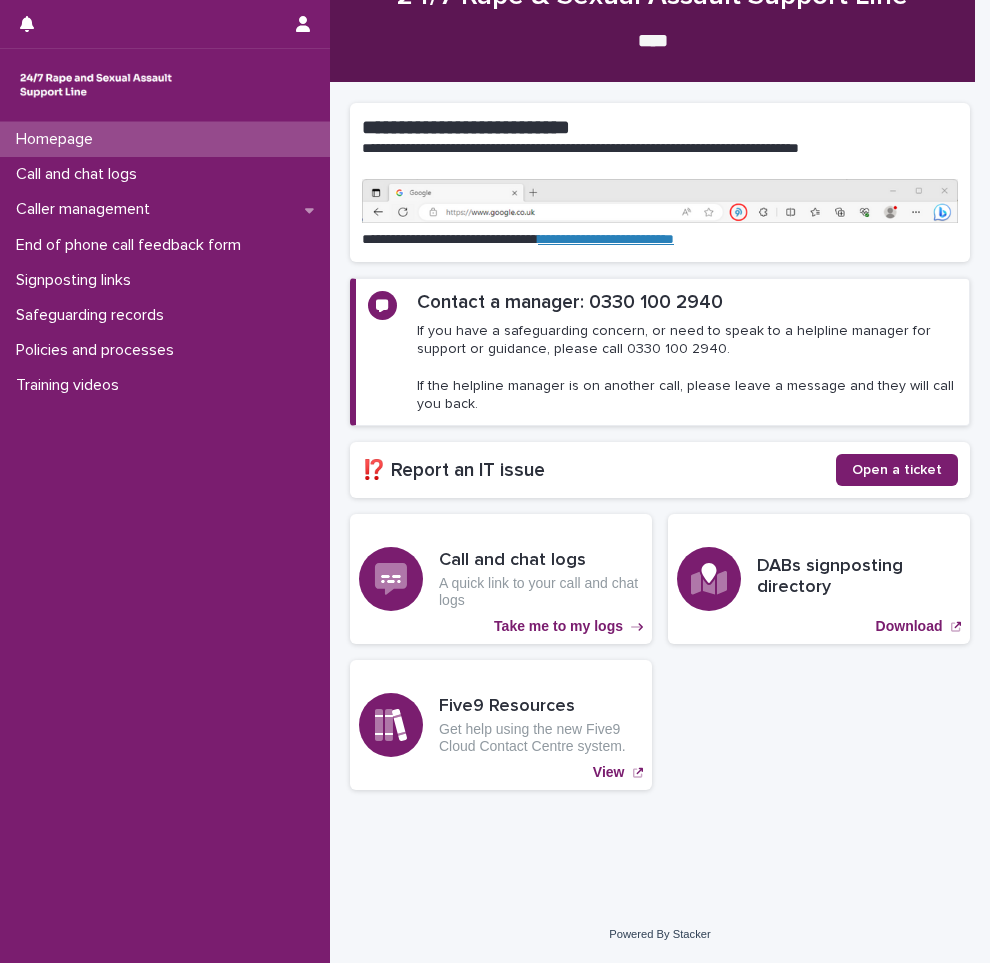 scroll, scrollTop: 0, scrollLeft: 0, axis: both 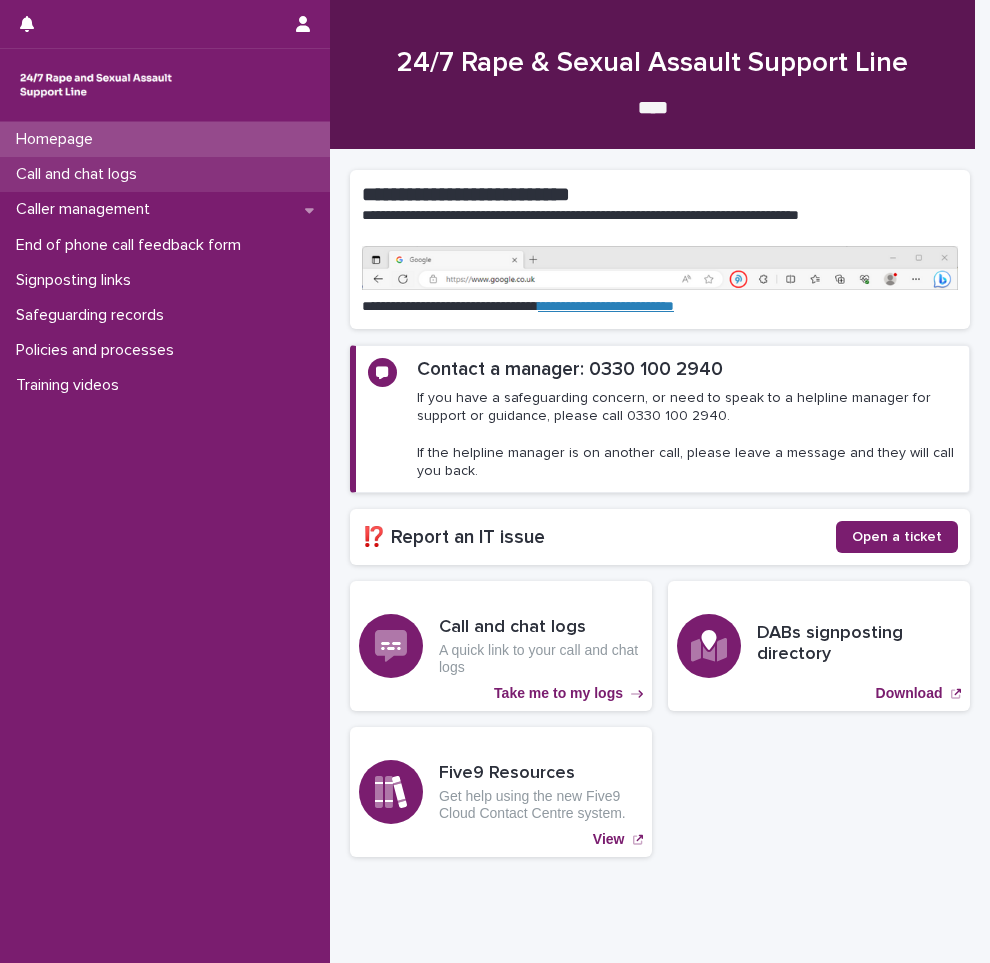 click on "Call and chat logs" at bounding box center (165, 174) 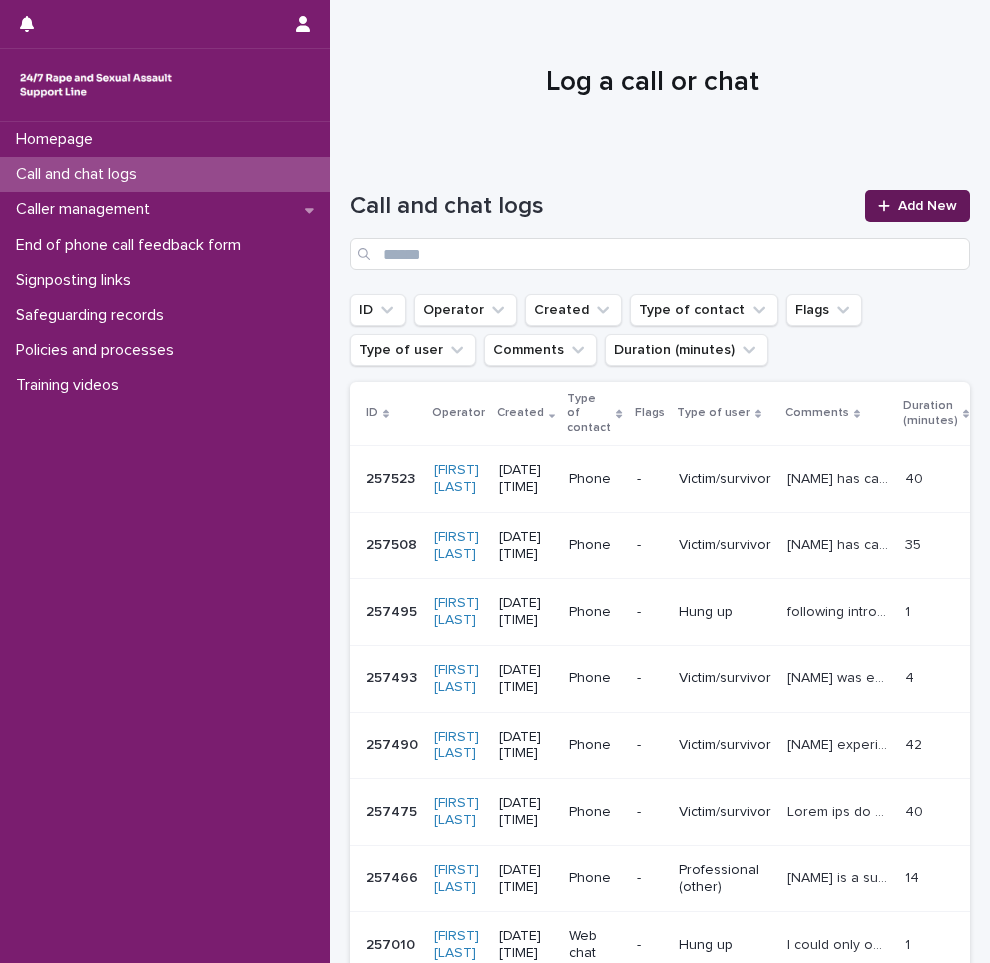 click on "Add New" at bounding box center [917, 206] 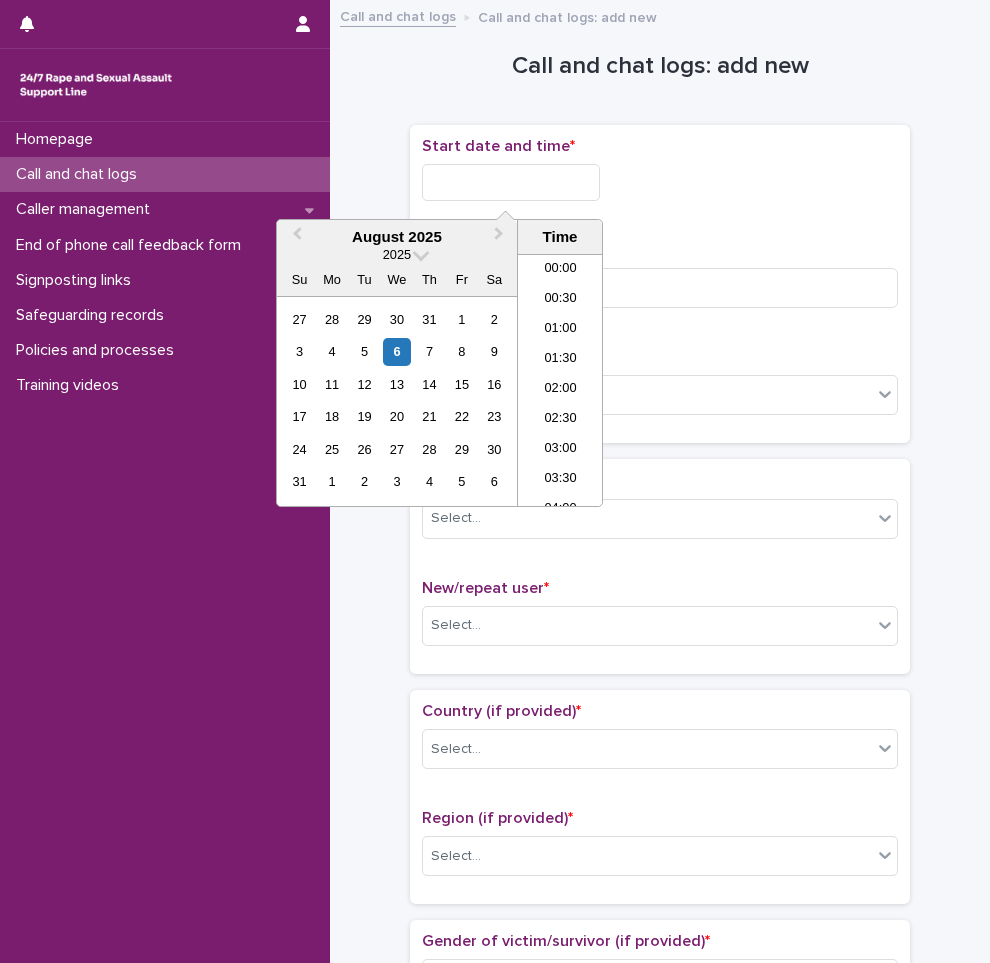 click at bounding box center [511, 182] 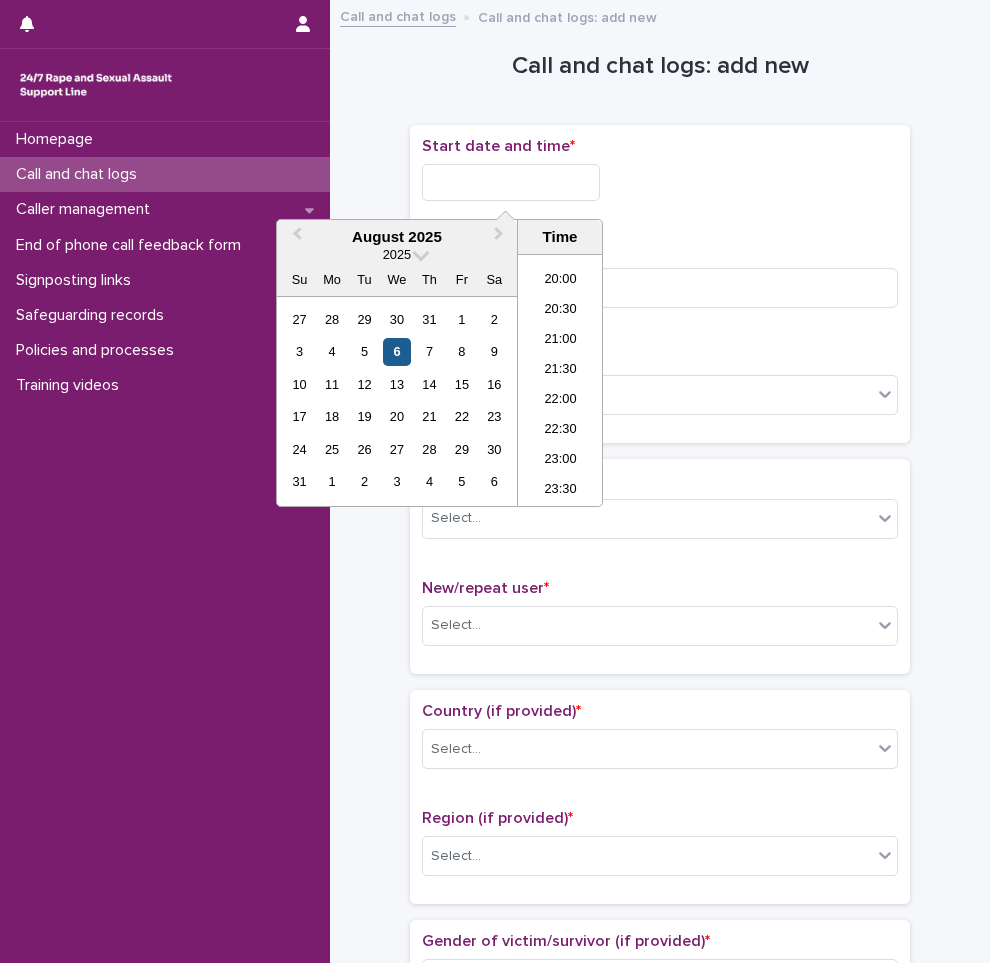 click on "6" at bounding box center (396, 351) 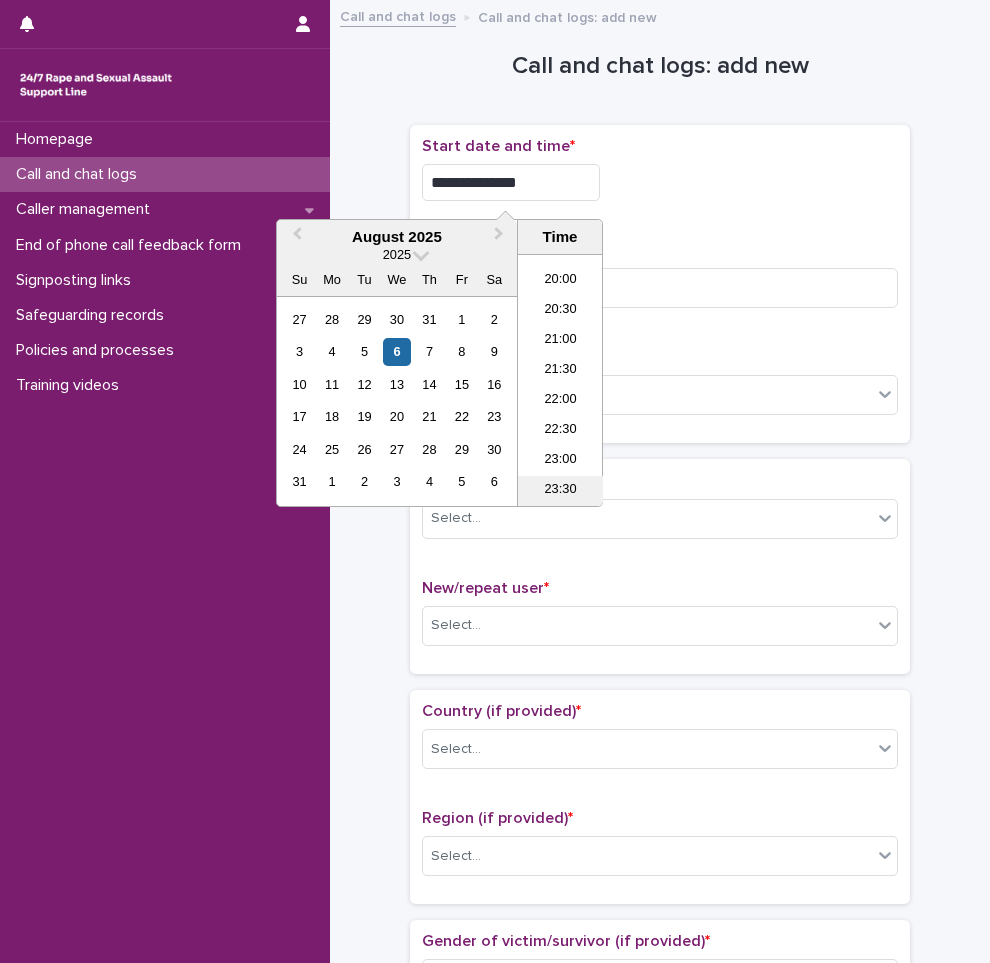 drag, startPoint x: 564, startPoint y: 492, endPoint x: 553, endPoint y: 461, distance: 32.89377 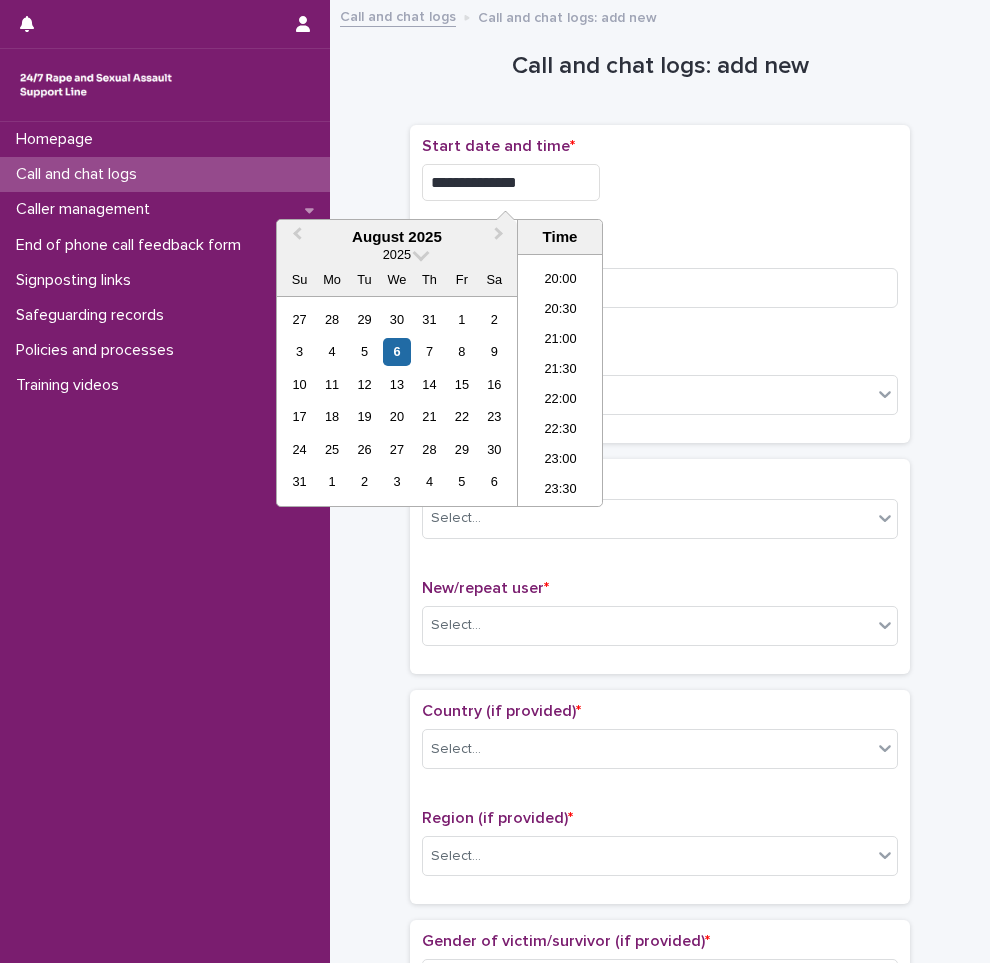 click on "23:30" at bounding box center [560, 491] 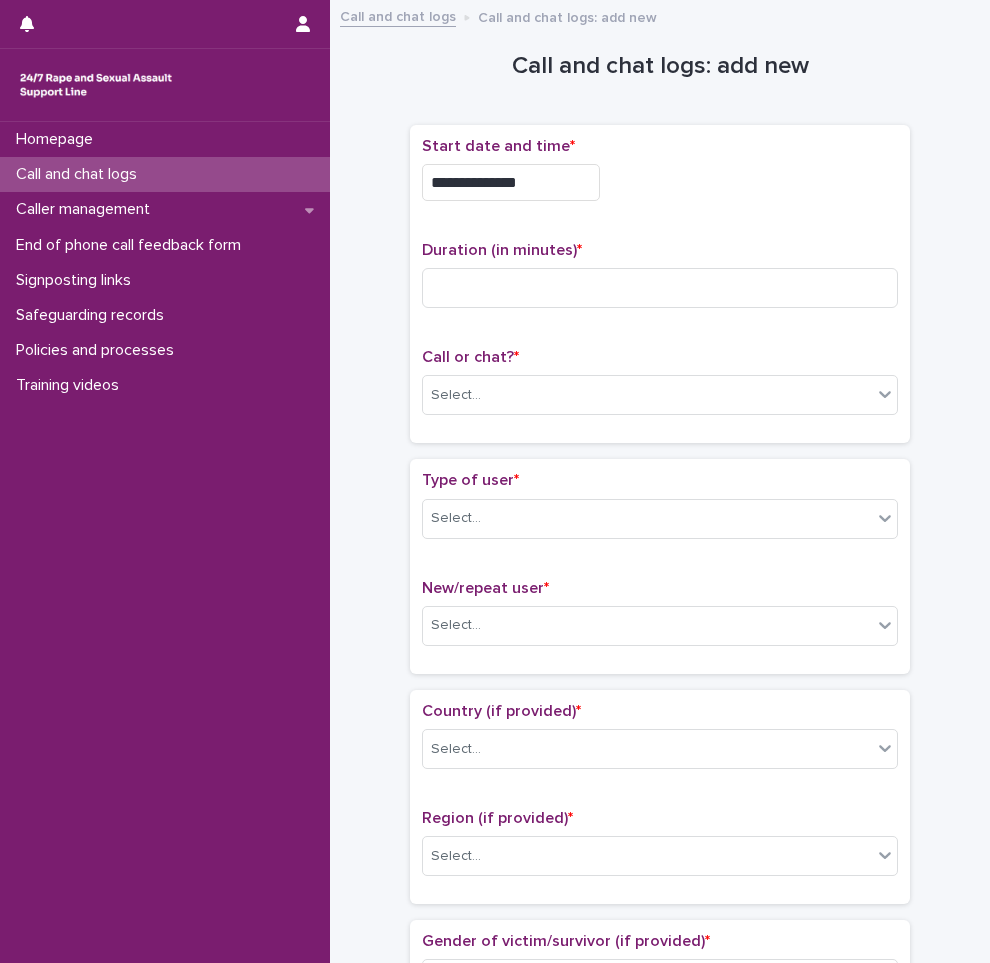 click on "**********" at bounding box center (511, 182) 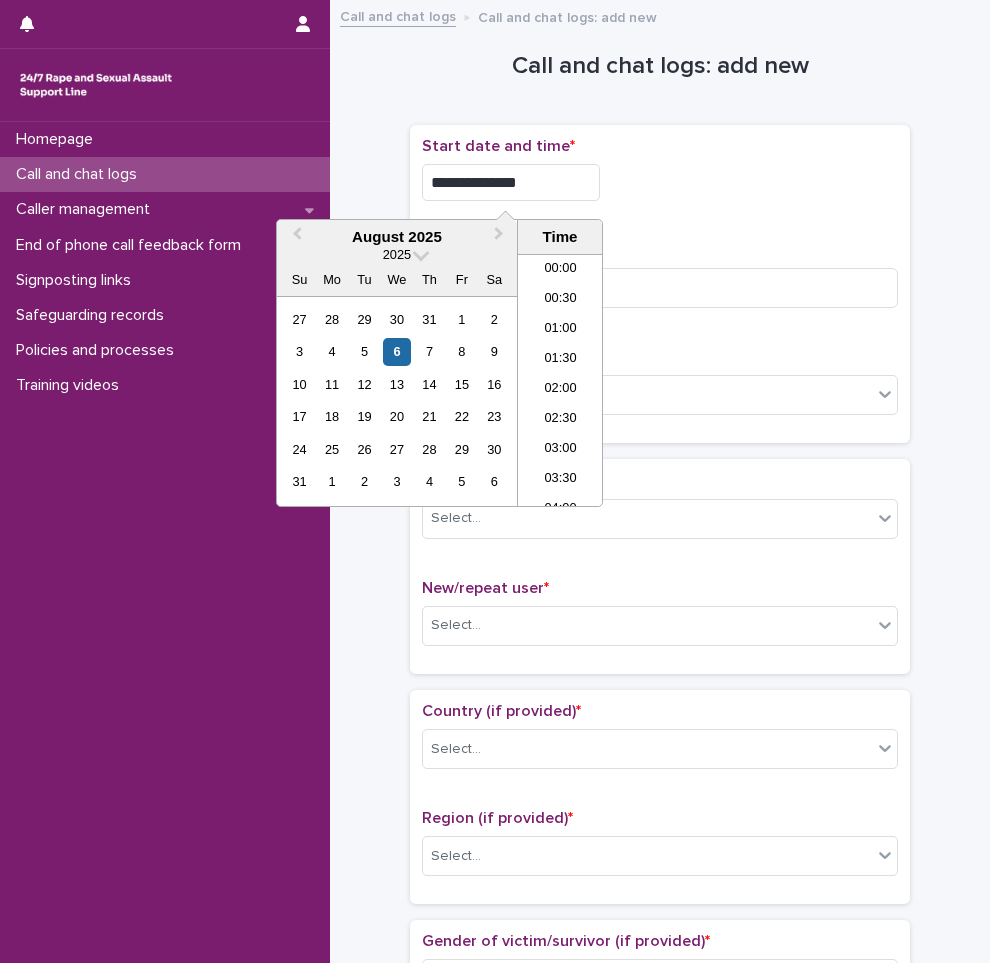 scroll, scrollTop: 1189, scrollLeft: 0, axis: vertical 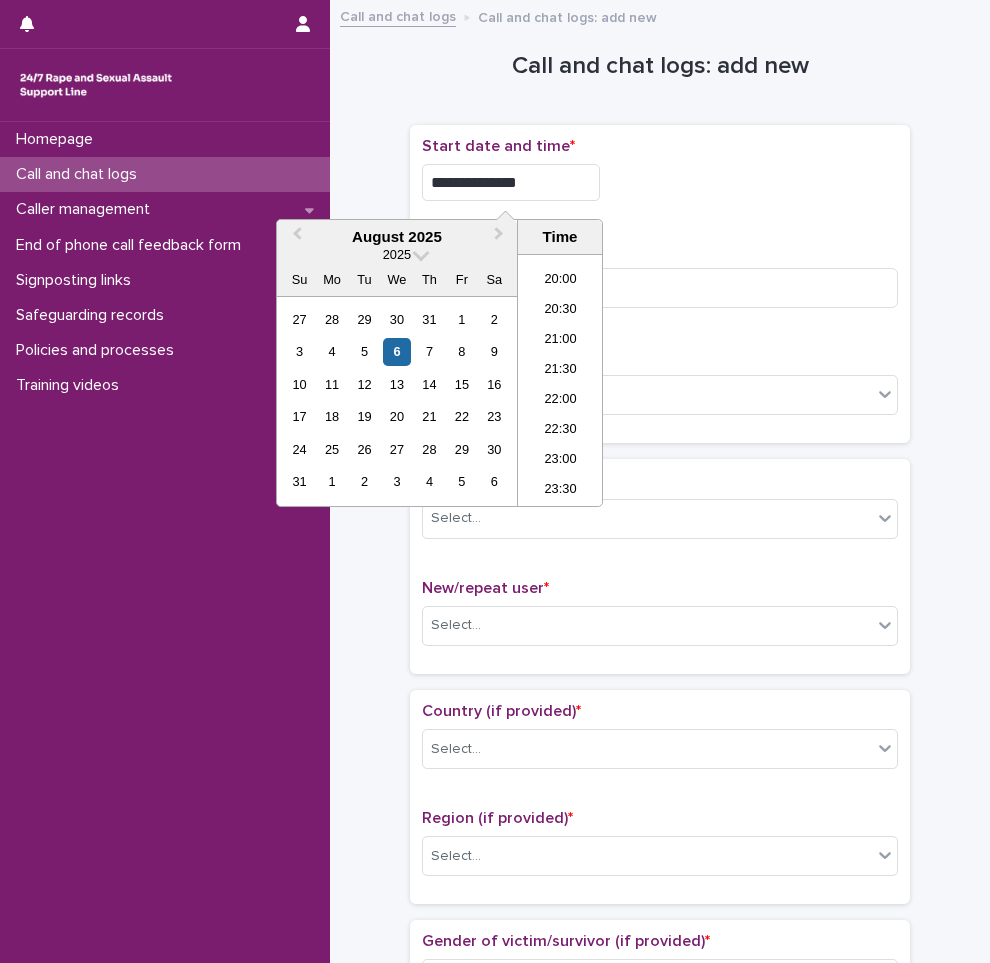 type on "**********" 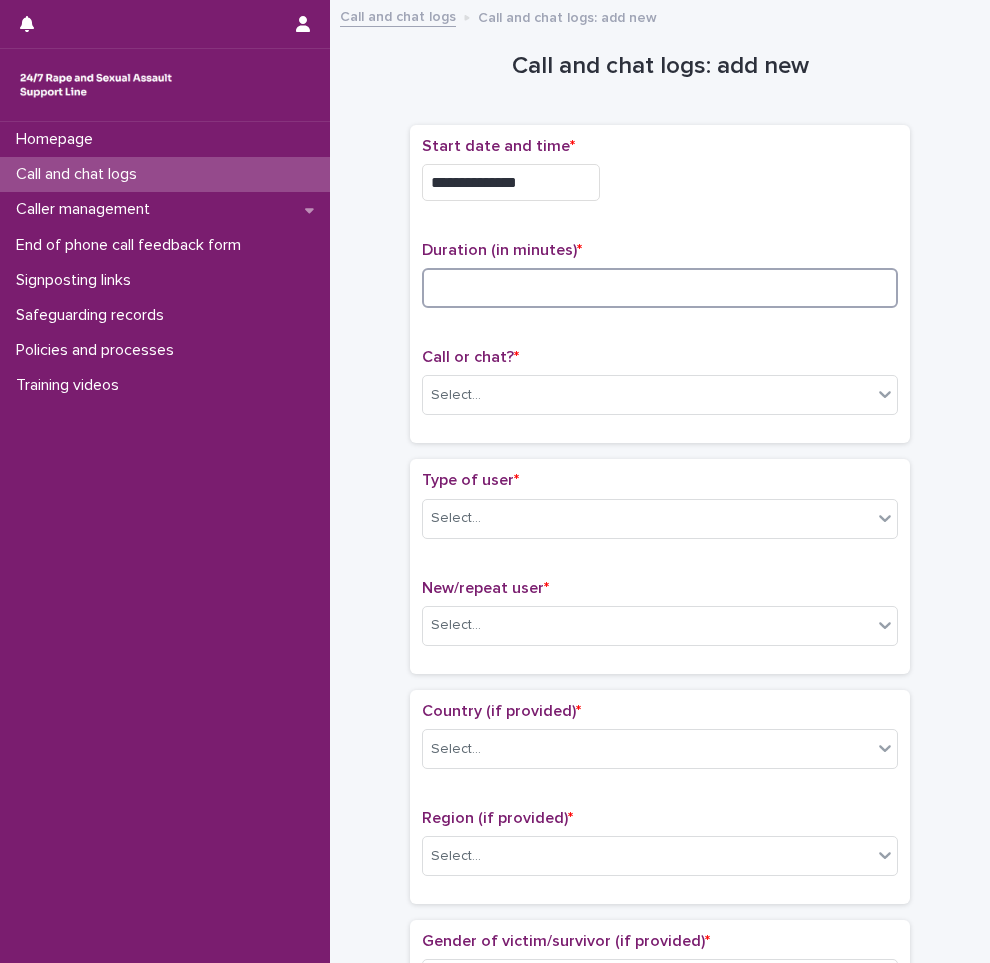 click at bounding box center [660, 288] 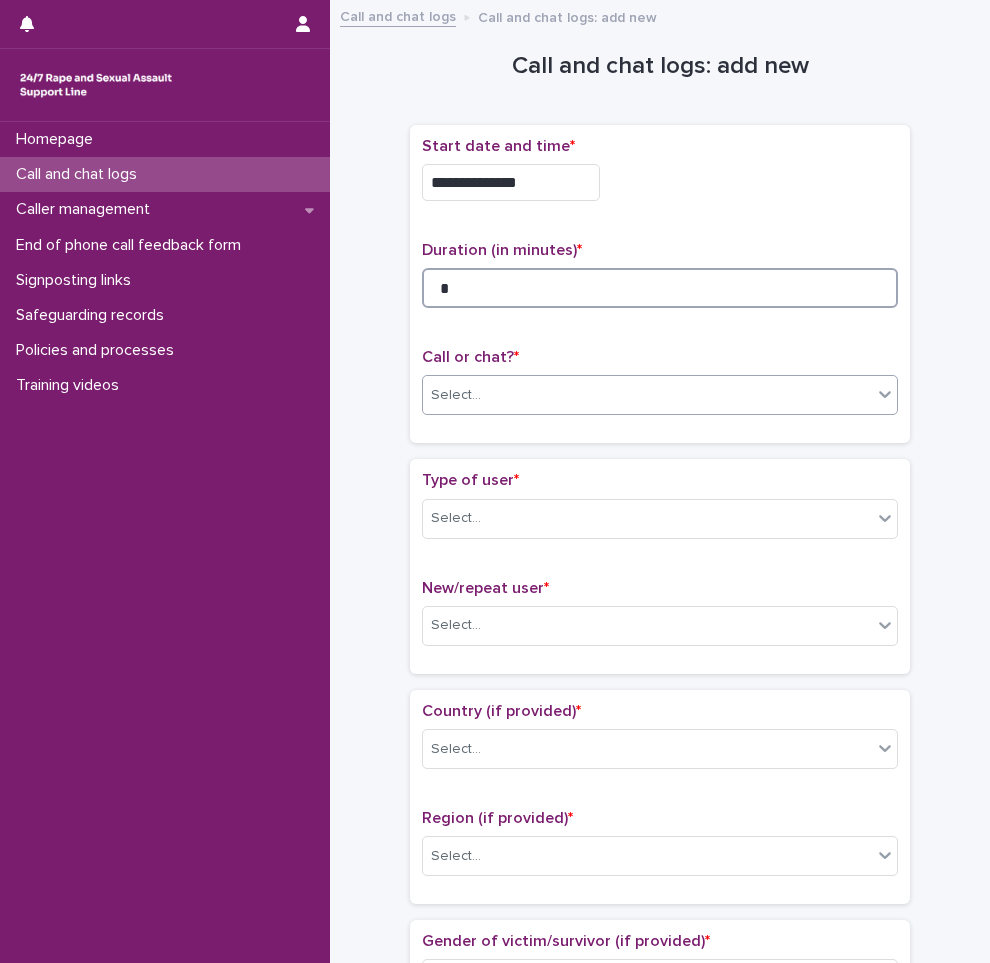 type on "*" 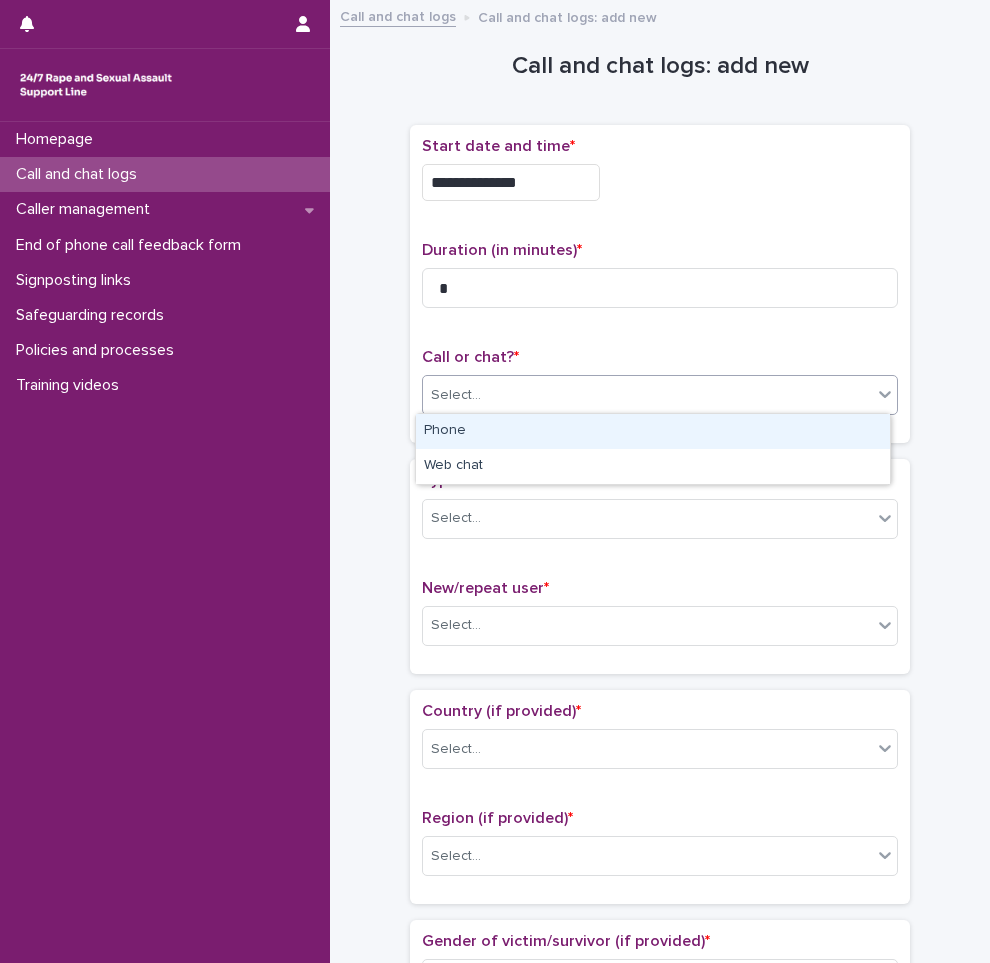 click on "Select..." at bounding box center (647, 395) 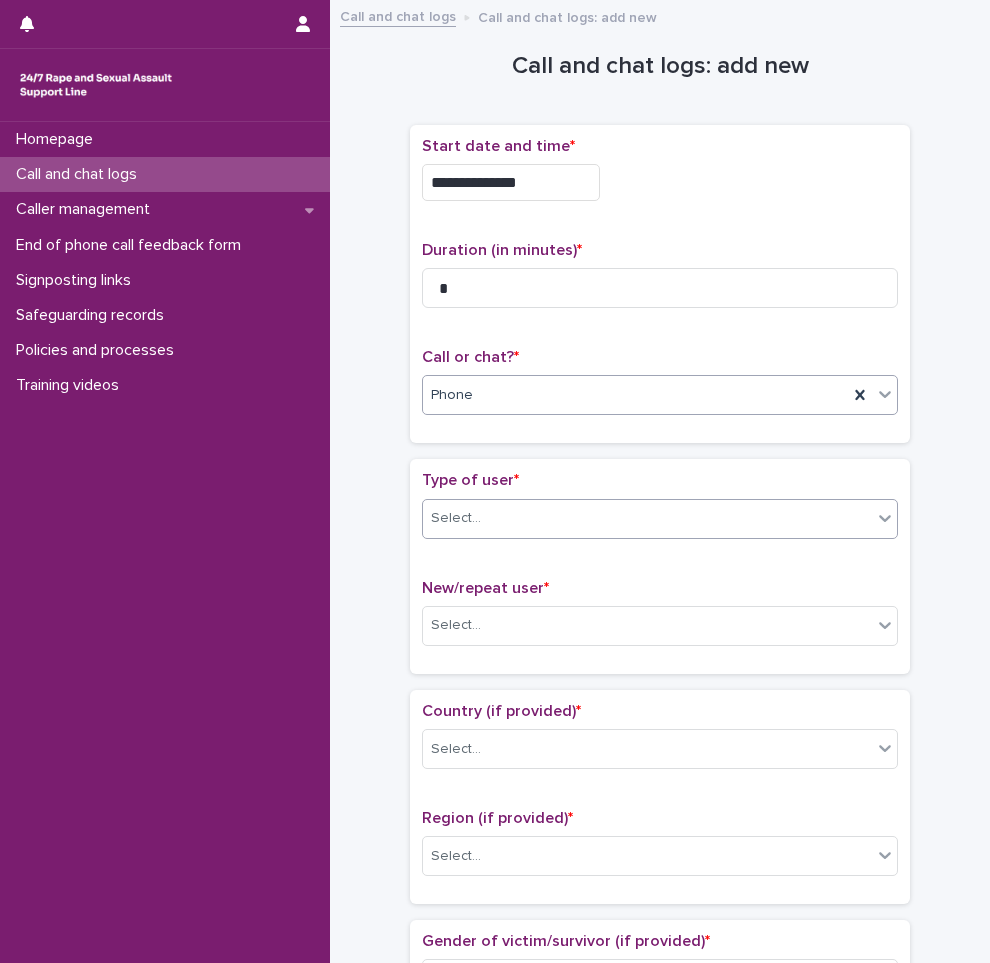click on "Select..." at bounding box center [647, 518] 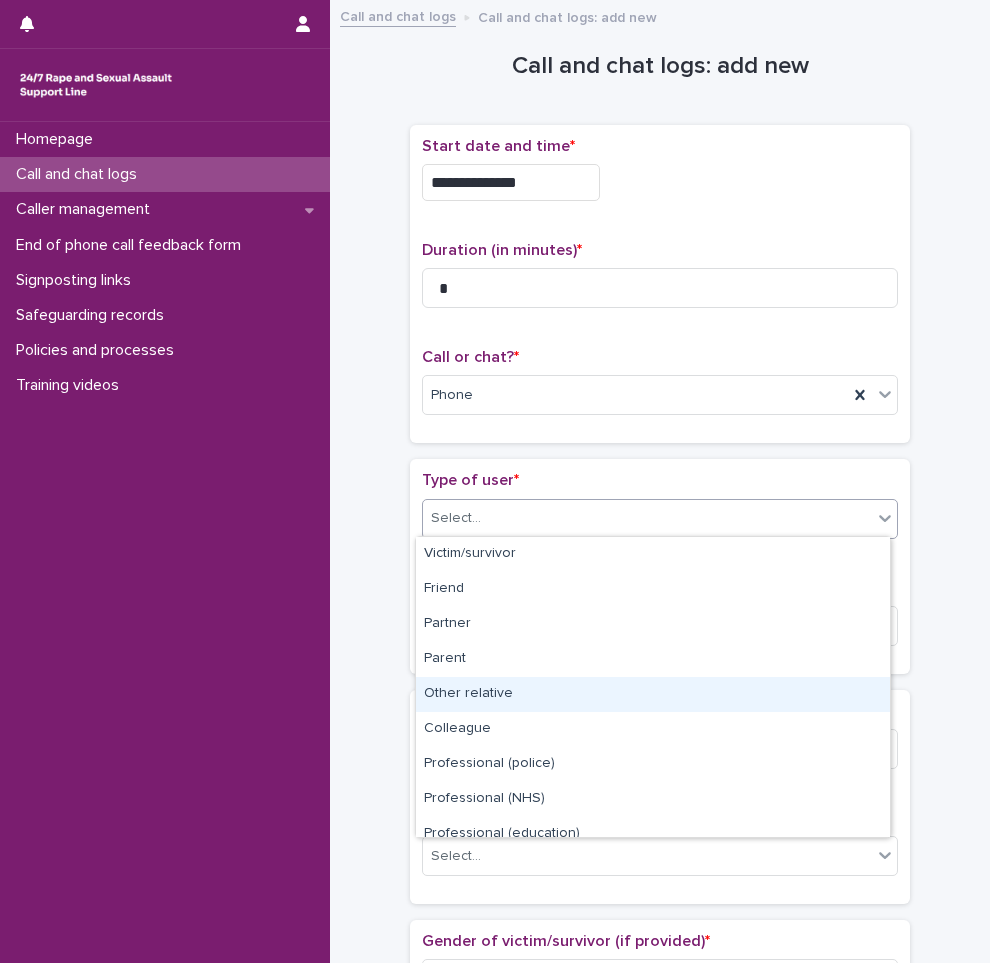 scroll, scrollTop: 225, scrollLeft: 0, axis: vertical 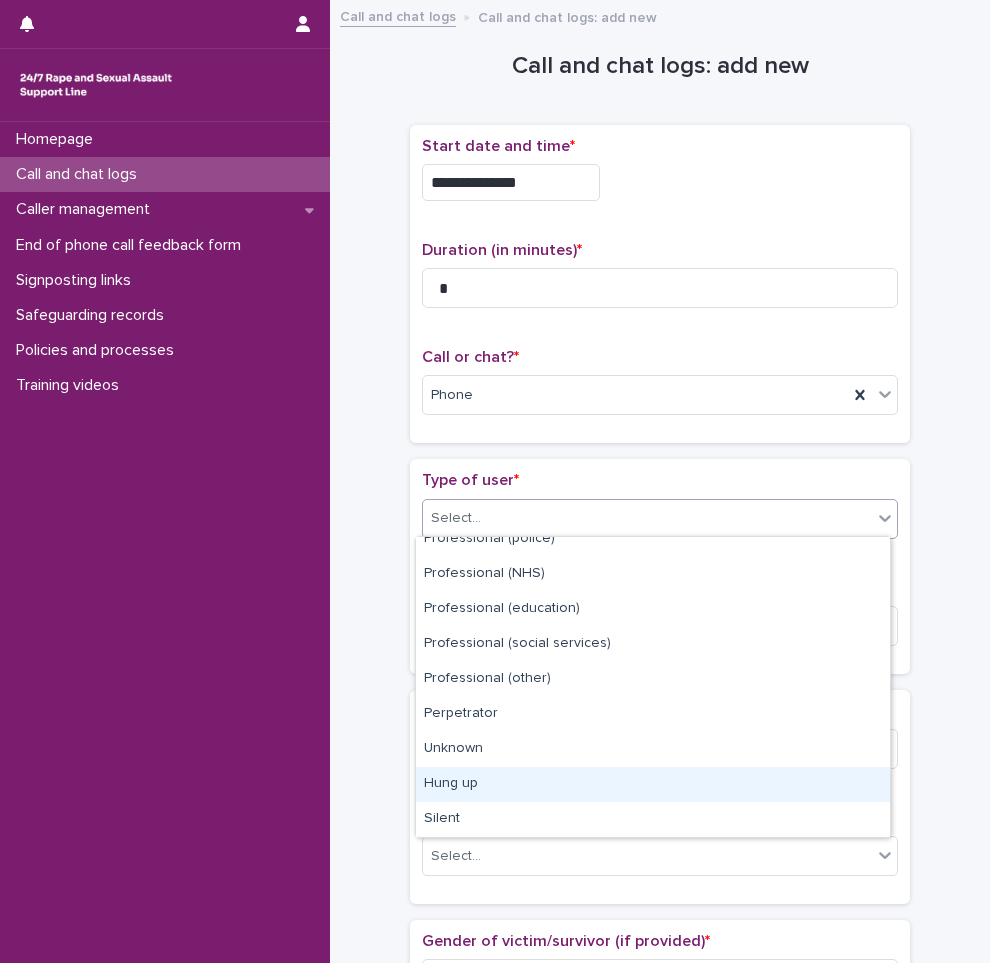 click on "Hung up" at bounding box center (653, 784) 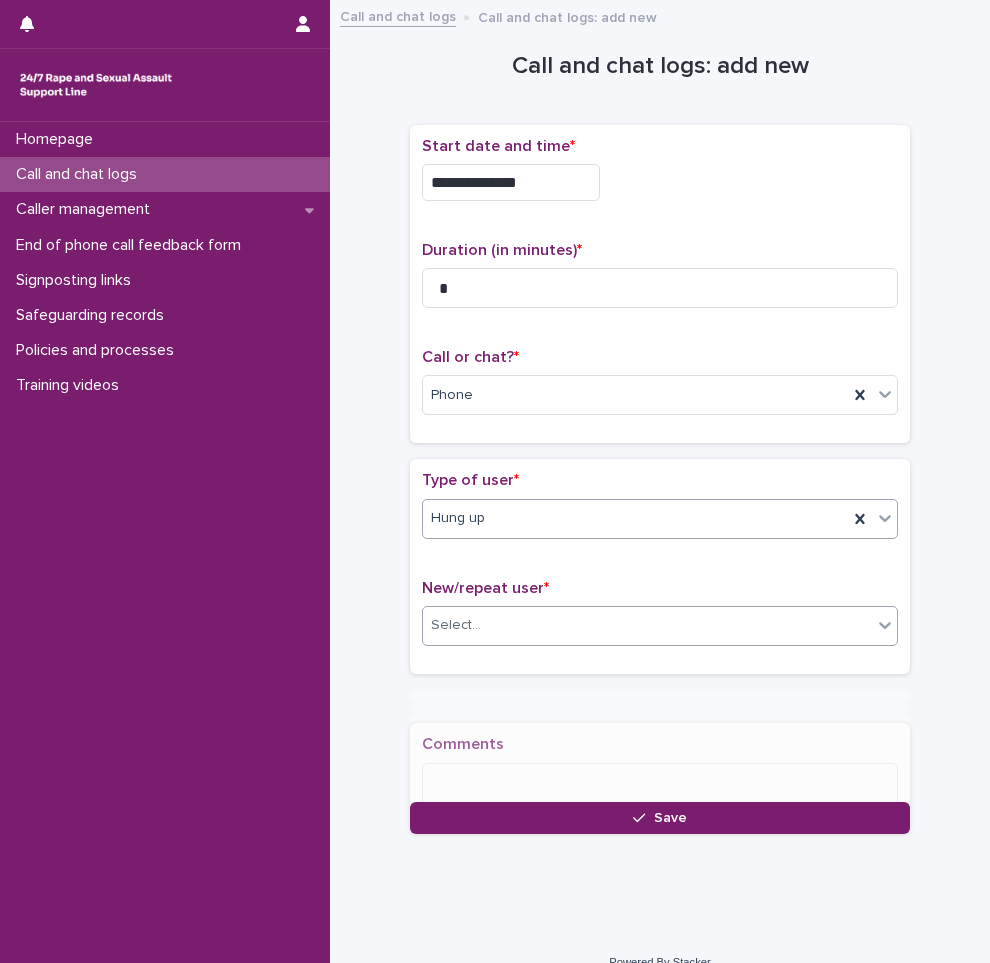 click on "Select..." at bounding box center (647, 625) 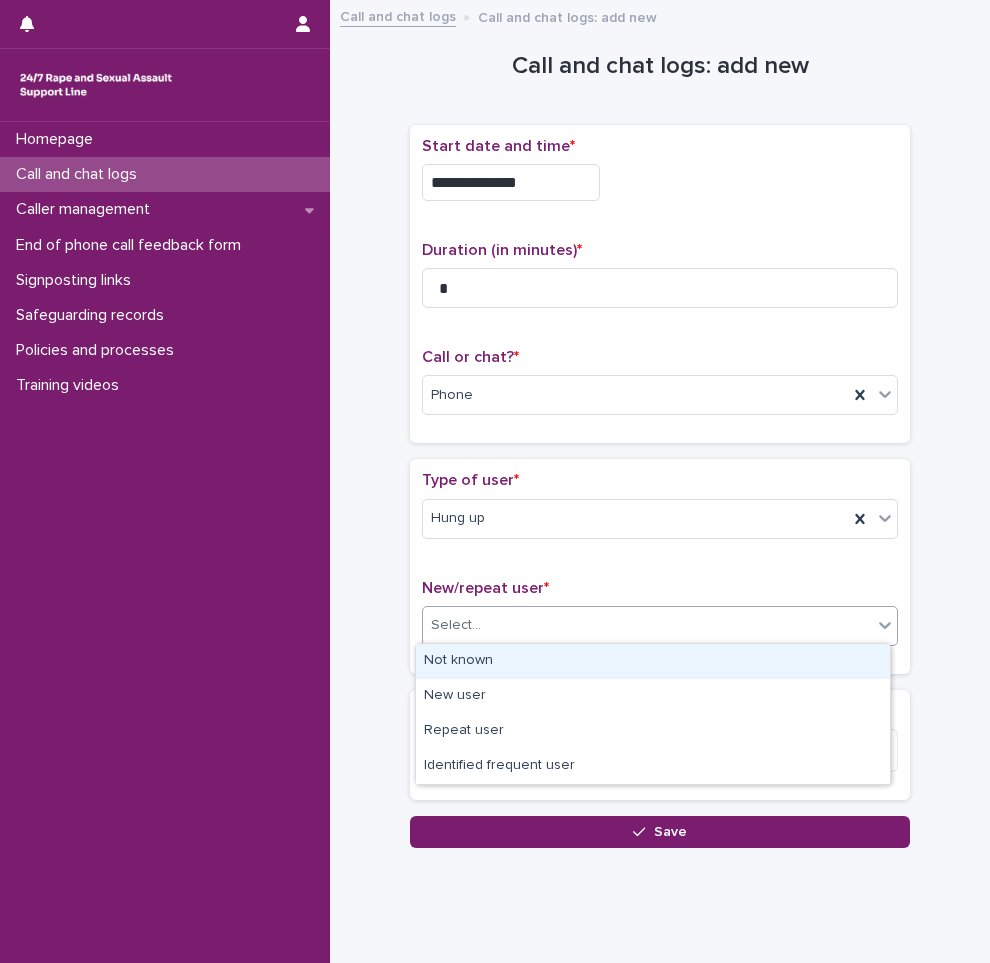click on "Not known" at bounding box center [653, 661] 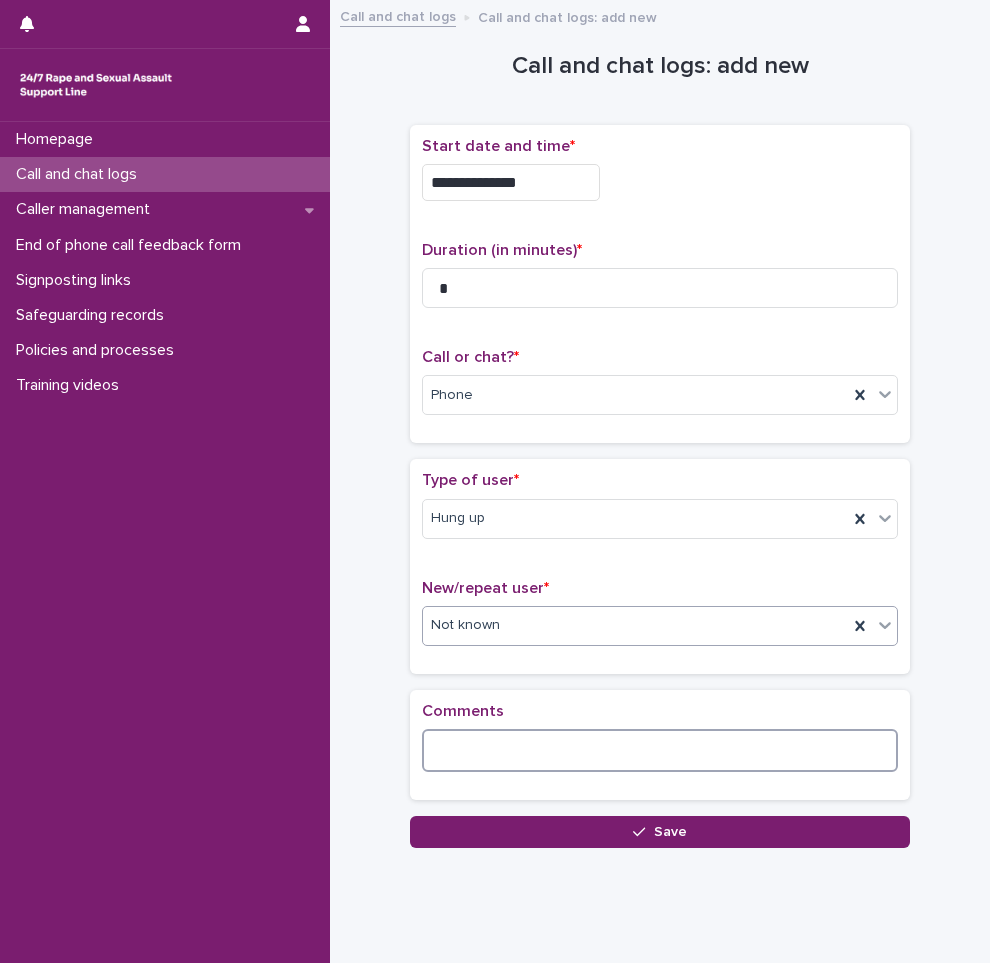 click at bounding box center (660, 750) 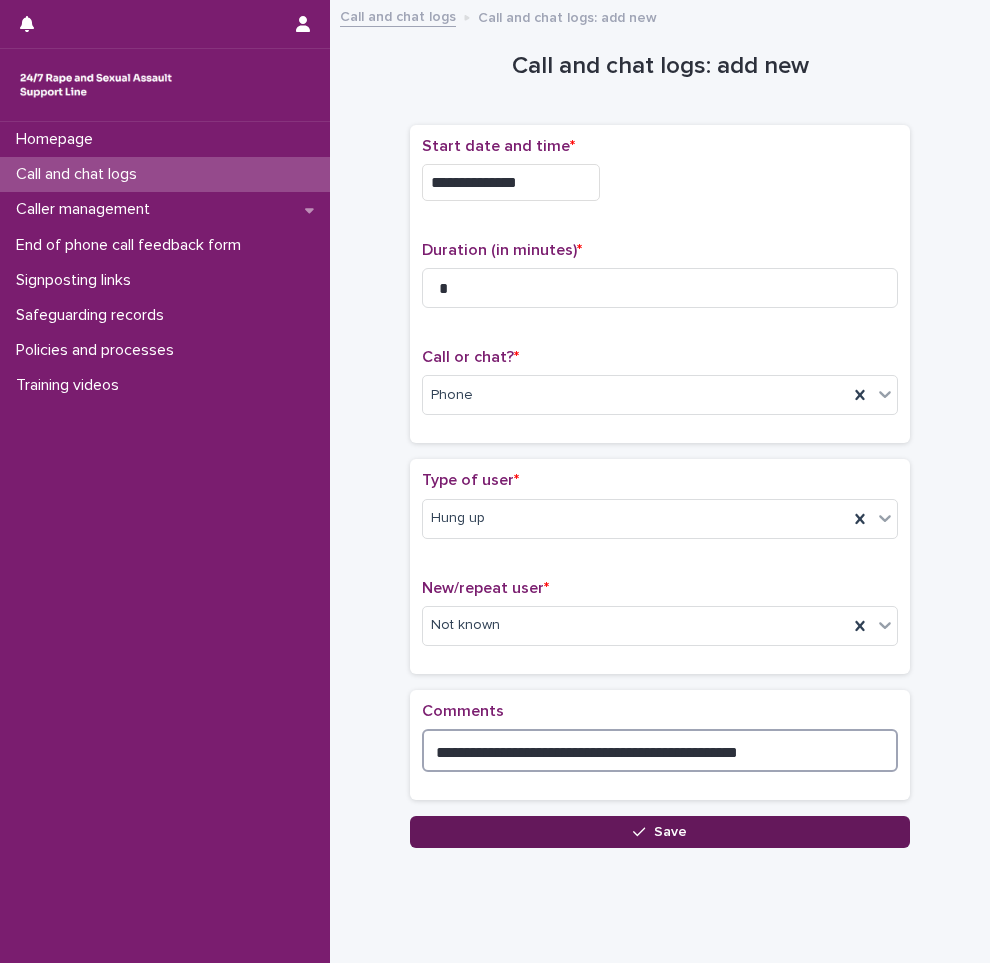 type on "**********" 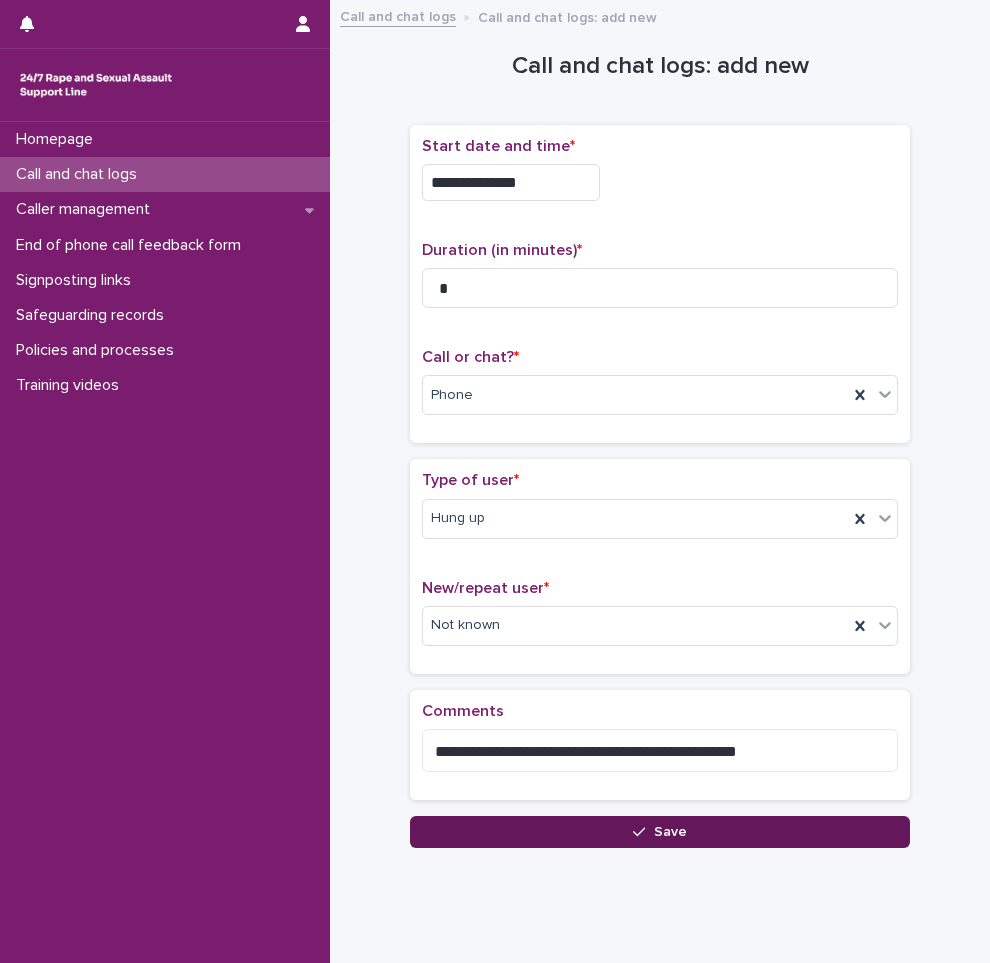 click on "Save" at bounding box center (660, 832) 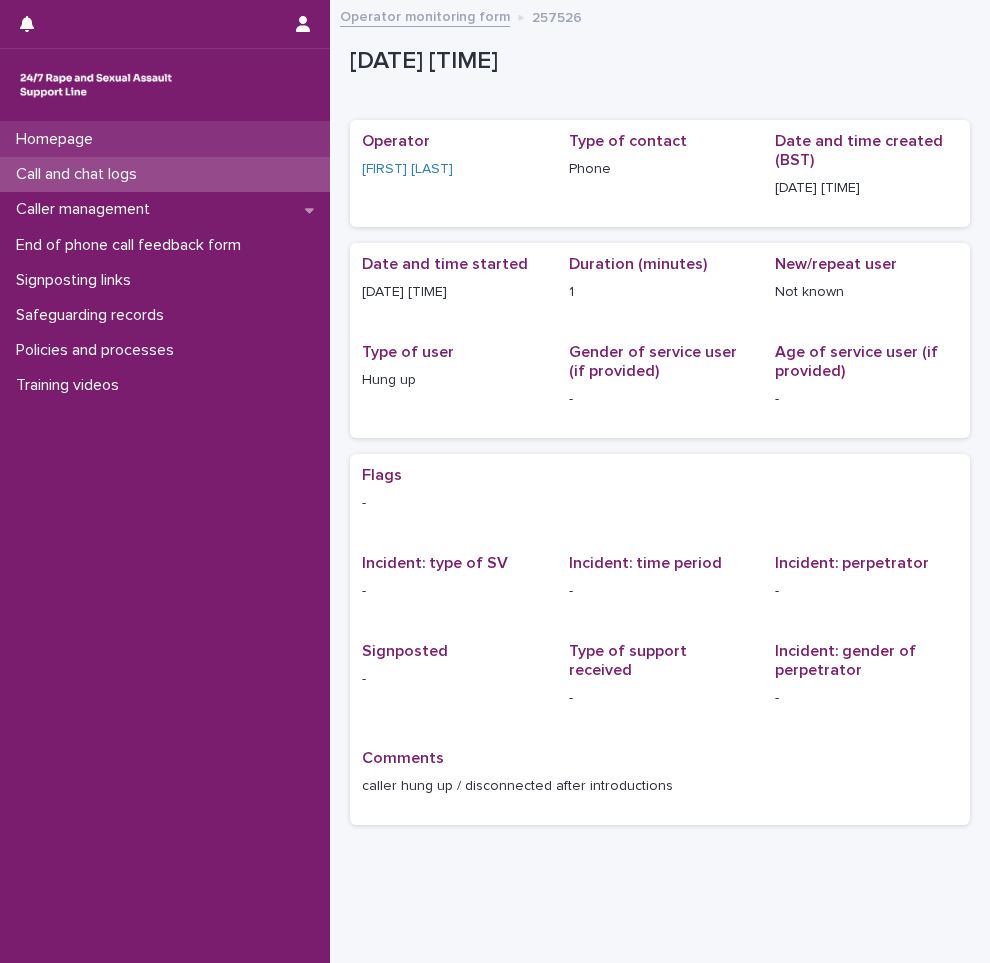 click on "Homepage" at bounding box center (58, 139) 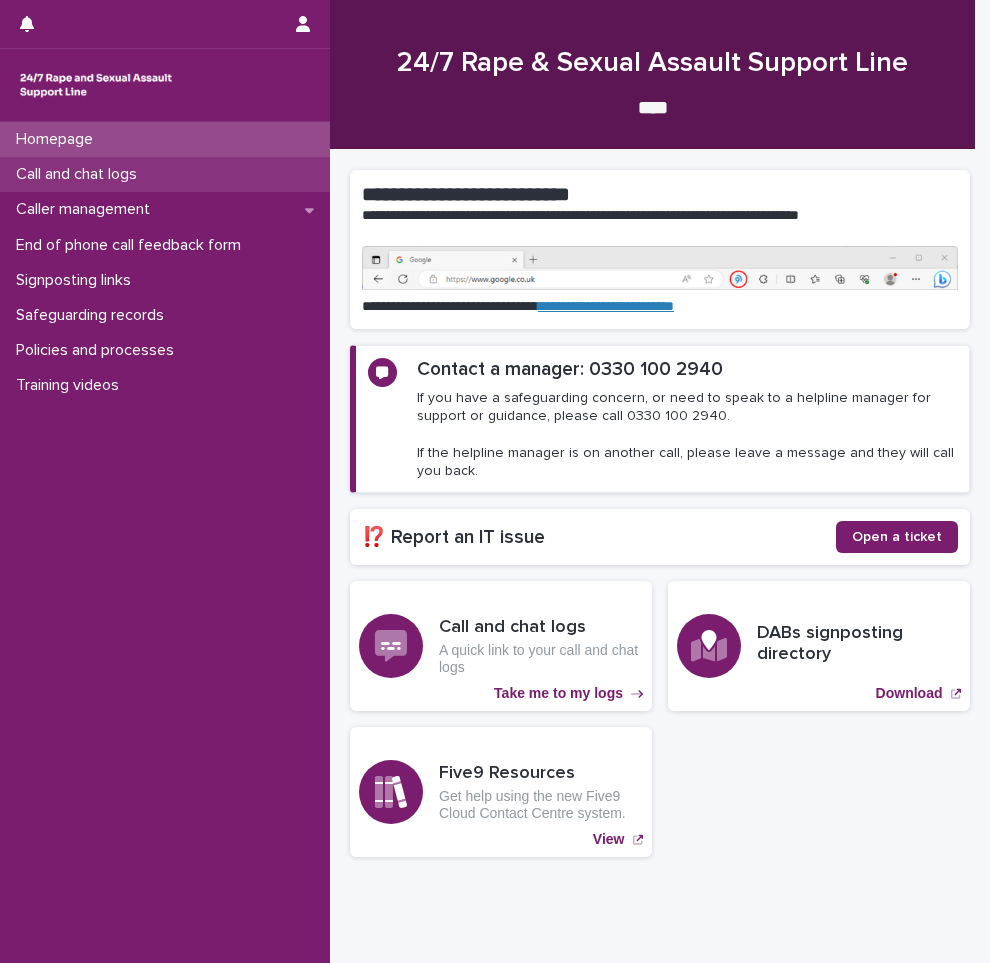 click on "Call and chat logs" at bounding box center (165, 174) 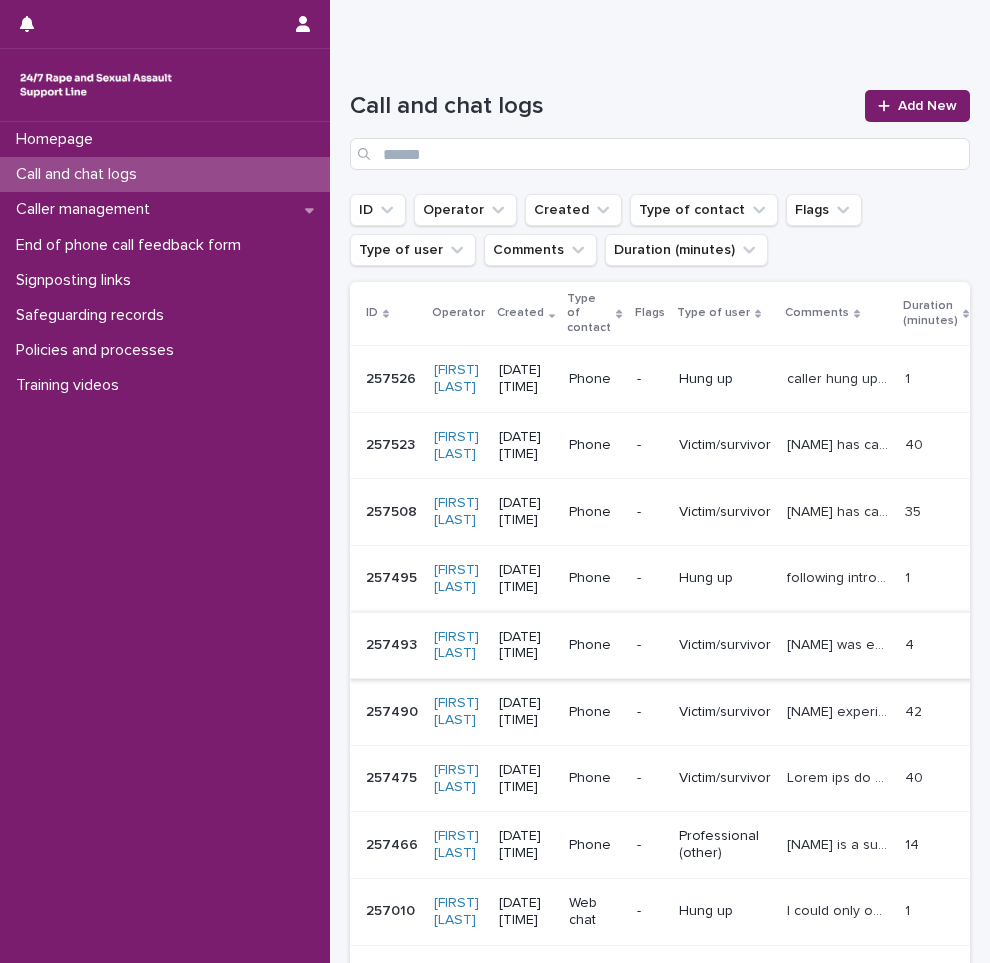 scroll, scrollTop: 0, scrollLeft: 0, axis: both 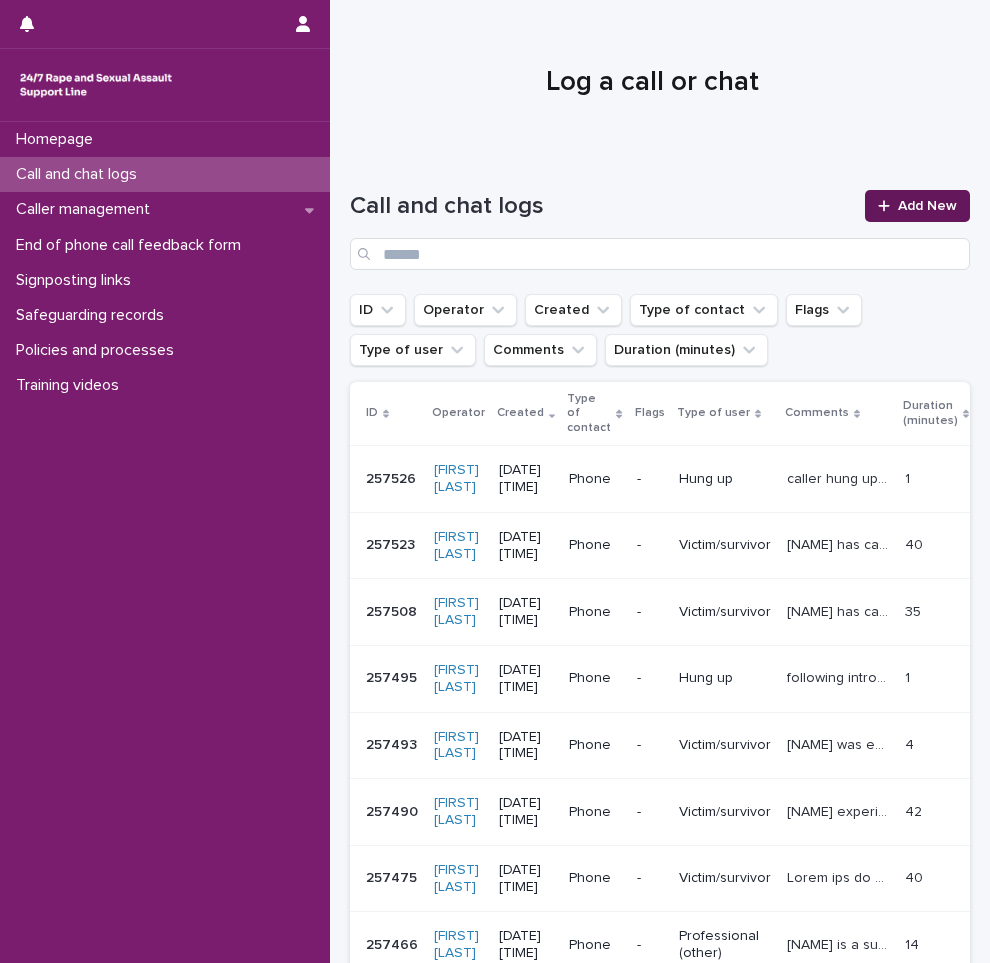 click on "Add New" at bounding box center (927, 206) 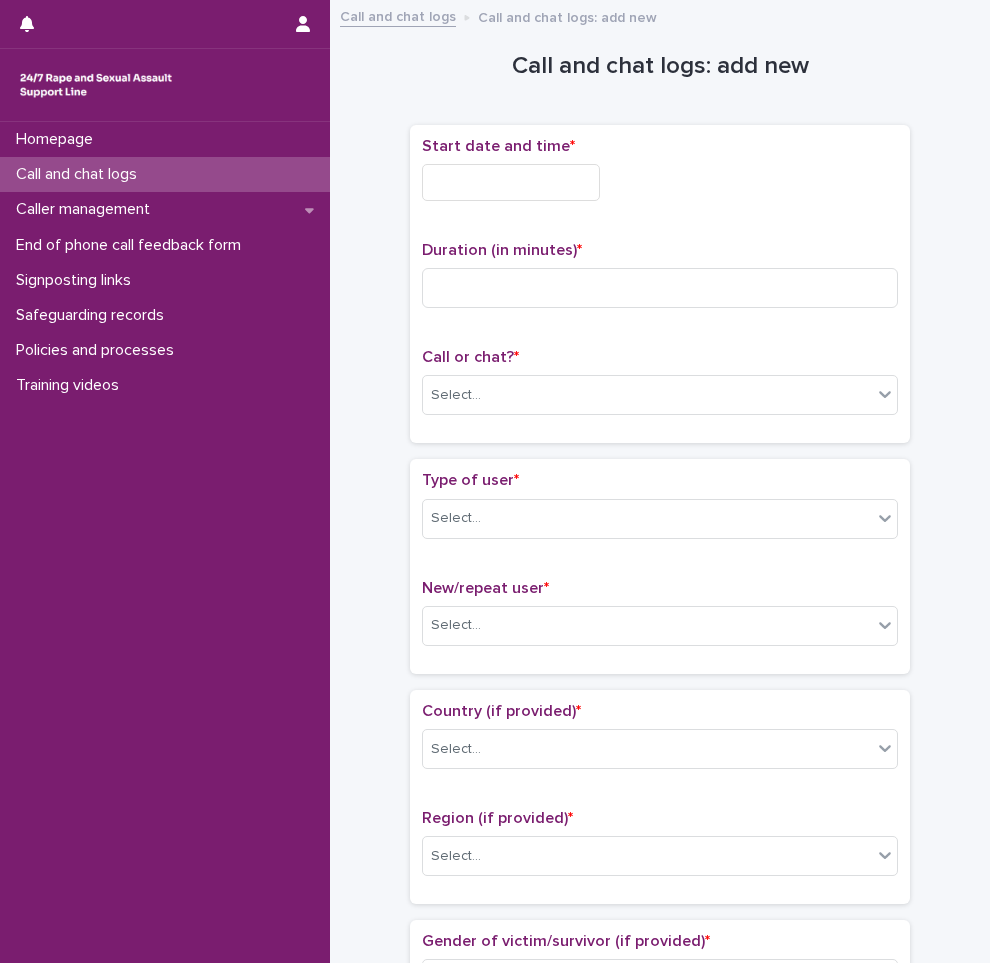click at bounding box center [511, 182] 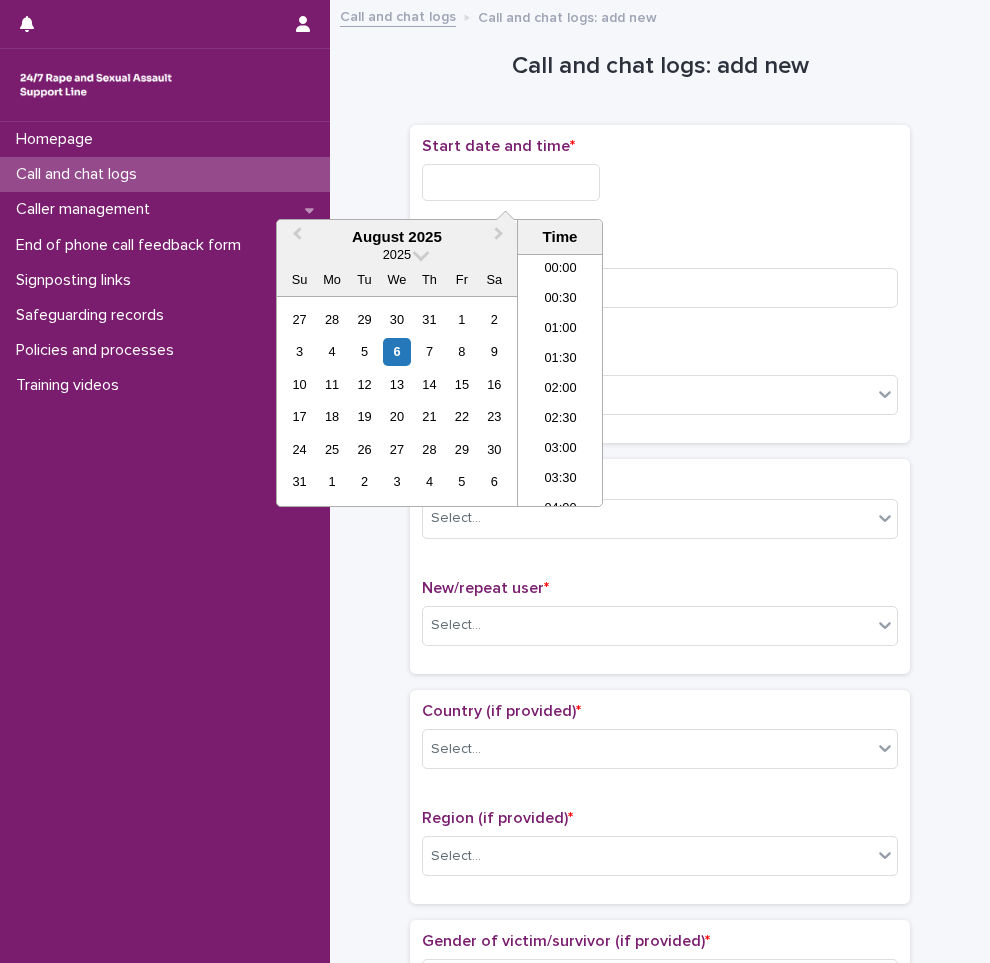 scroll, scrollTop: 1189, scrollLeft: 0, axis: vertical 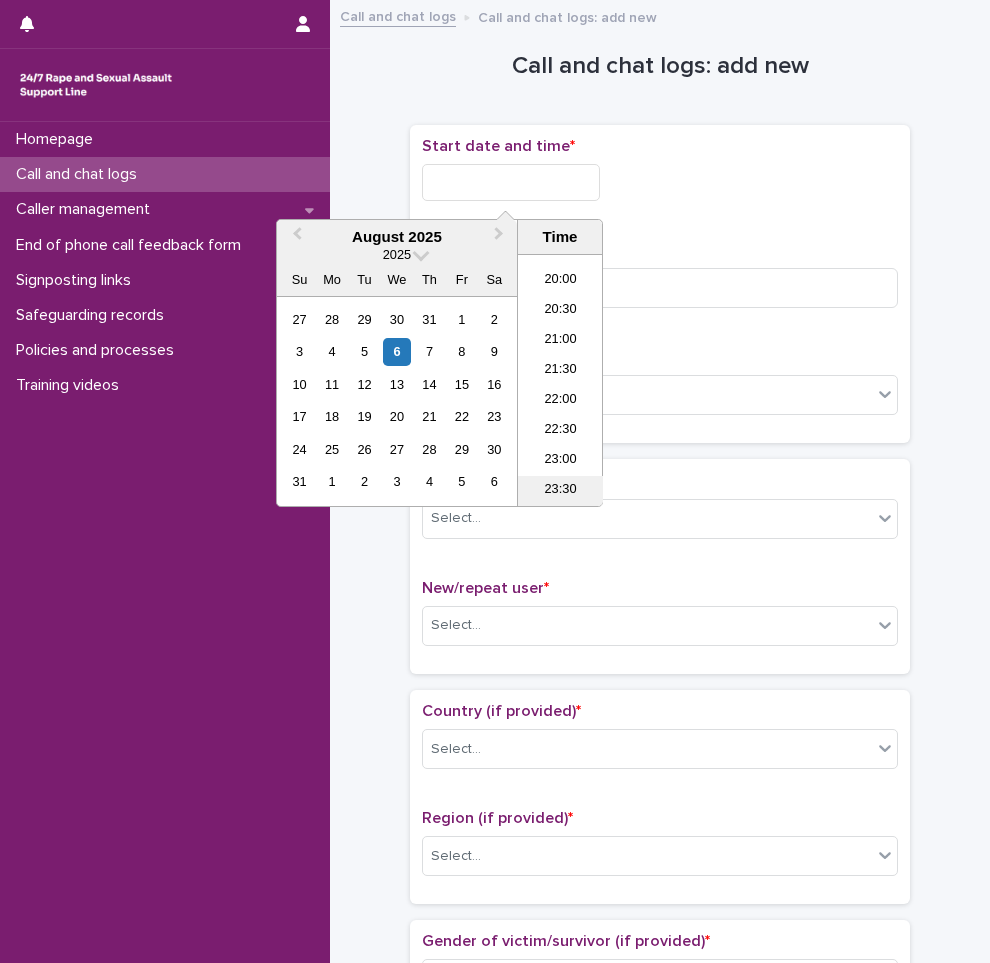 click on "23:30" at bounding box center (560, 491) 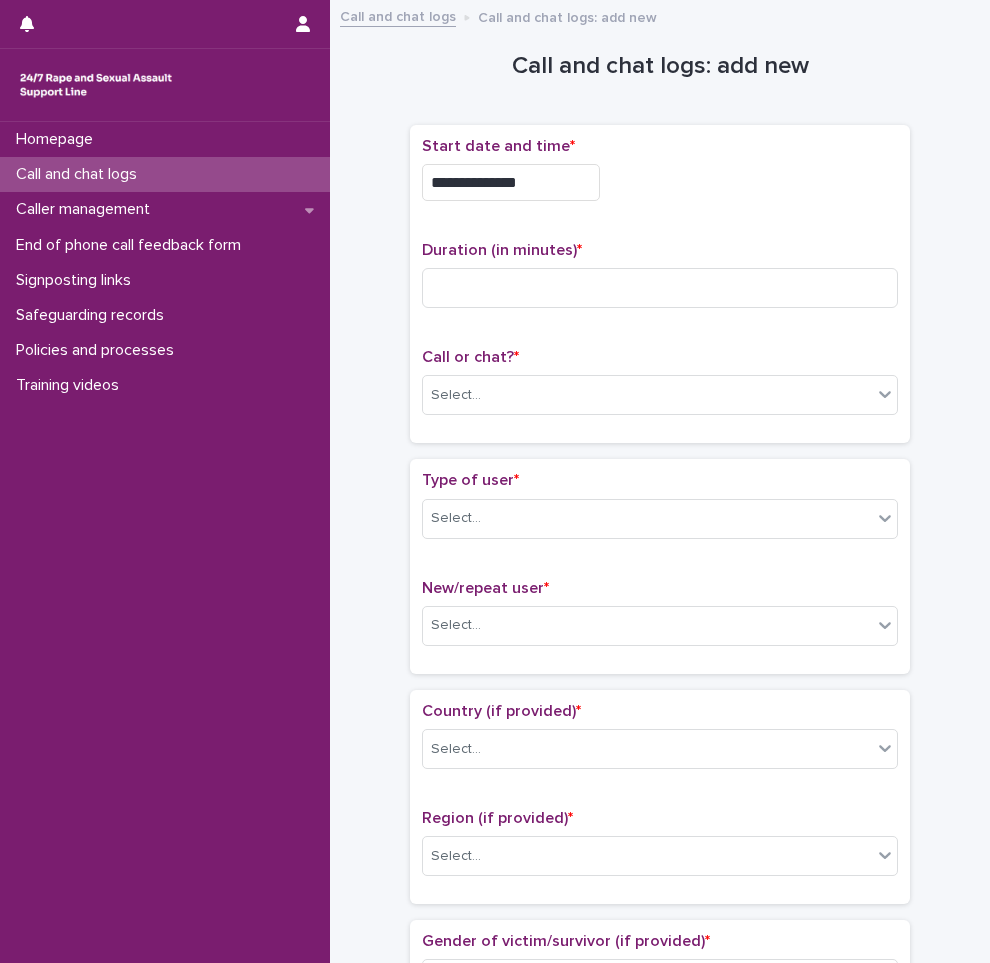 click on "**********" at bounding box center (511, 182) 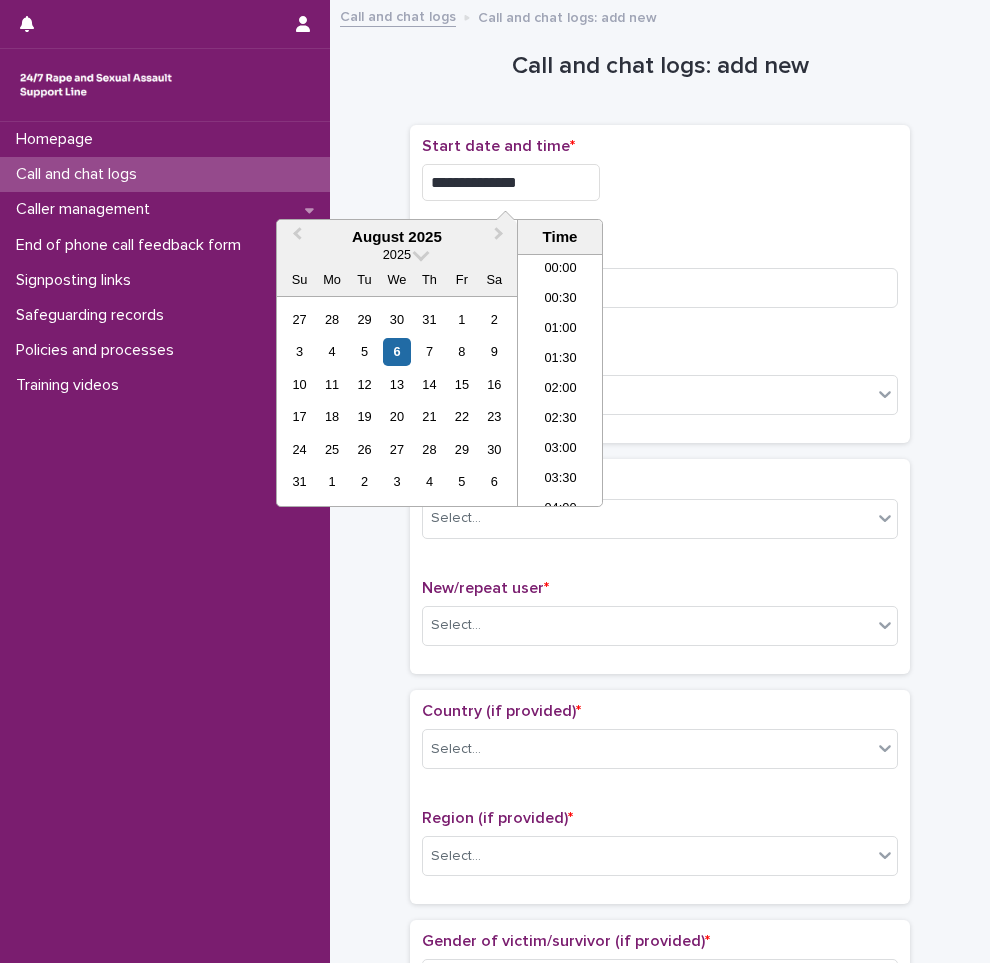 scroll, scrollTop: 1189, scrollLeft: 0, axis: vertical 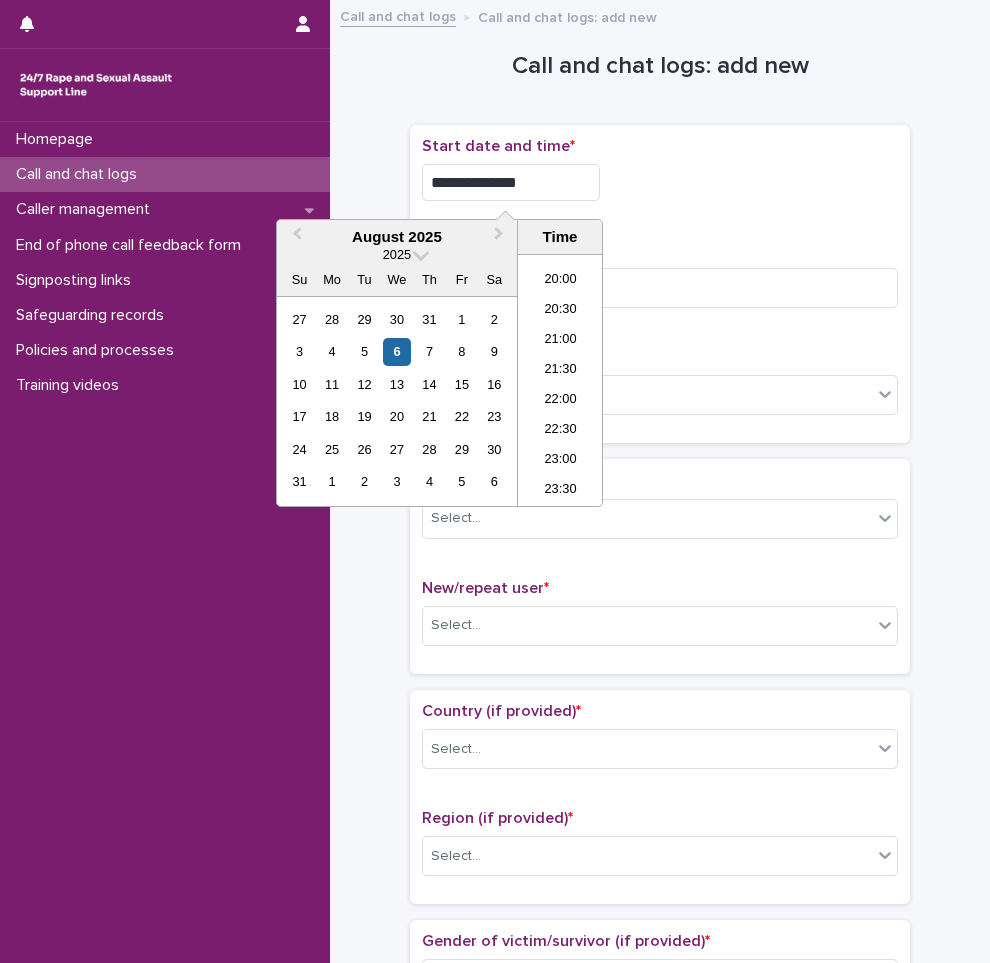 type on "**********" 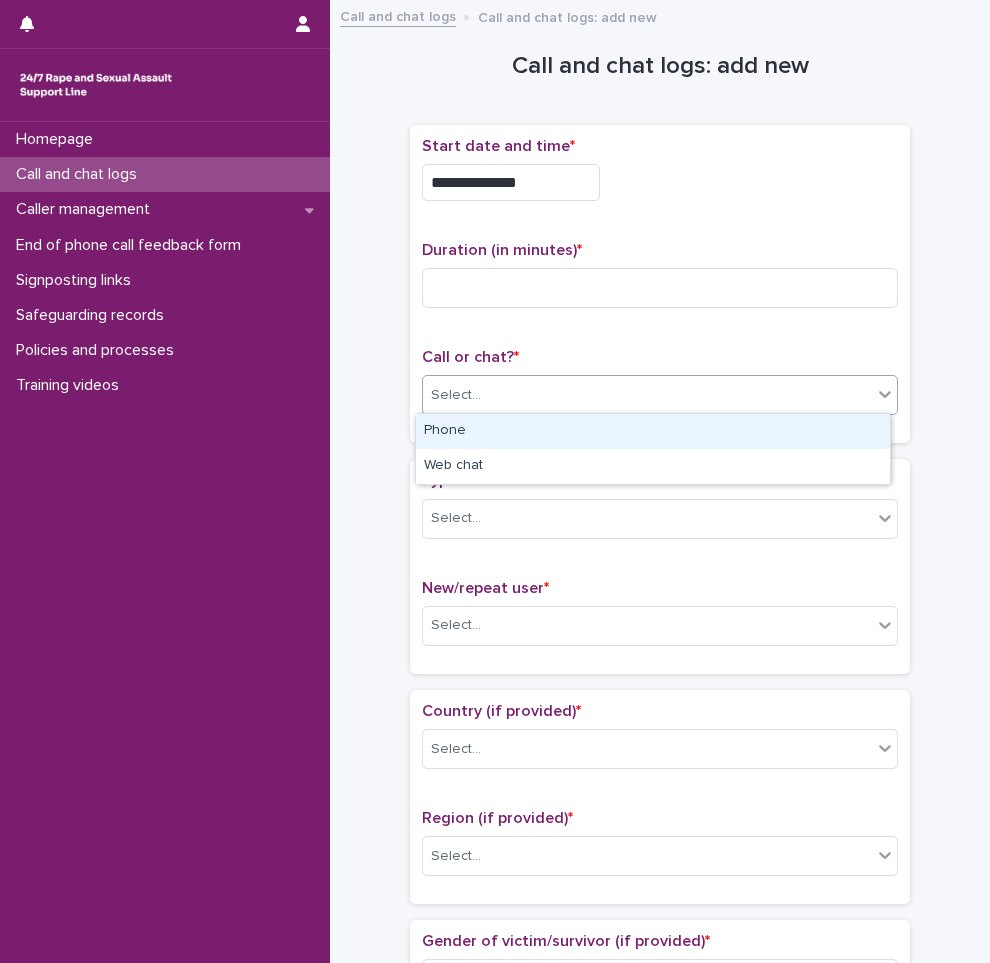 click on "Select..." at bounding box center (456, 395) 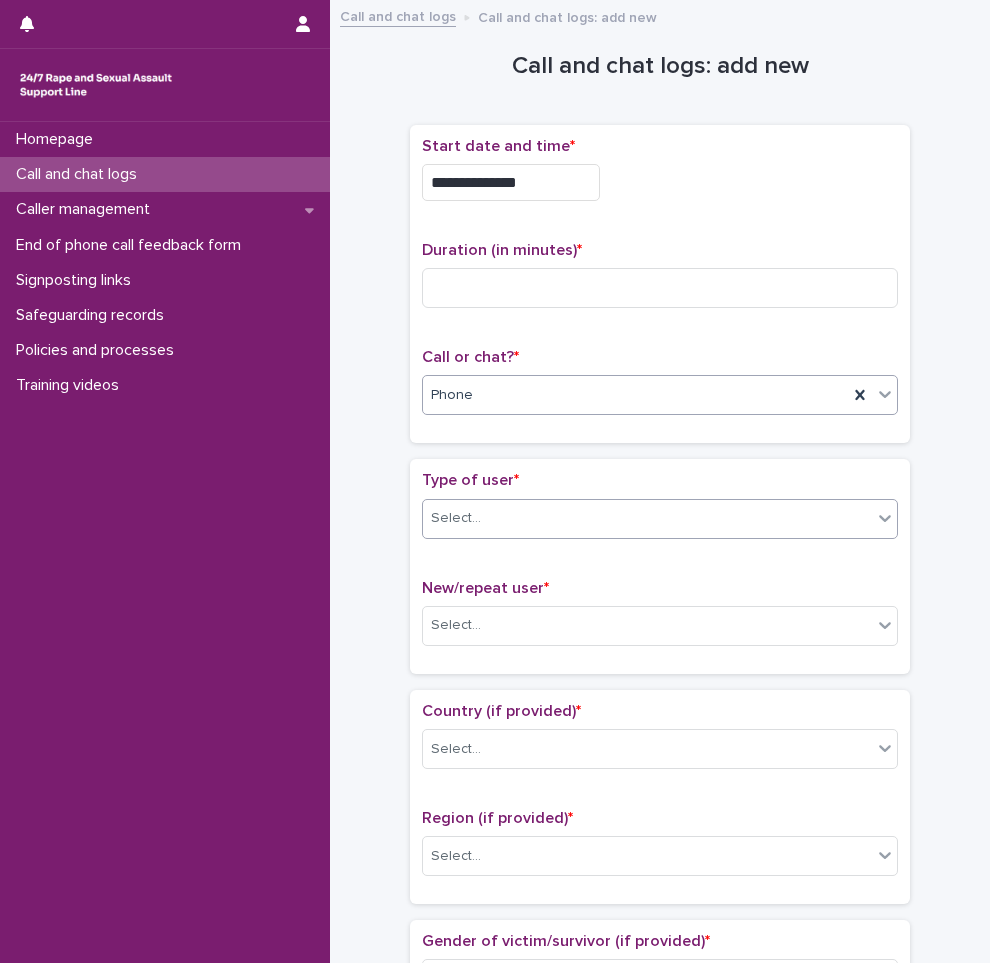 click on "Select..." at bounding box center [647, 518] 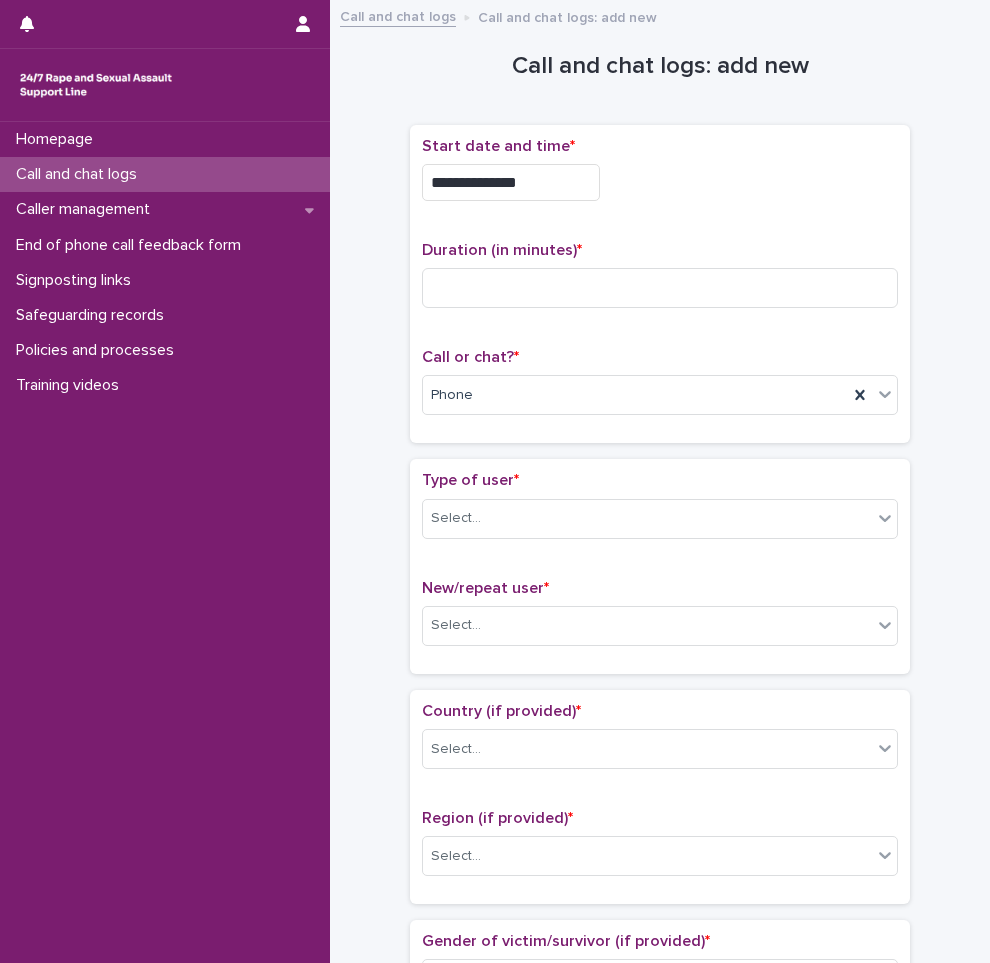 click on "**********" at bounding box center [660, 1035] 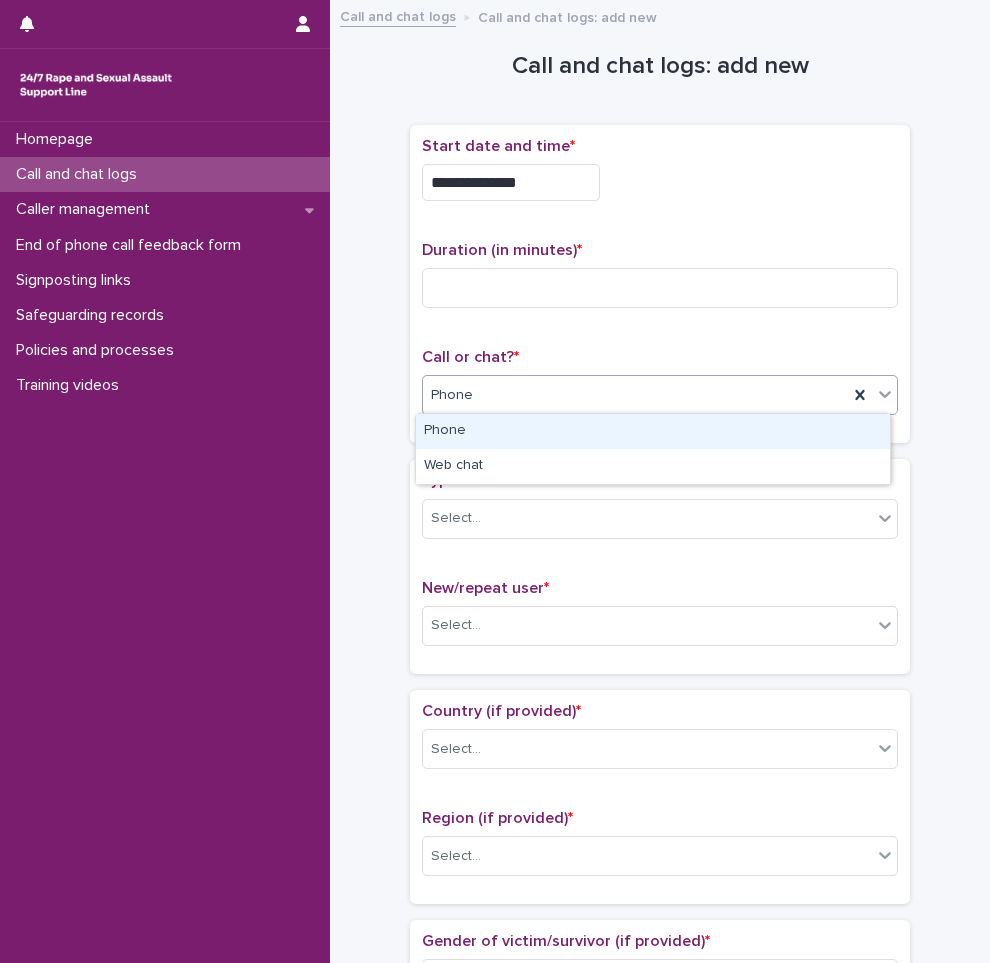 click on "Phone" at bounding box center (653, 431) 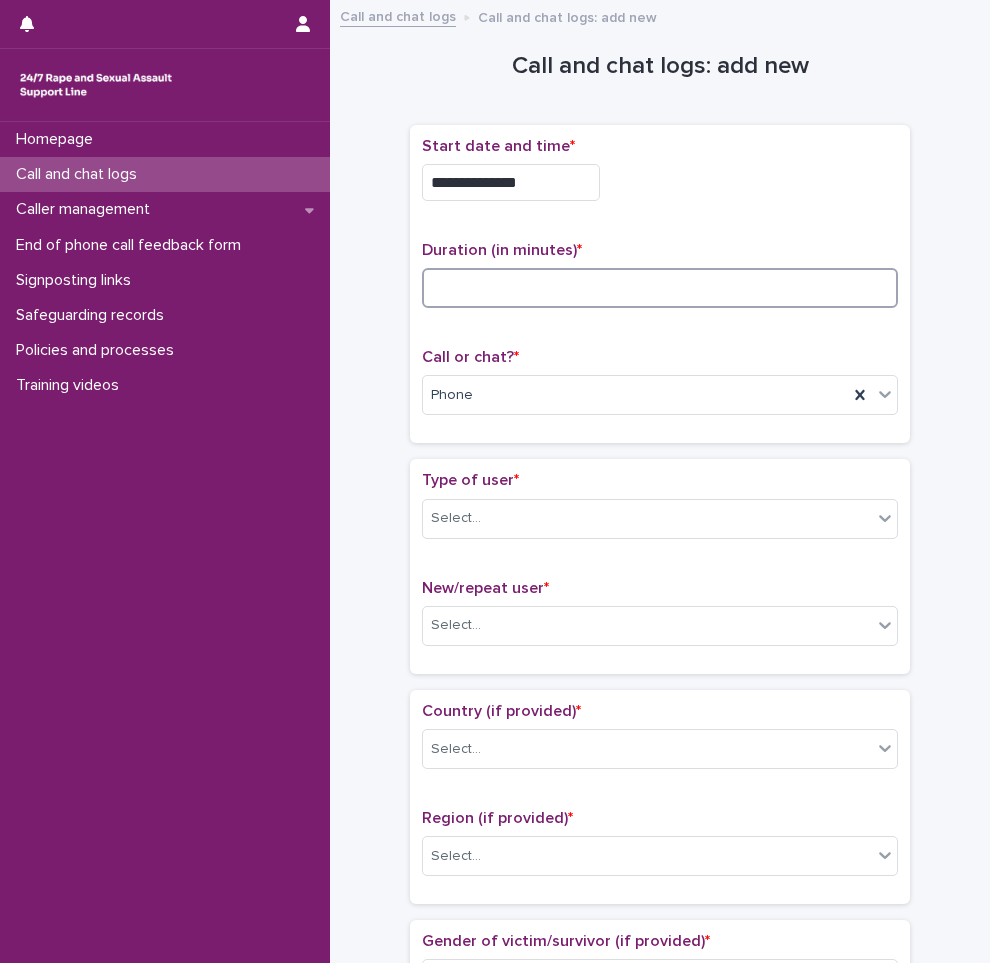 click at bounding box center [660, 288] 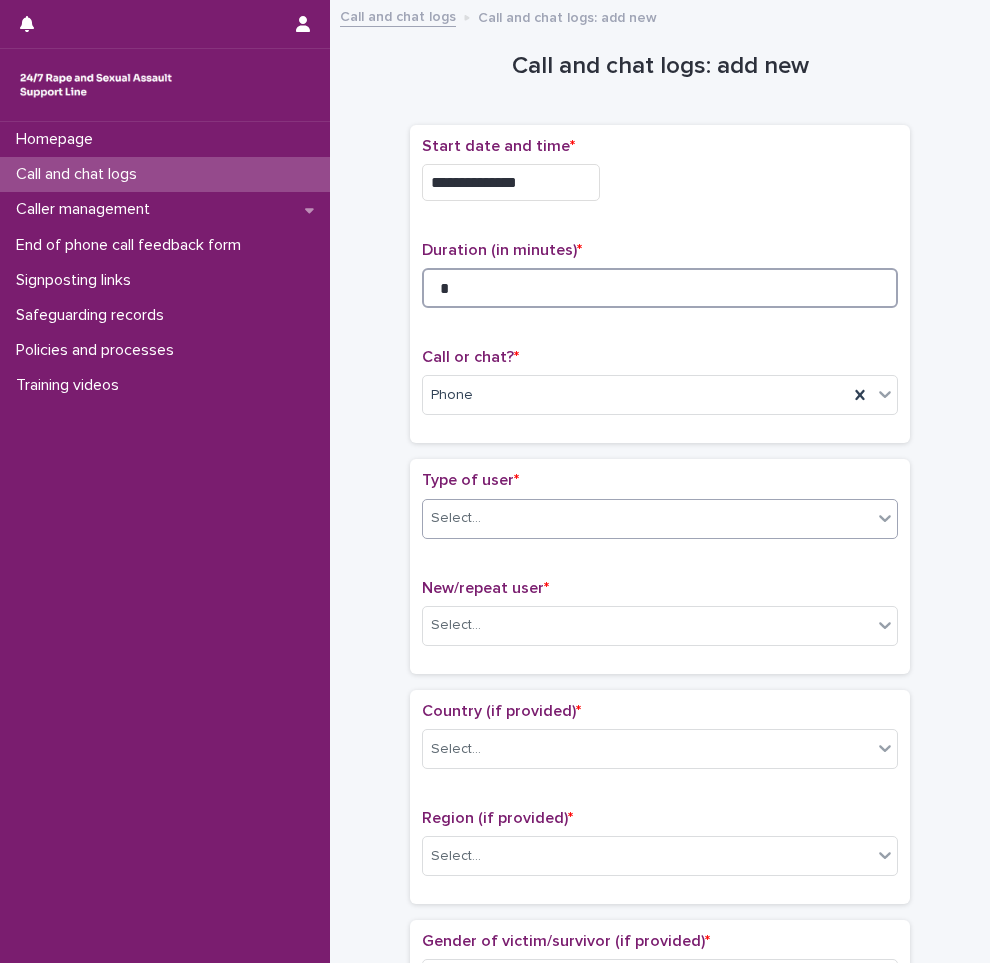 type on "*" 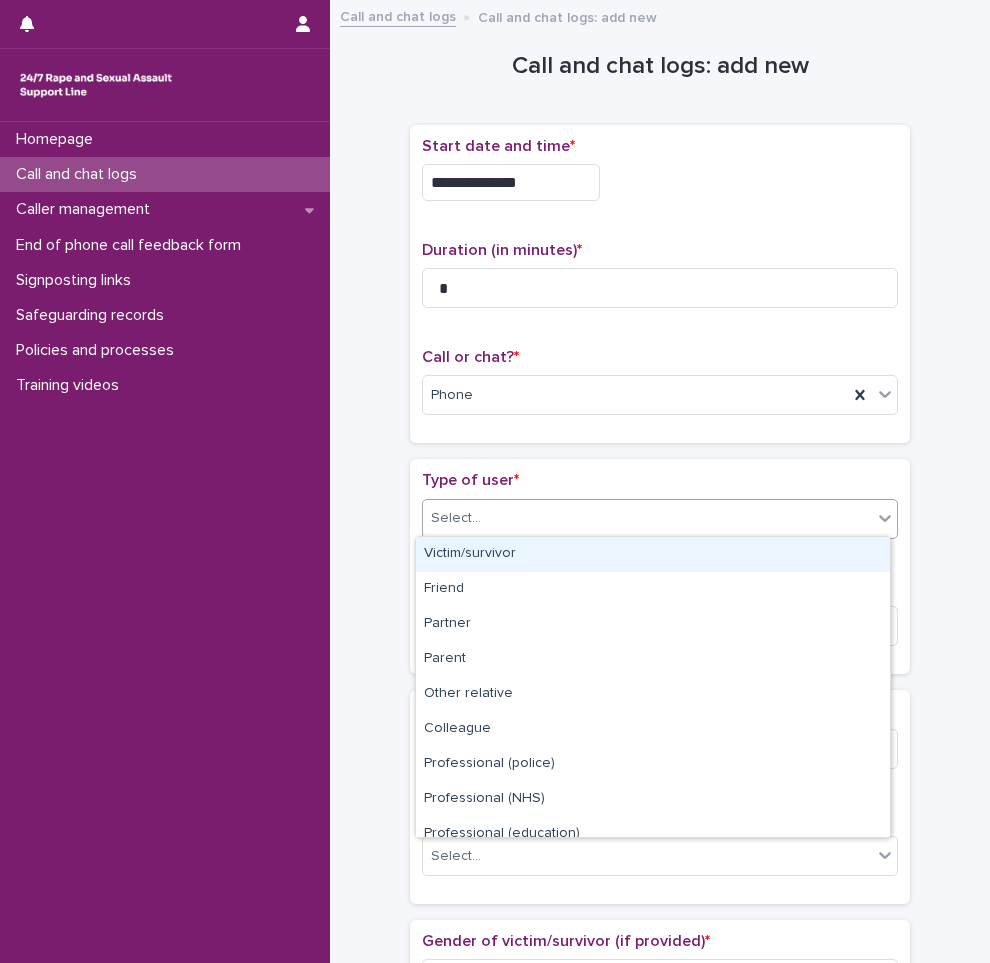 click on "Select..." at bounding box center (456, 518) 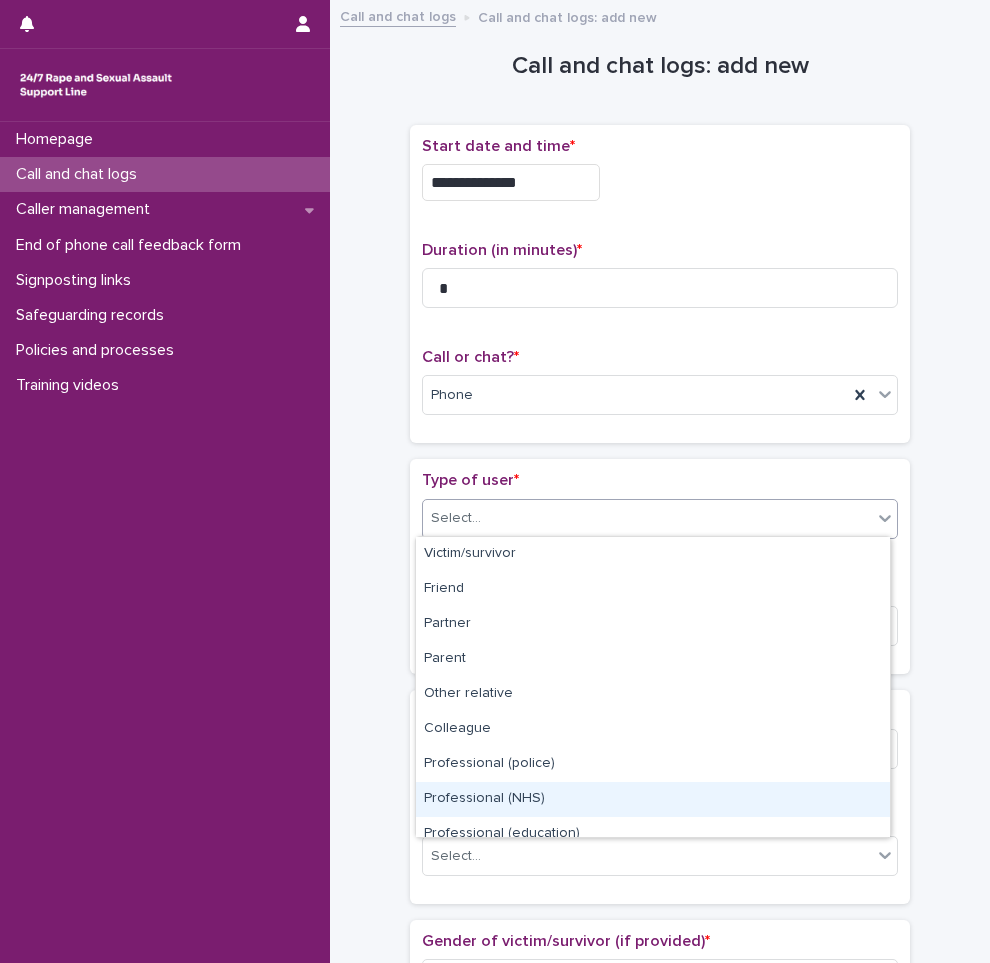 scroll, scrollTop: 225, scrollLeft: 0, axis: vertical 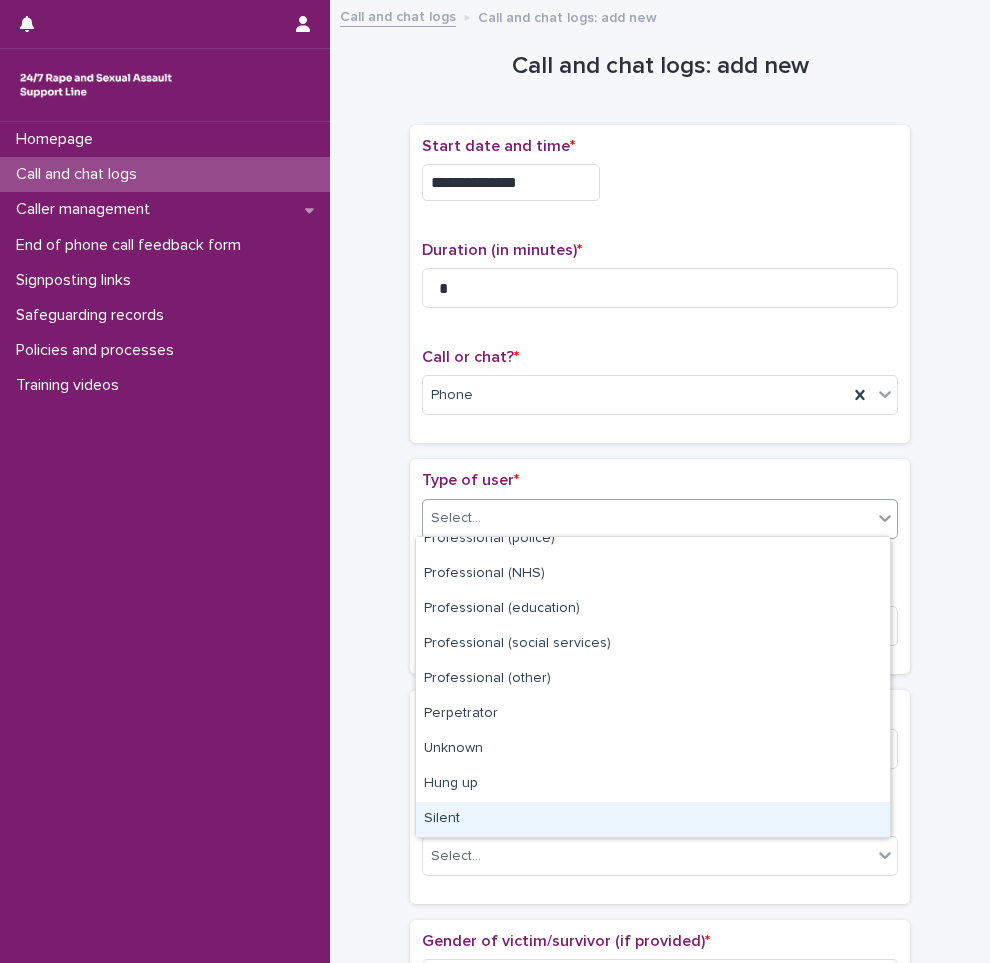 click on "Silent" at bounding box center (653, 819) 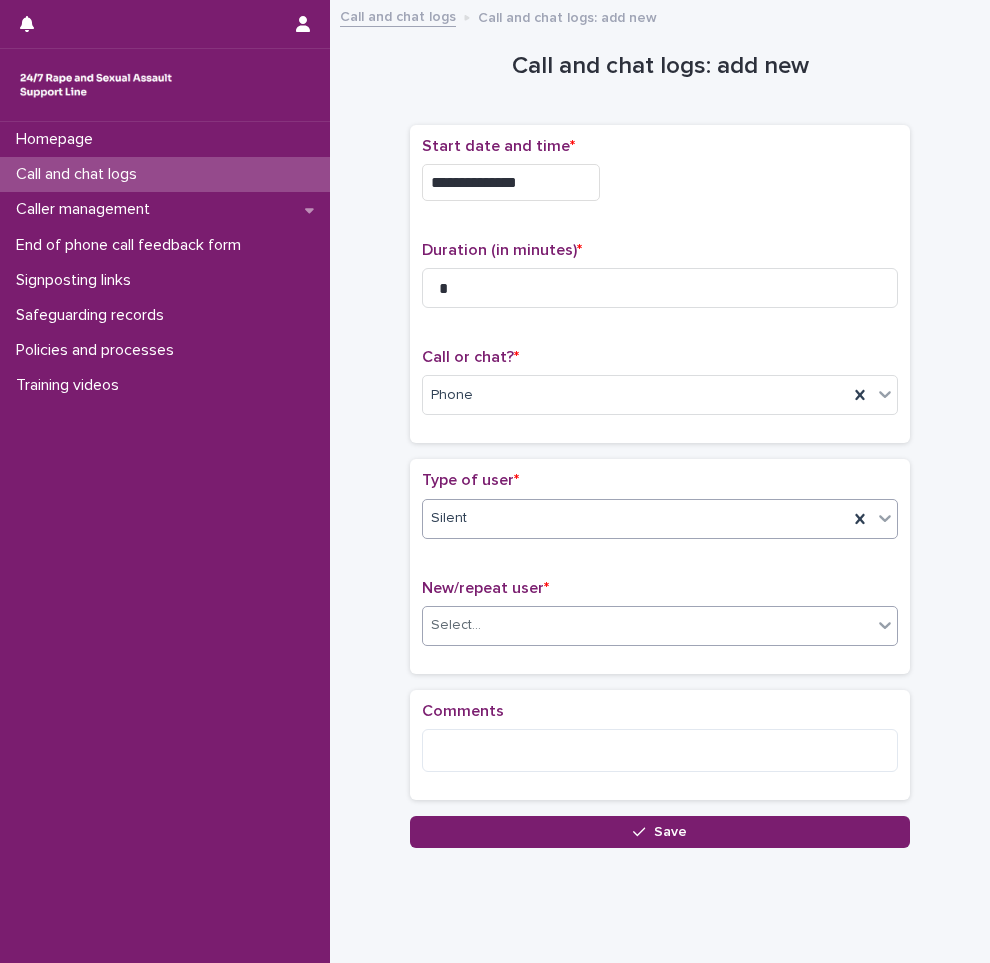 click on "Select..." at bounding box center (647, 625) 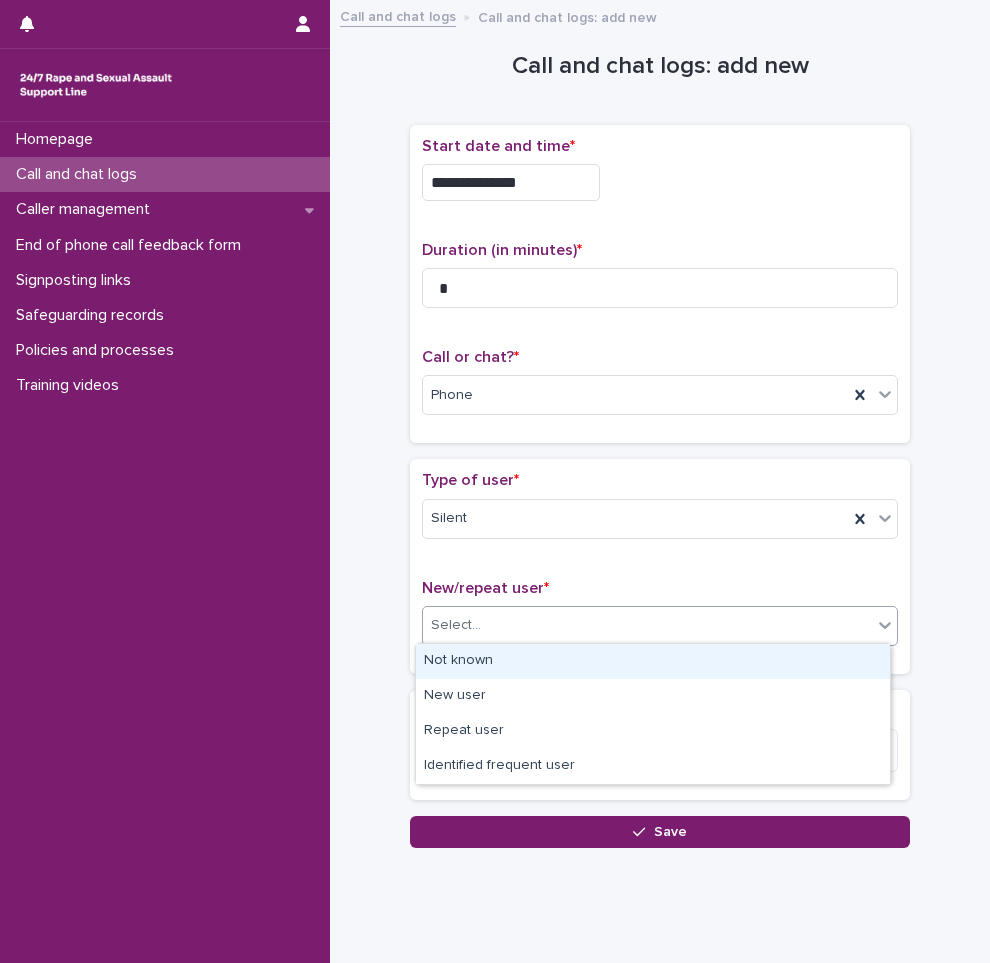click on "Not known" at bounding box center [653, 661] 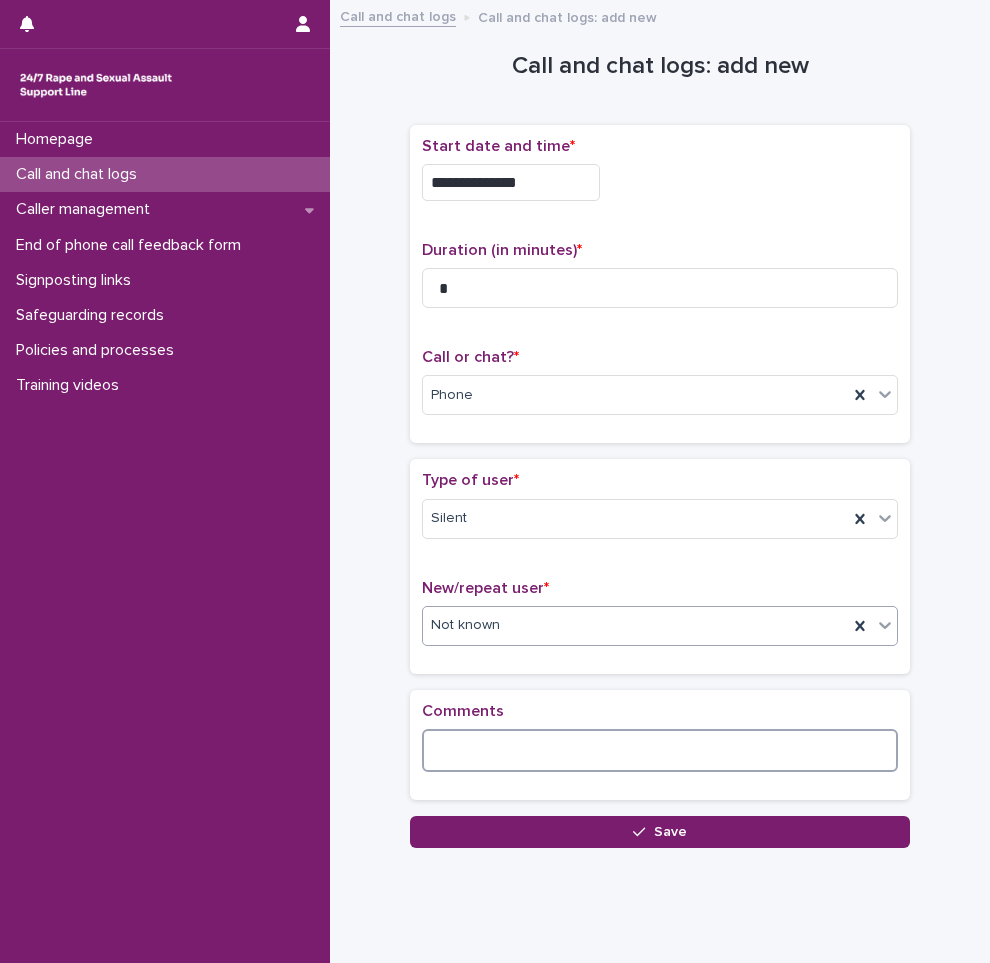 click at bounding box center (660, 750) 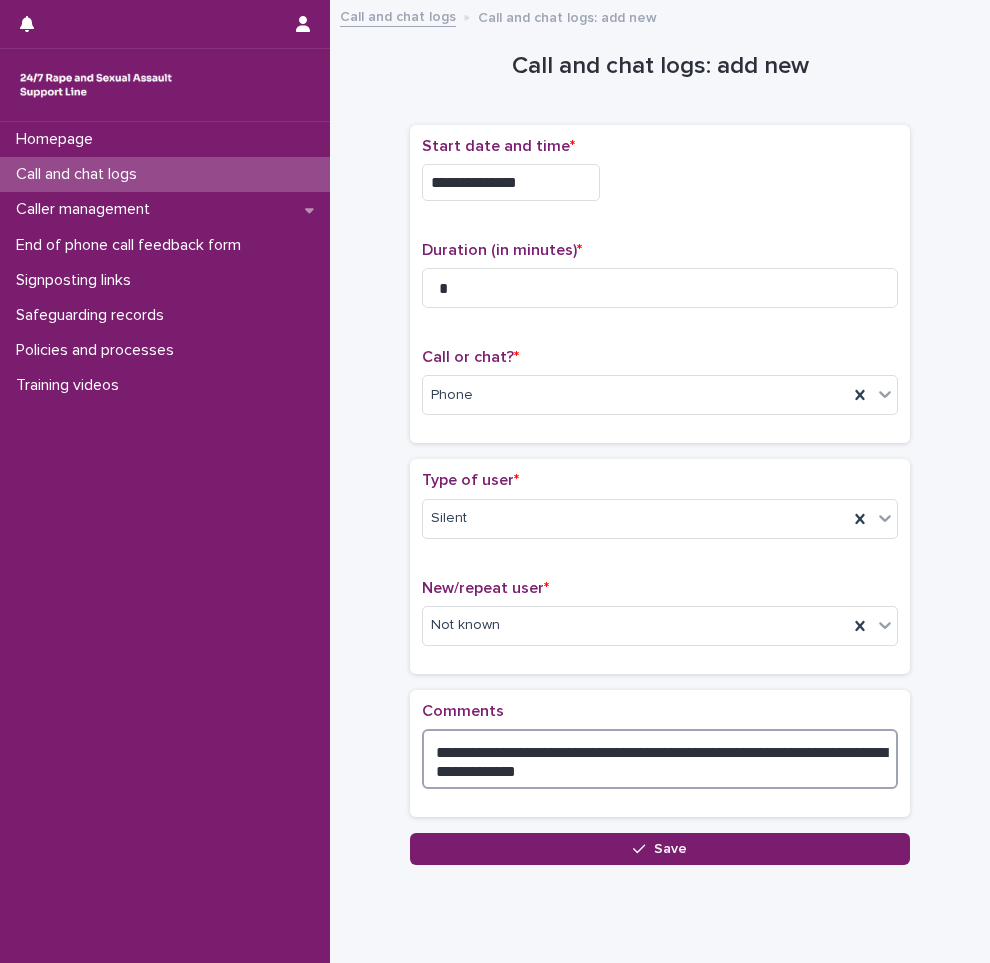 click on "**********" at bounding box center (660, 759) 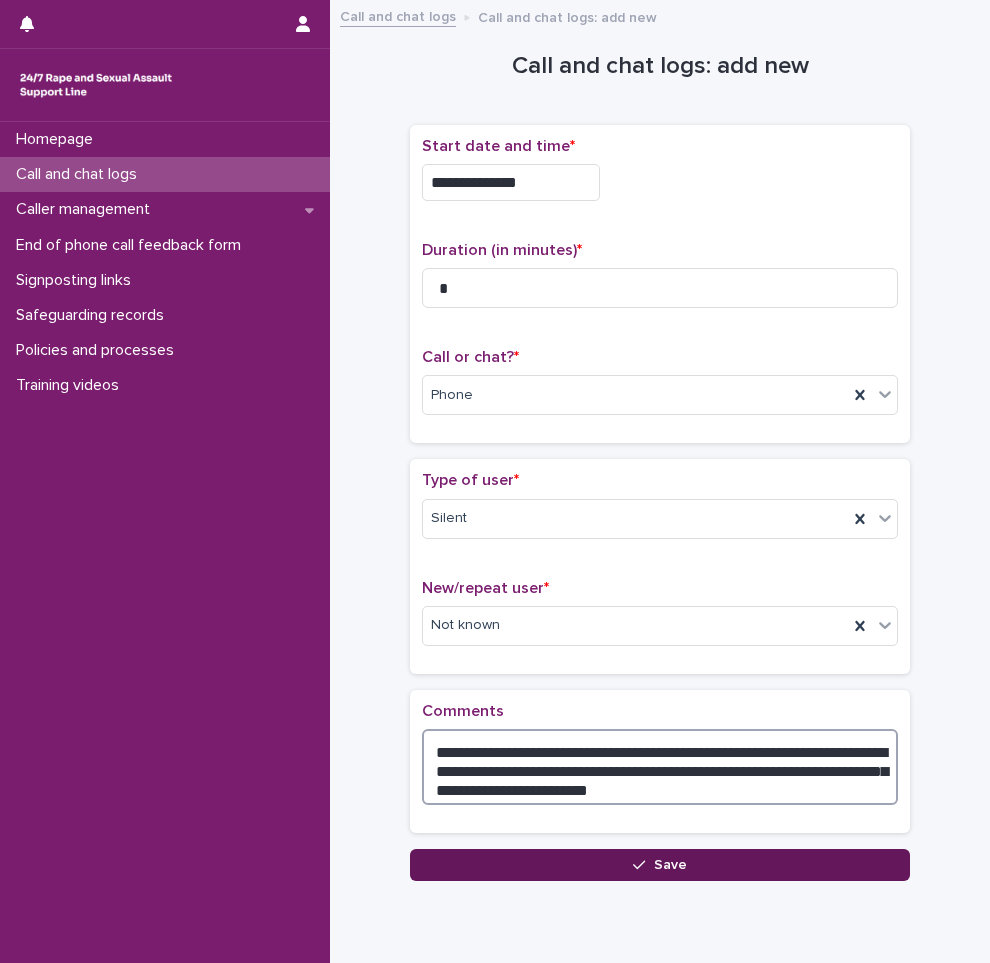 type on "**********" 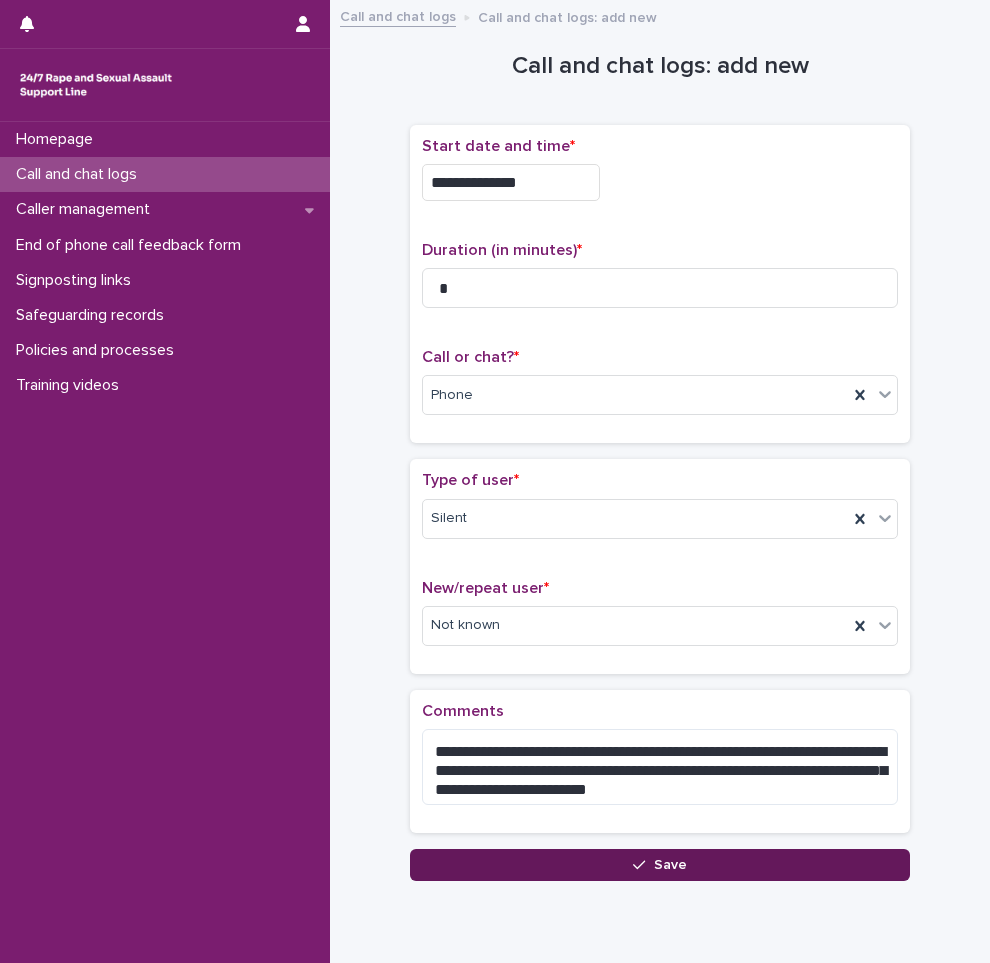 click on "Save" at bounding box center [660, 865] 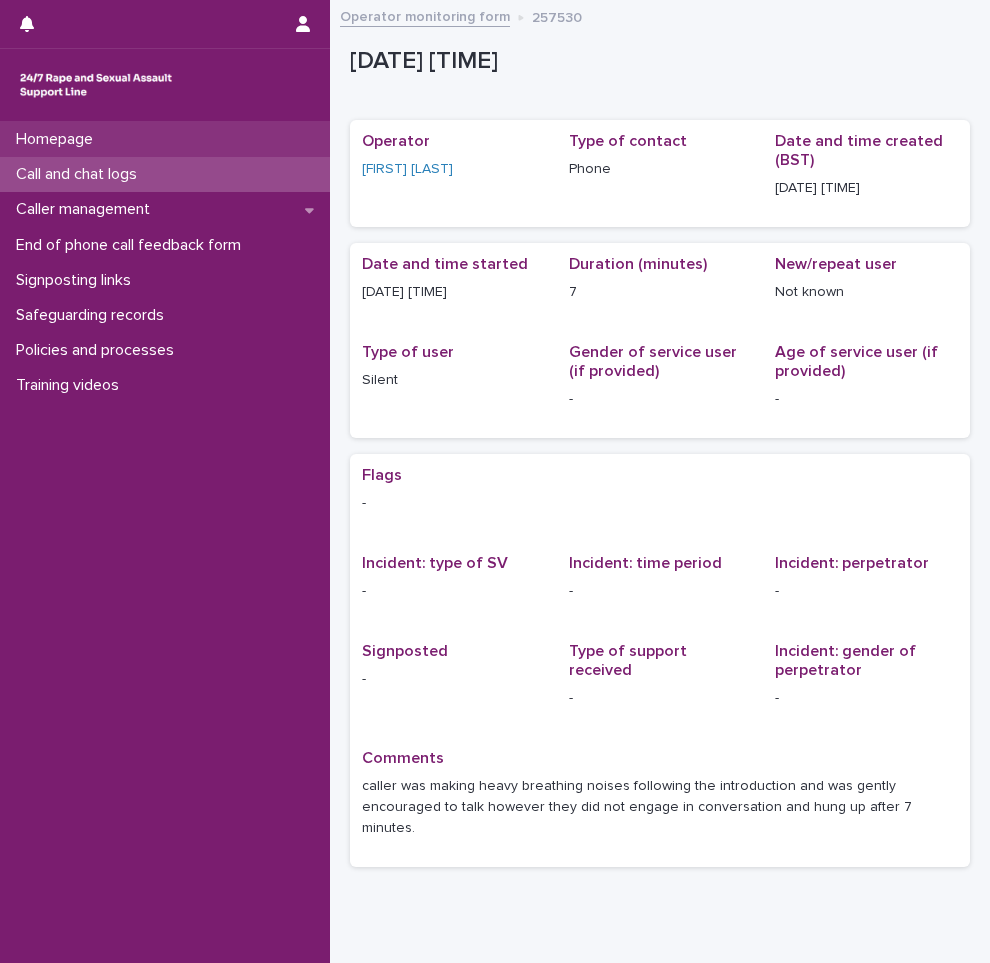 click on "Homepage" at bounding box center [58, 139] 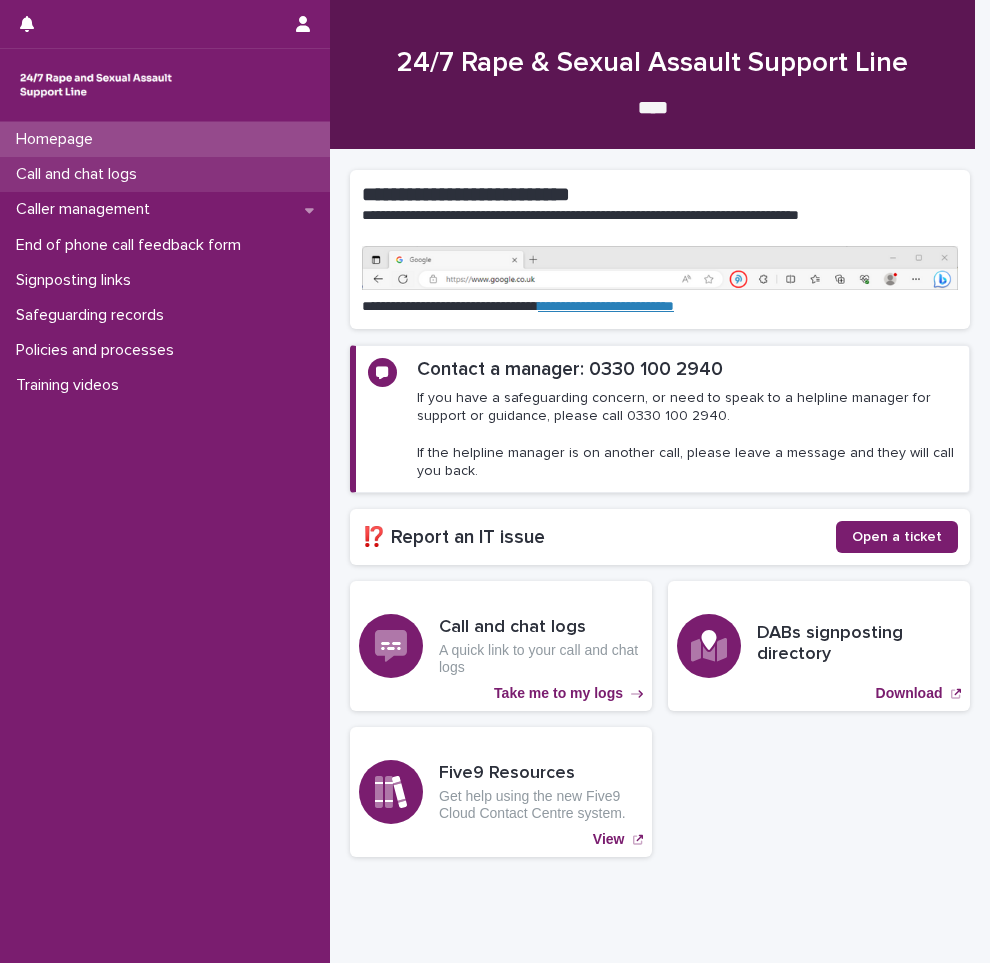 click on "Call and chat logs" at bounding box center [80, 174] 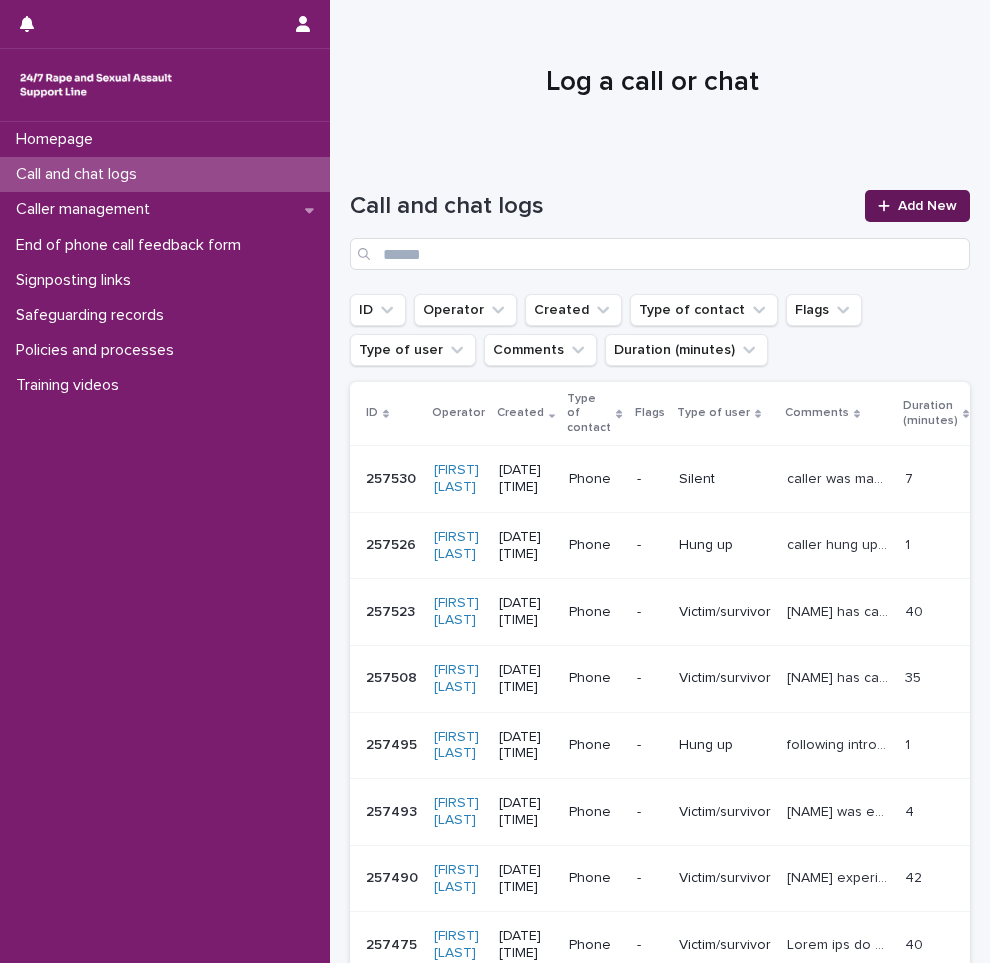 click on "Add New" at bounding box center (927, 206) 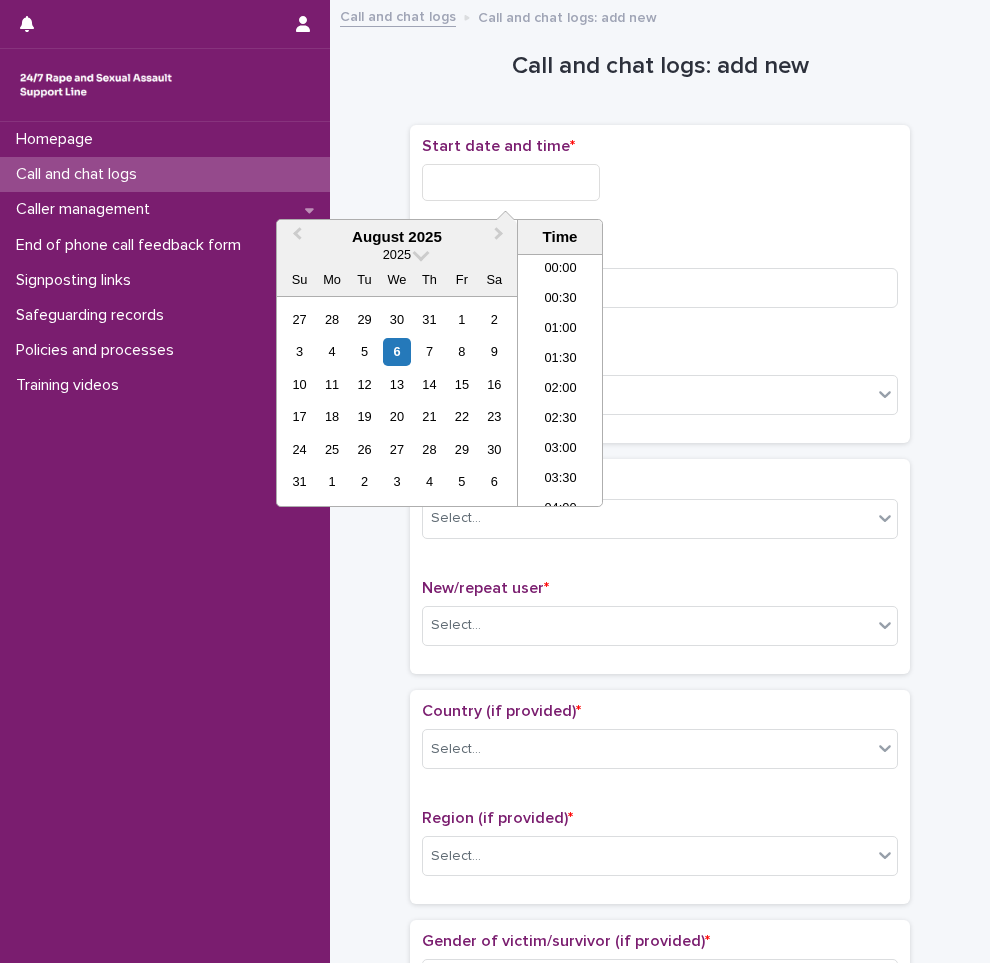 click at bounding box center [511, 182] 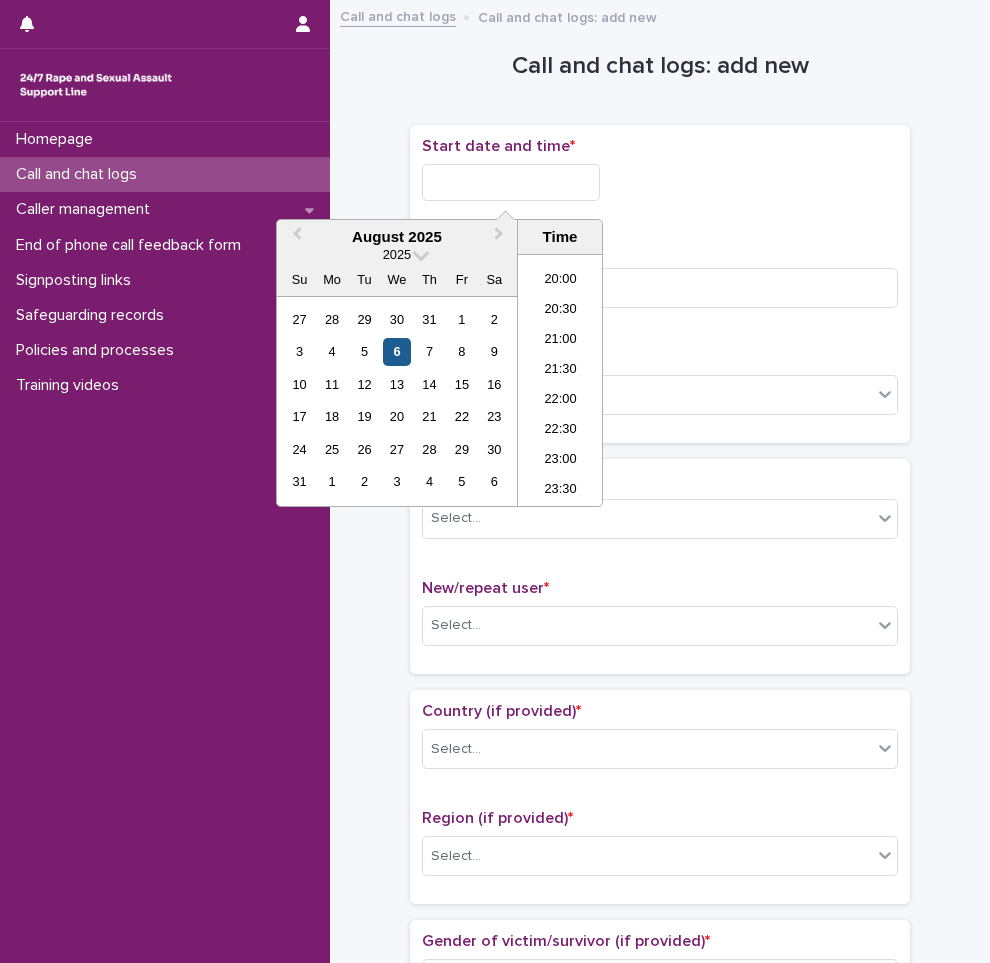 click on "6" at bounding box center (396, 351) 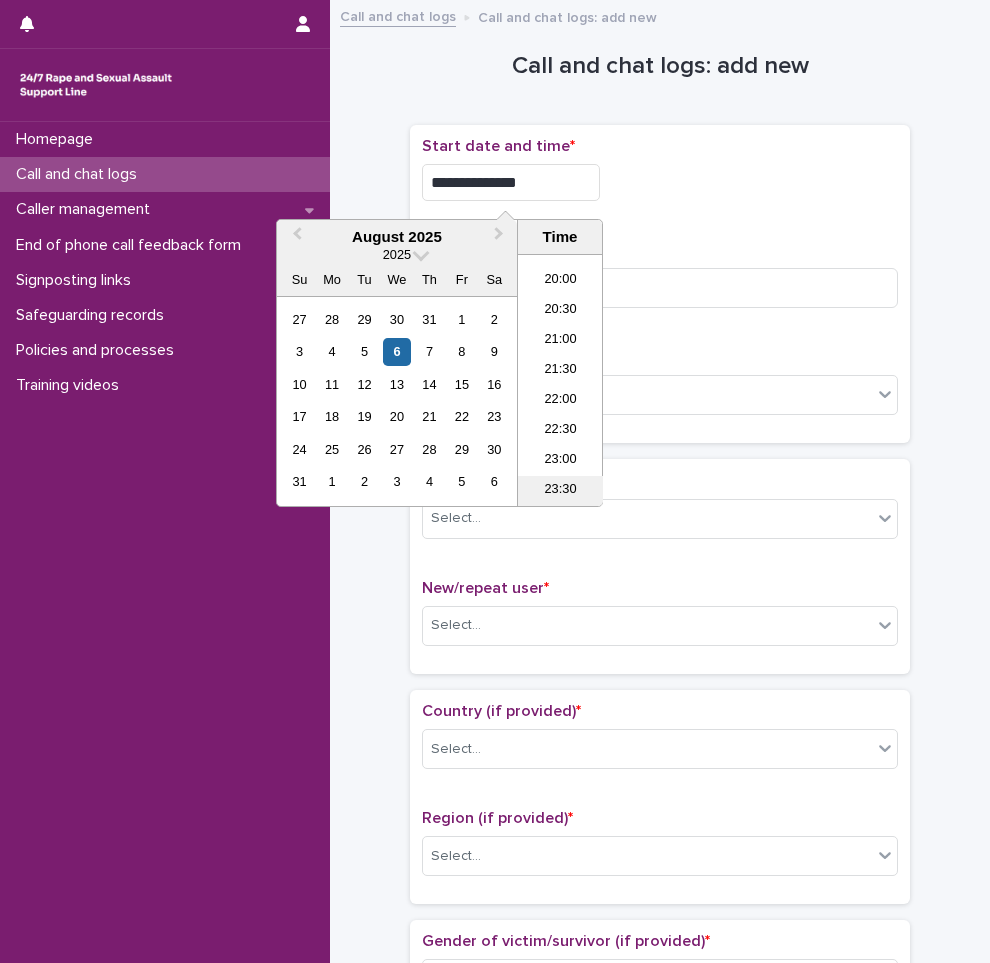 click on "23:30" at bounding box center [560, 491] 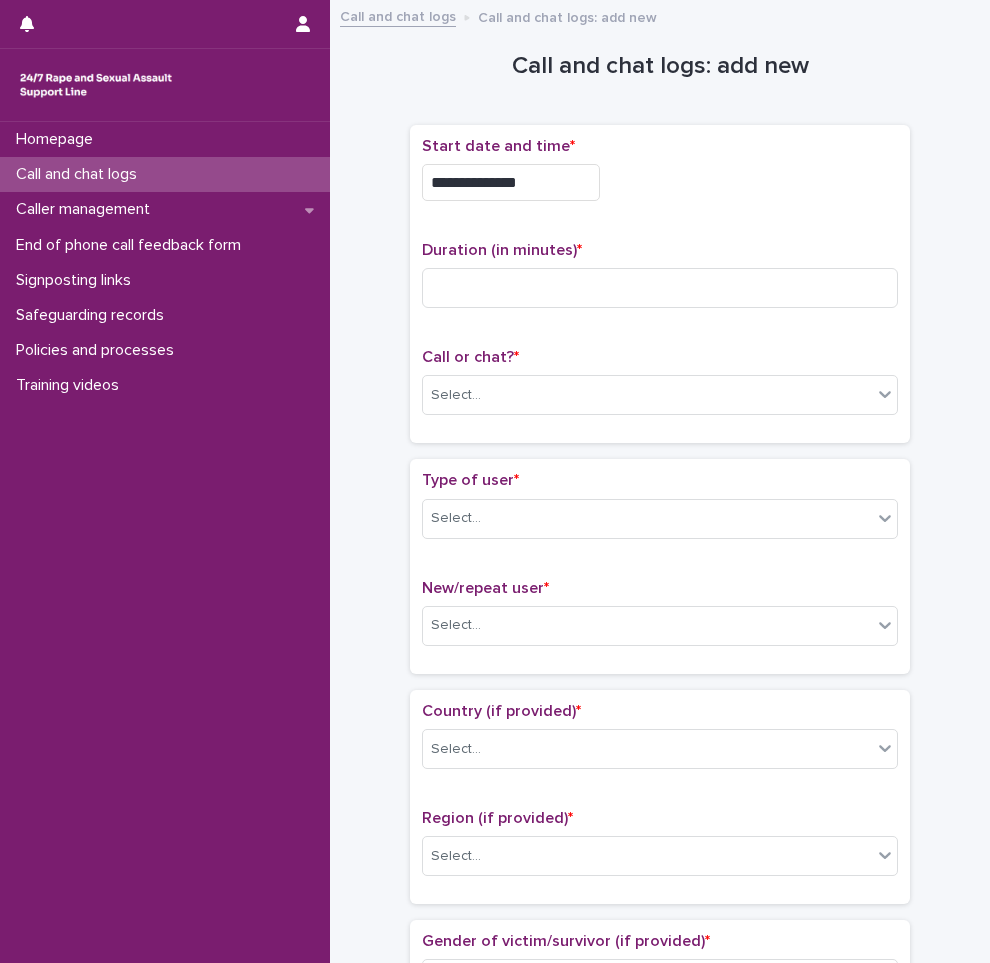 click on "**********" at bounding box center (511, 182) 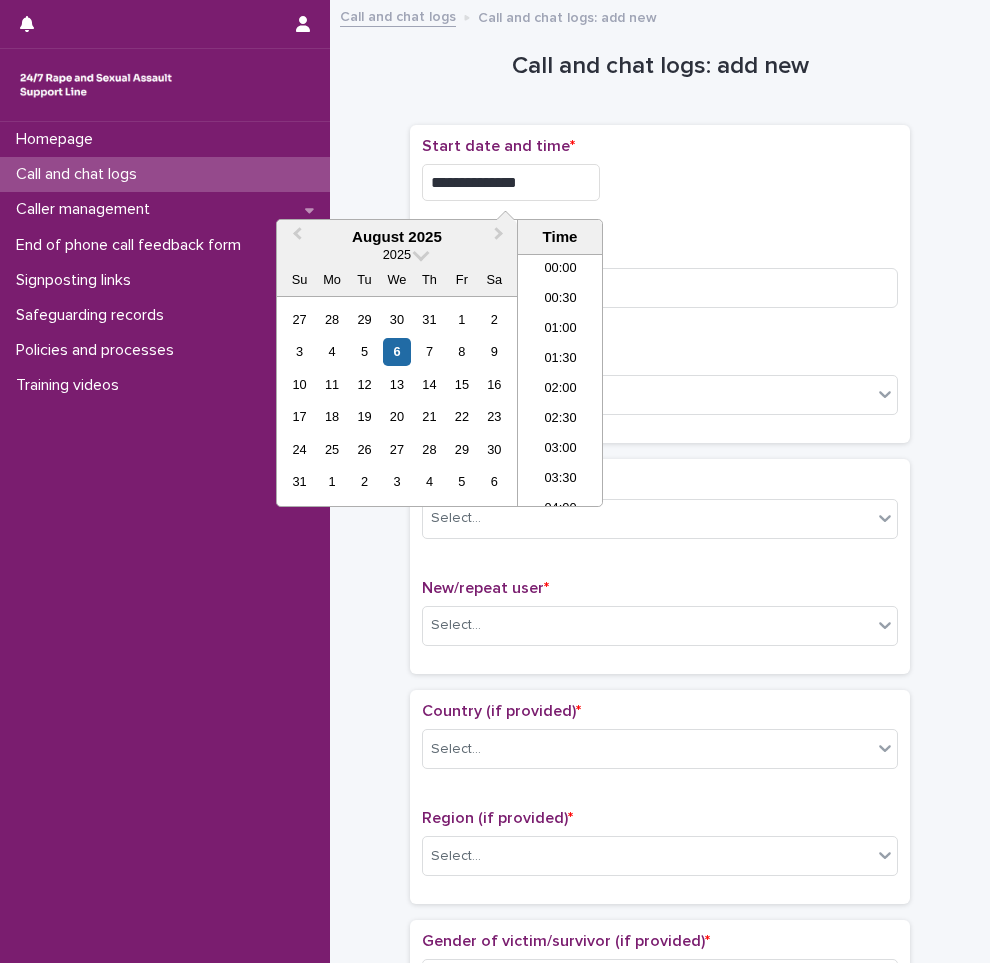 scroll, scrollTop: 1189, scrollLeft: 0, axis: vertical 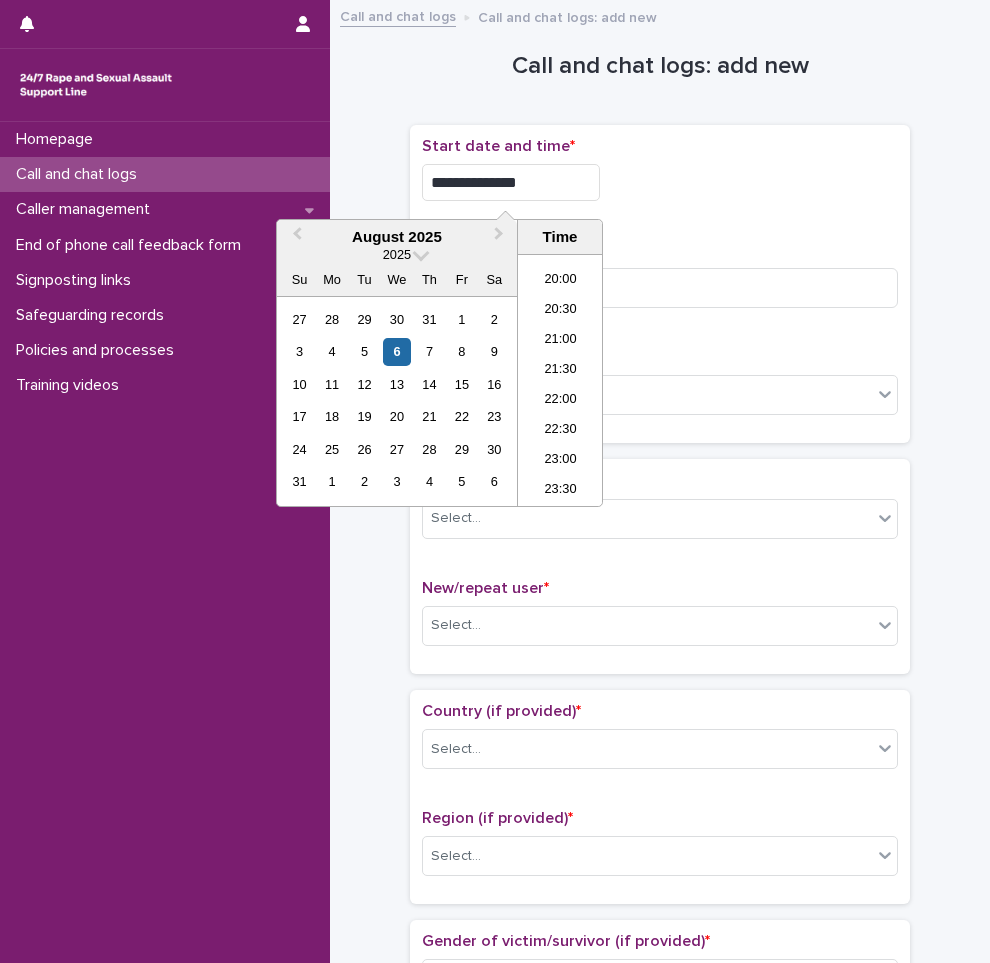 type on "**********" 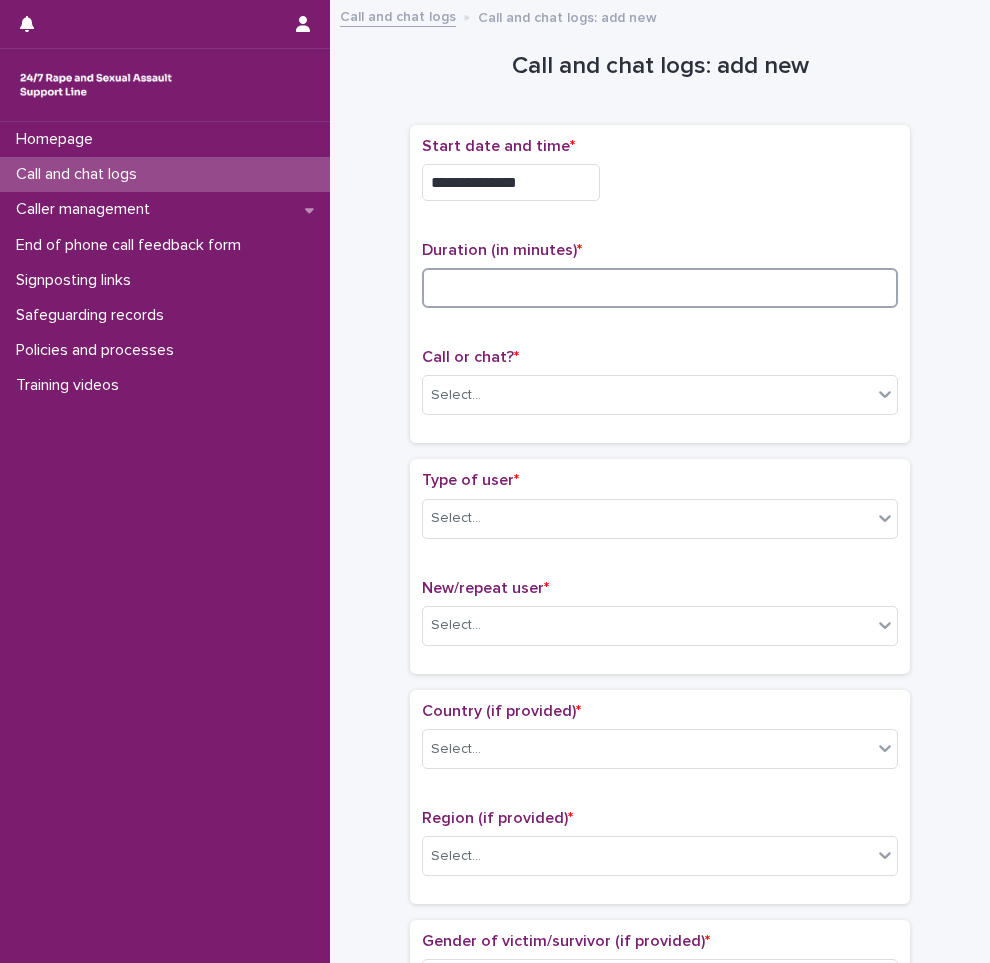 click at bounding box center [660, 288] 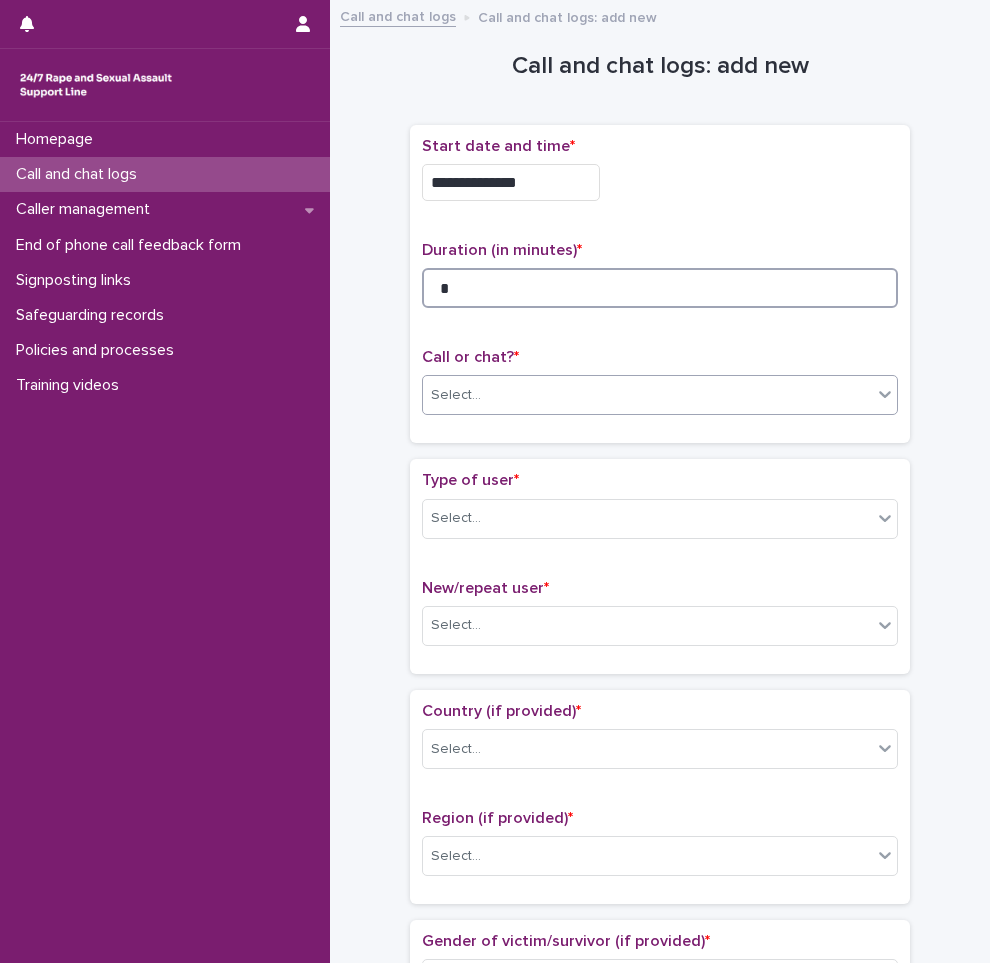 type on "*" 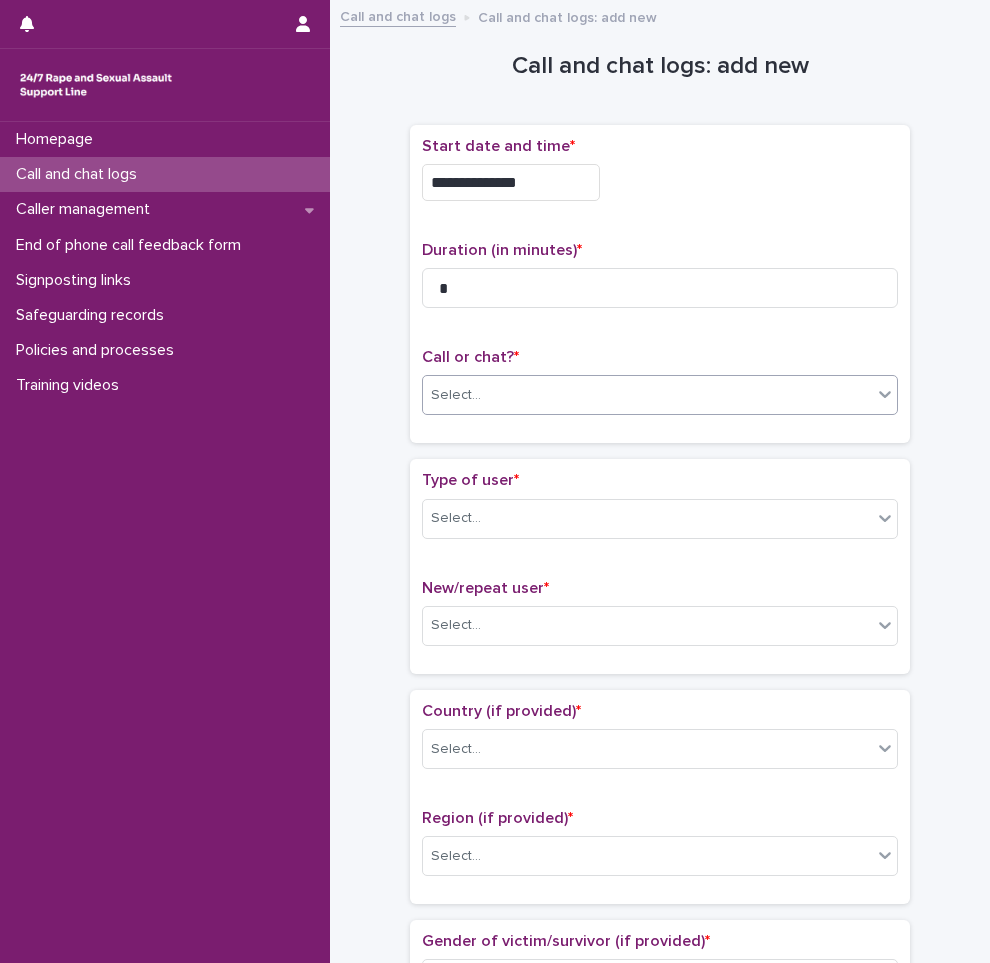 click on "Select..." at bounding box center (647, 395) 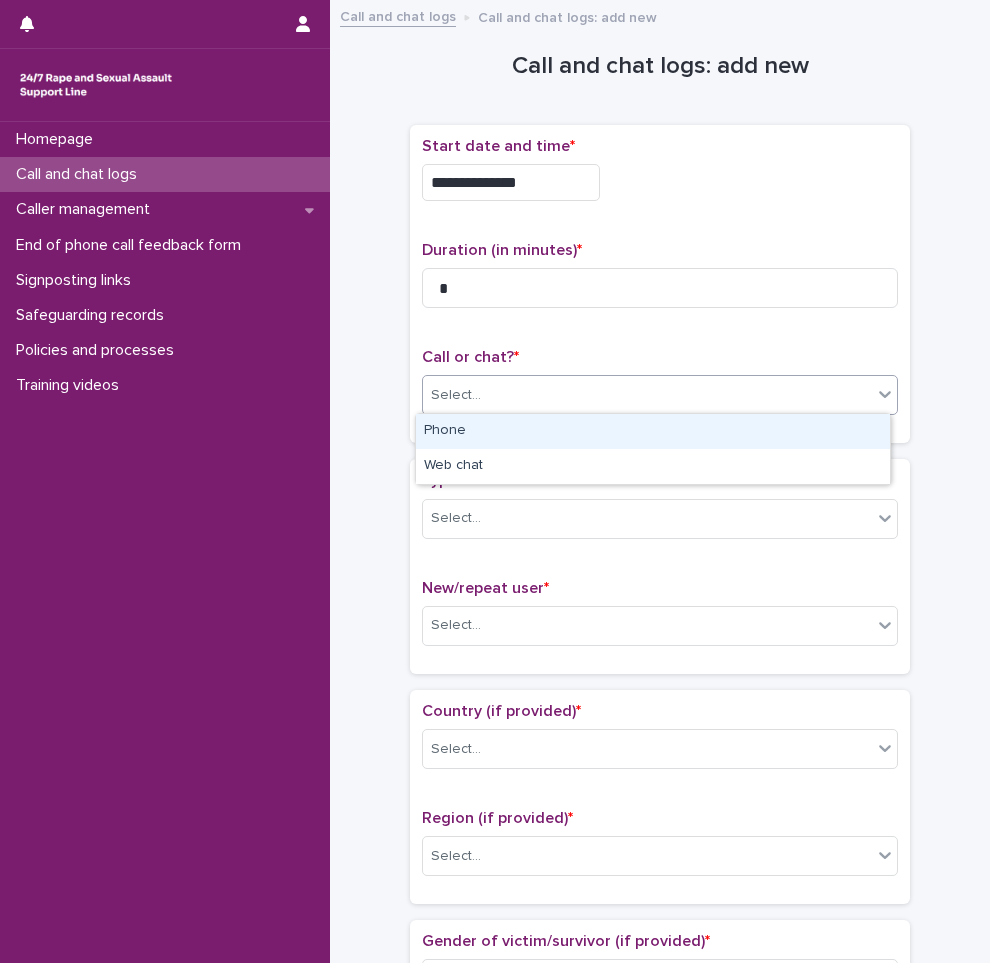 click on "Phone" at bounding box center [653, 431] 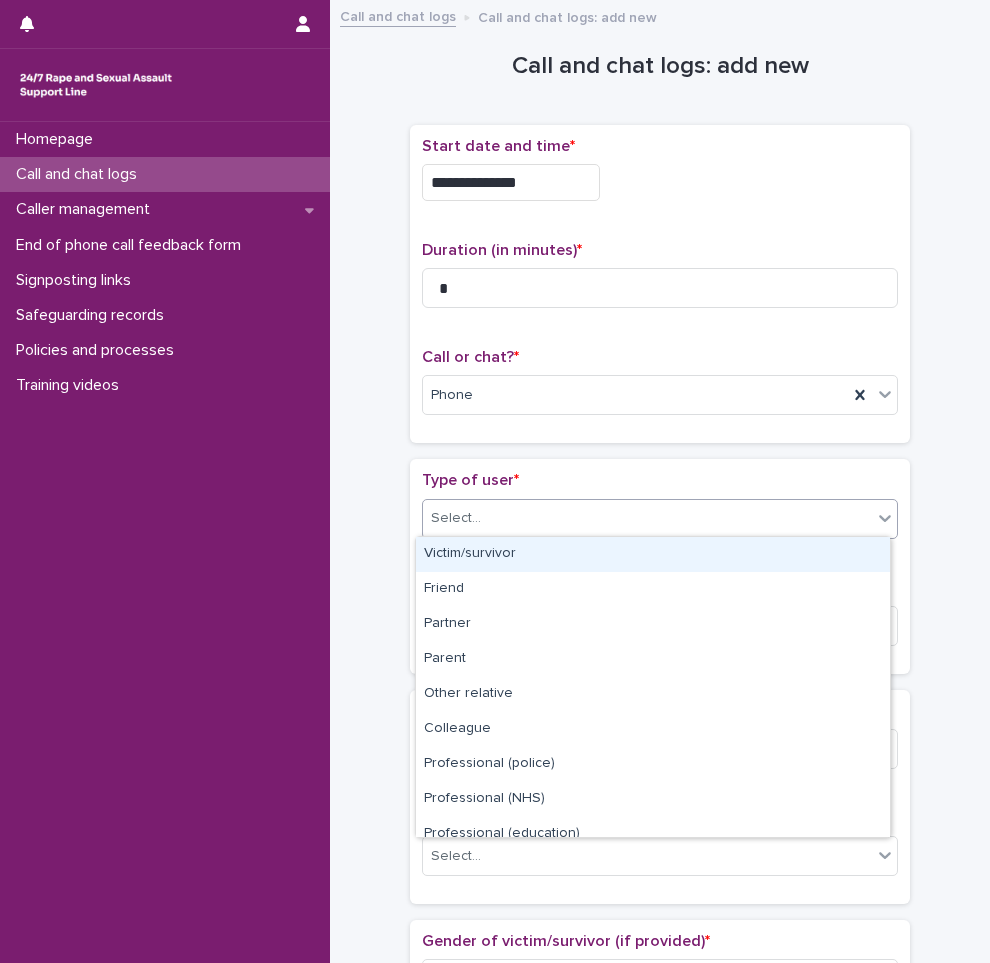 click on "Select..." at bounding box center (647, 518) 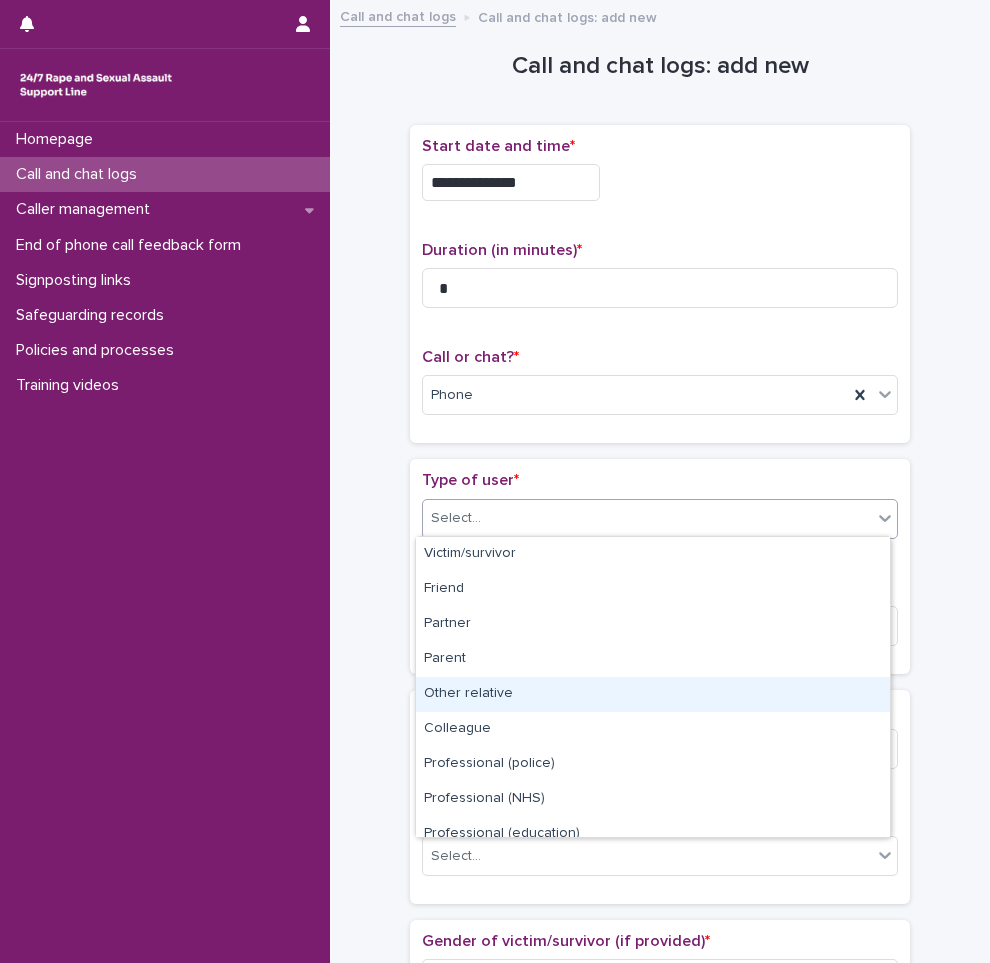 scroll, scrollTop: 225, scrollLeft: 0, axis: vertical 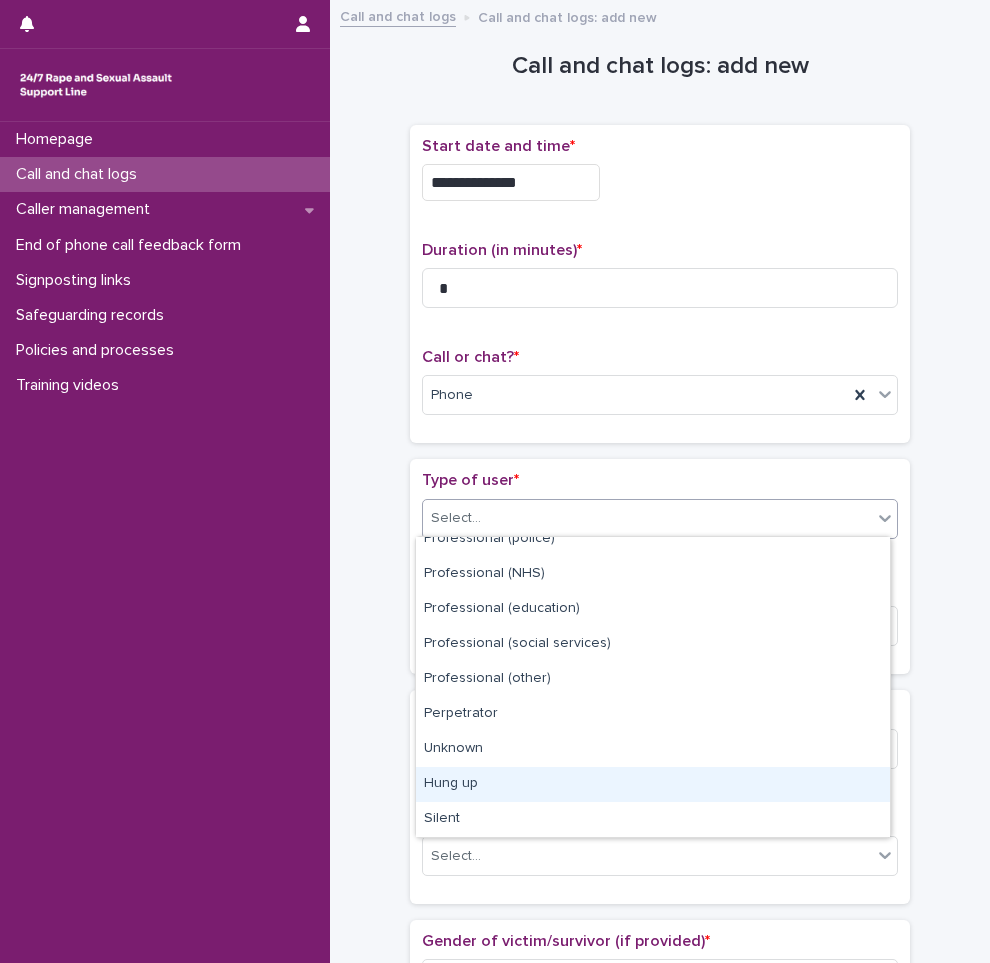 drag, startPoint x: 515, startPoint y: 781, endPoint x: 511, endPoint y: 762, distance: 19.416489 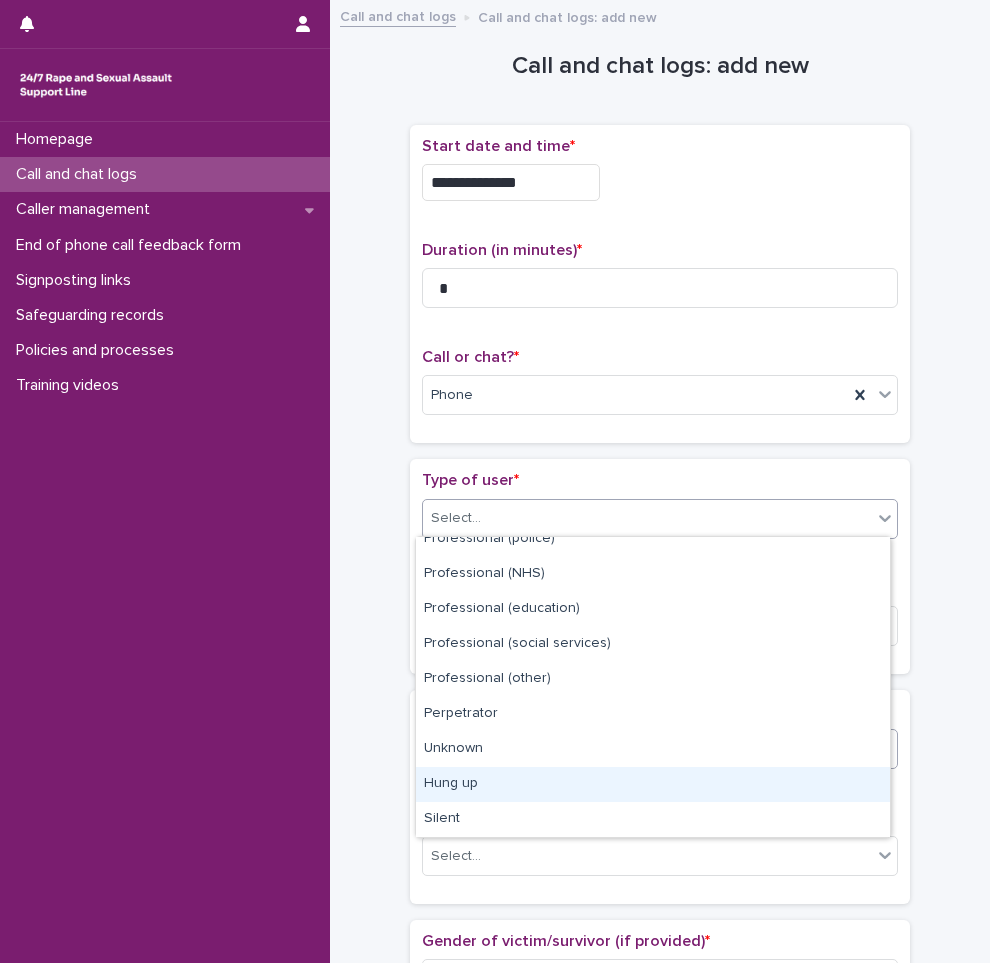click on "Hung up" at bounding box center [653, 784] 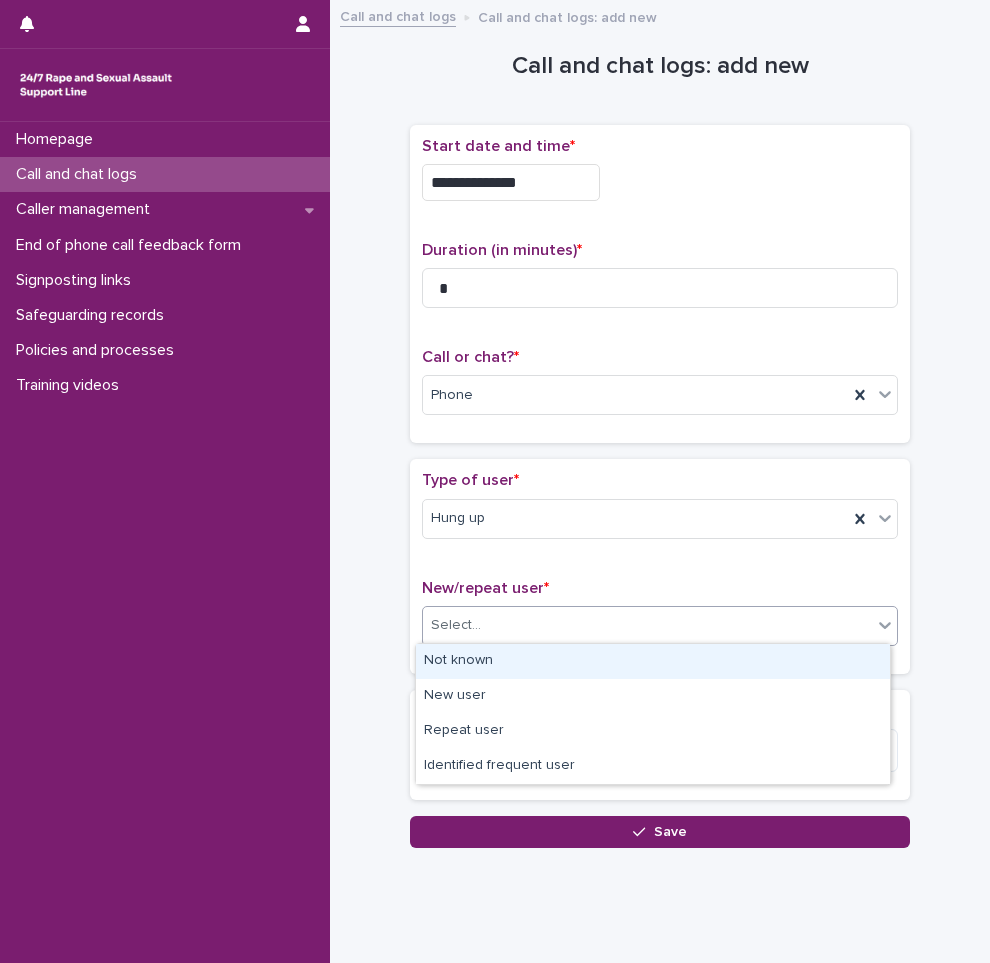 click on "Select..." at bounding box center [647, 625] 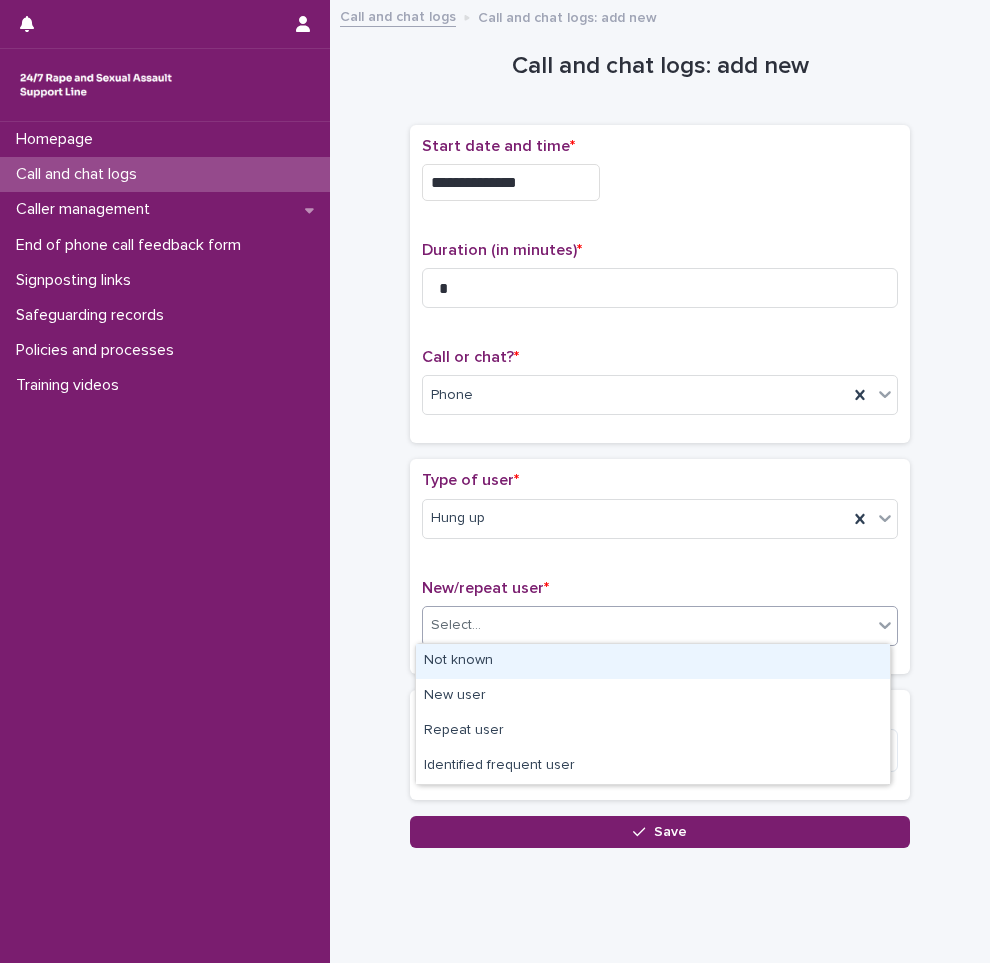 click on "Not known" at bounding box center [653, 661] 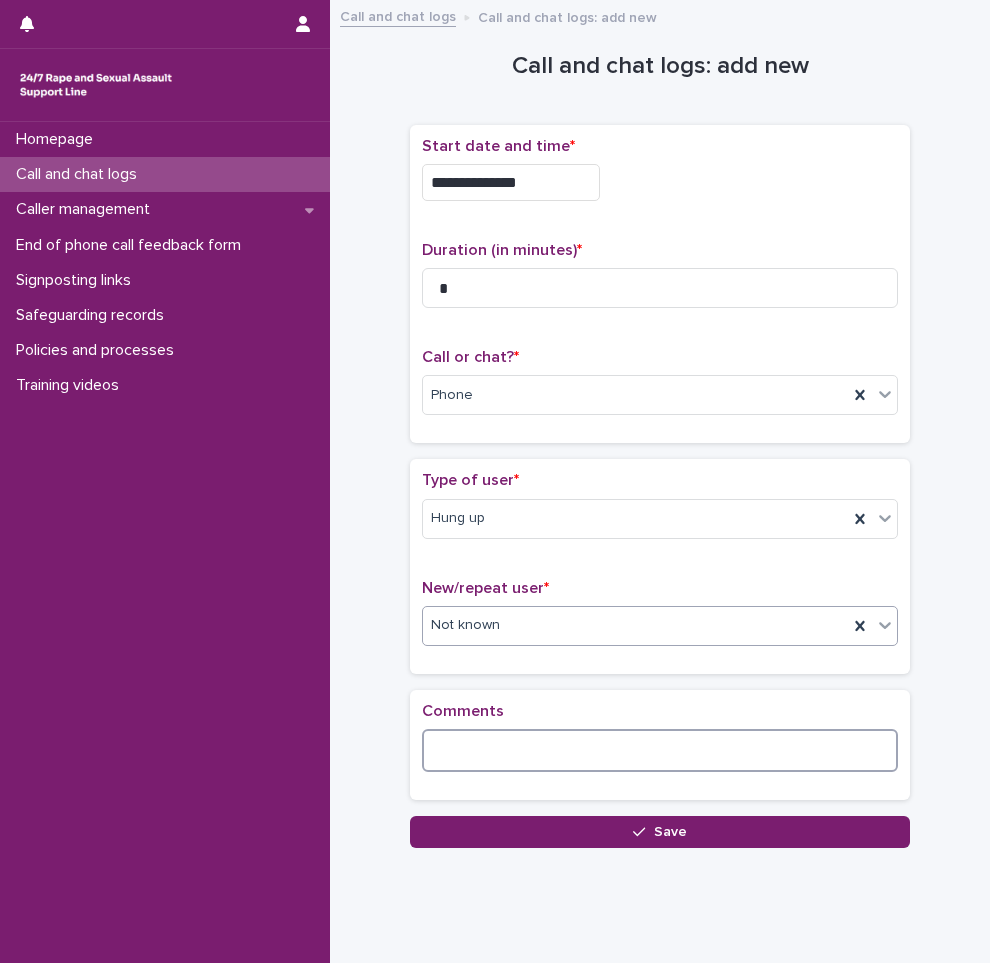 click at bounding box center (660, 750) 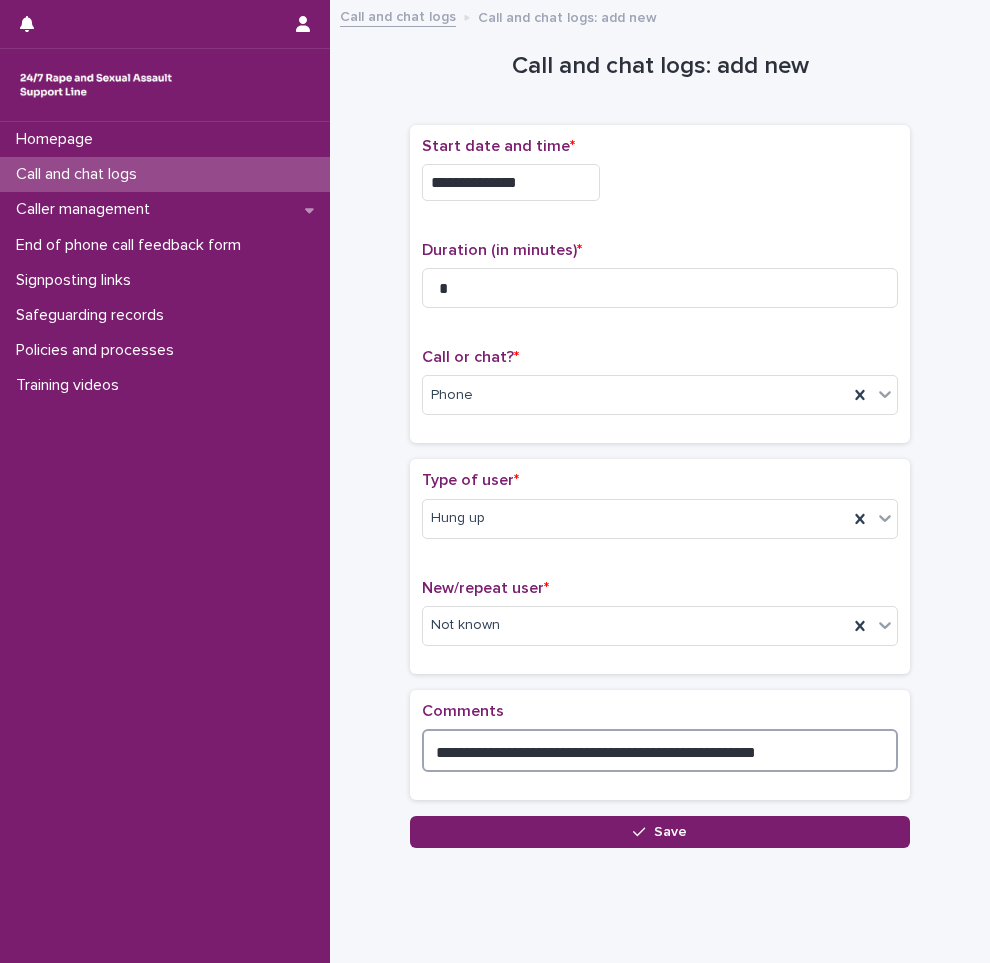 type on "**********" 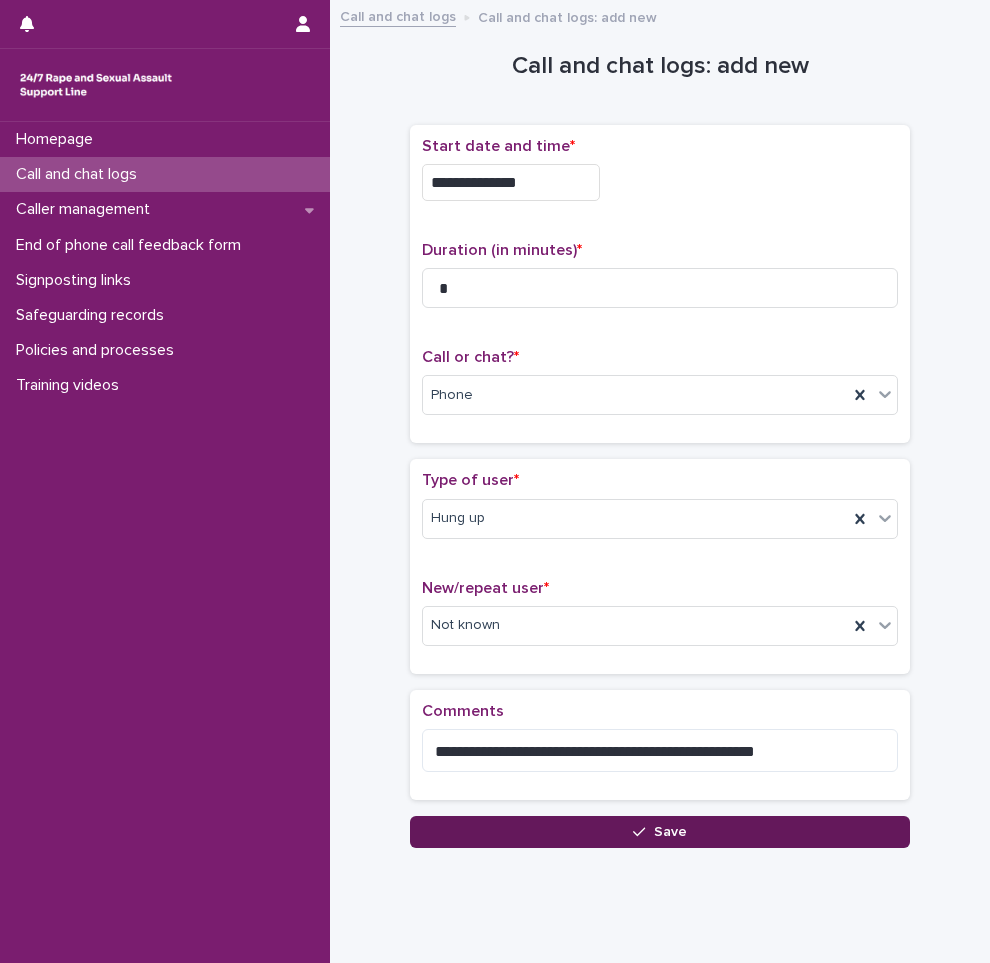 click on "Save" at bounding box center [660, 832] 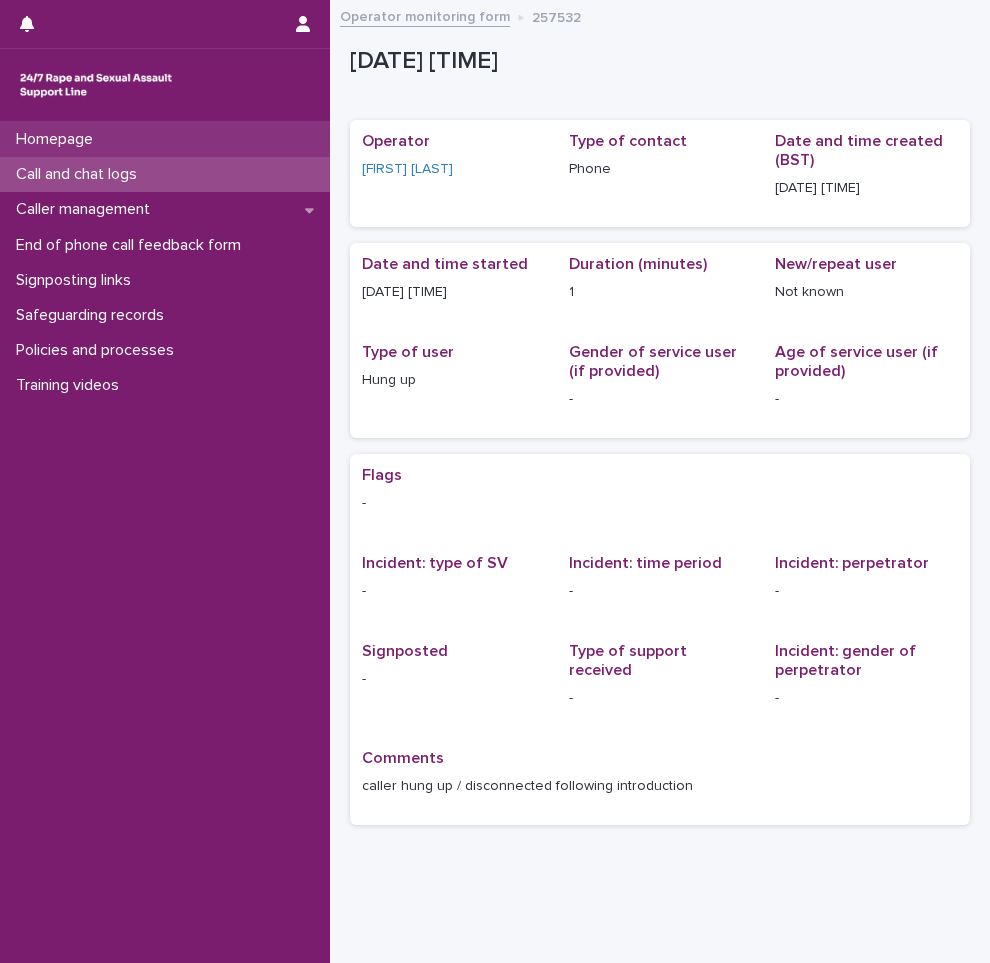 click on "Homepage" at bounding box center [165, 139] 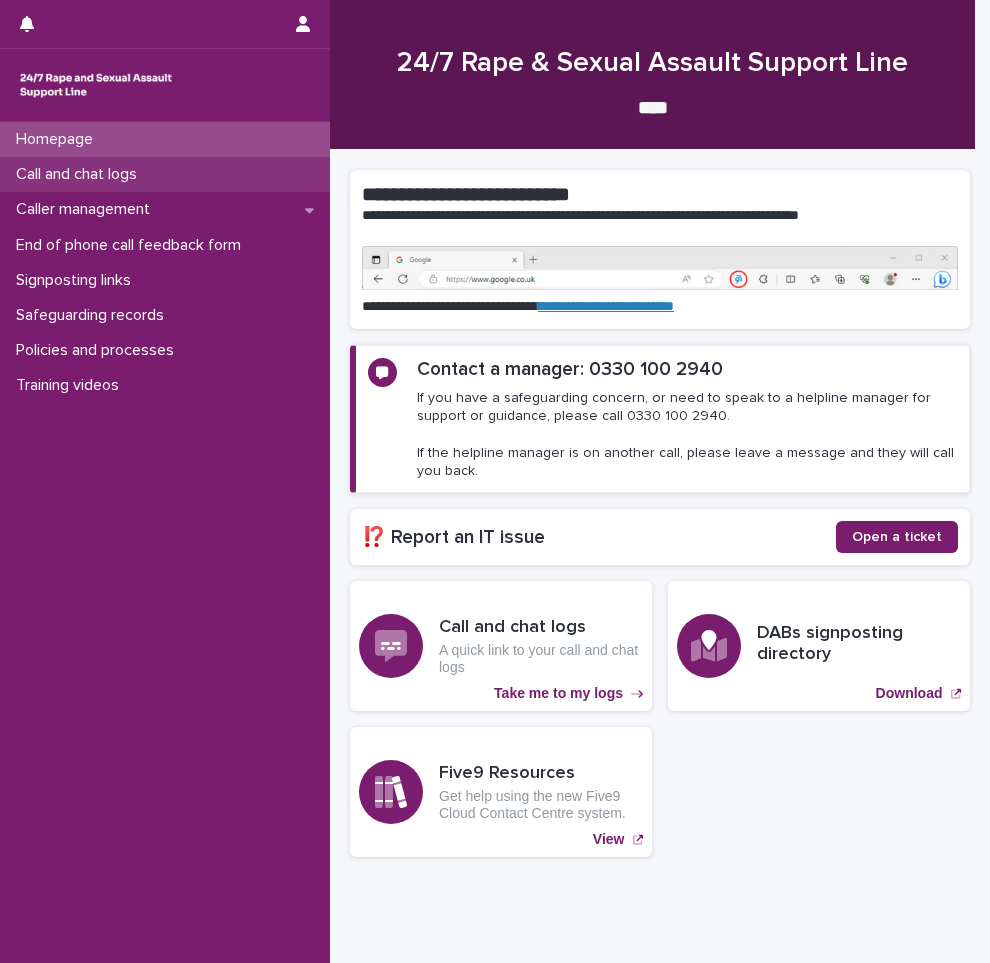 click on "Call and chat logs" at bounding box center [165, 174] 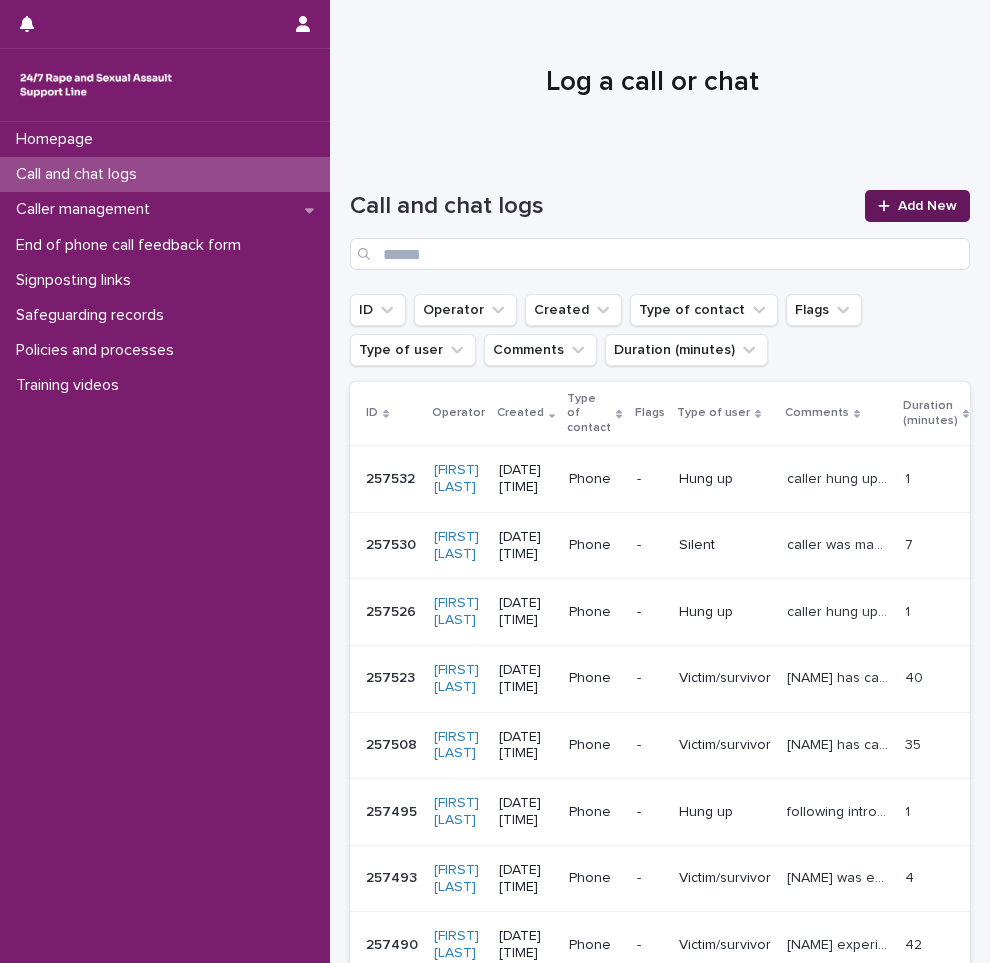 click on "Add New" at bounding box center (927, 206) 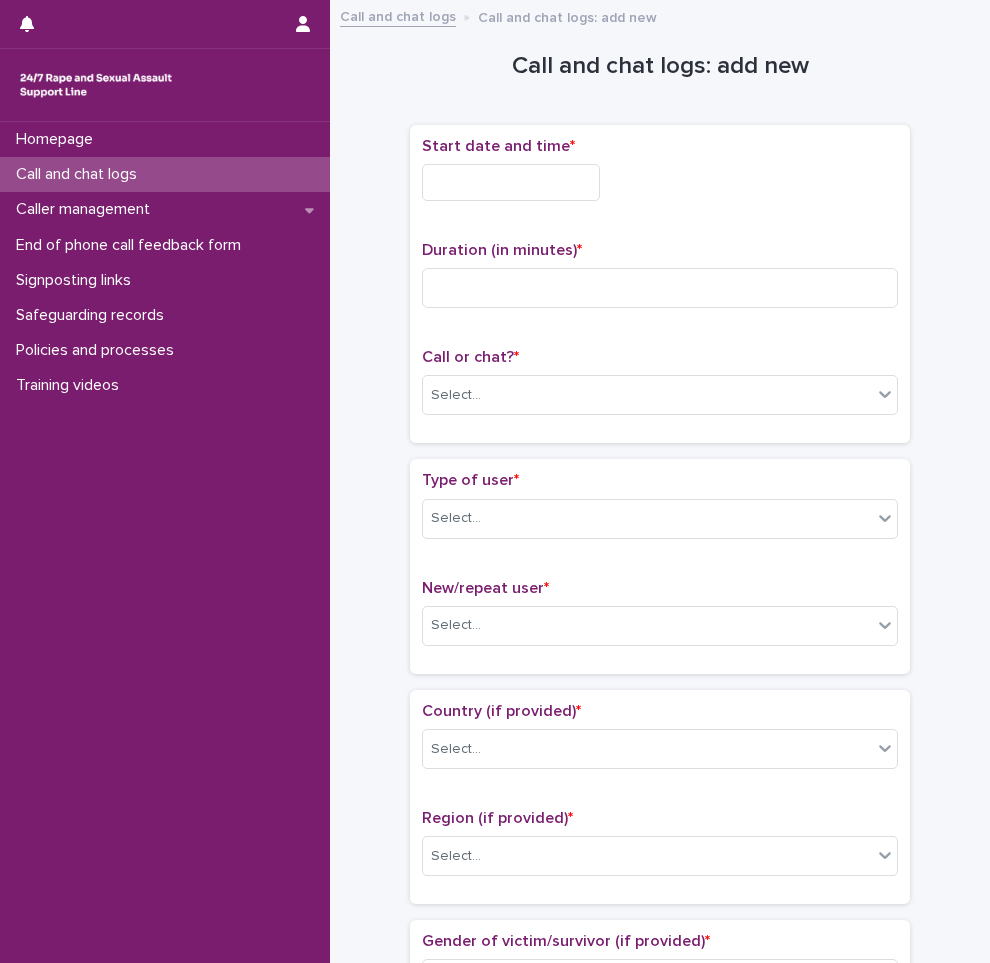 click at bounding box center (511, 182) 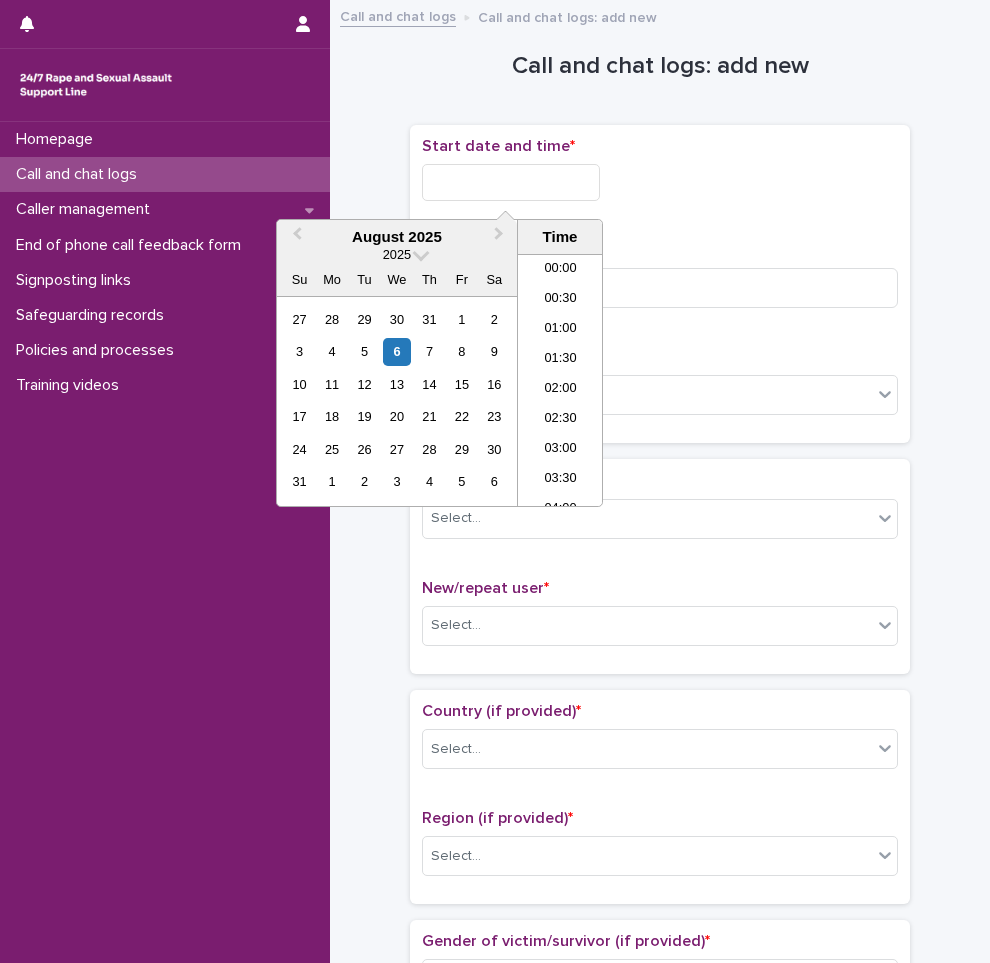 scroll, scrollTop: 1189, scrollLeft: 0, axis: vertical 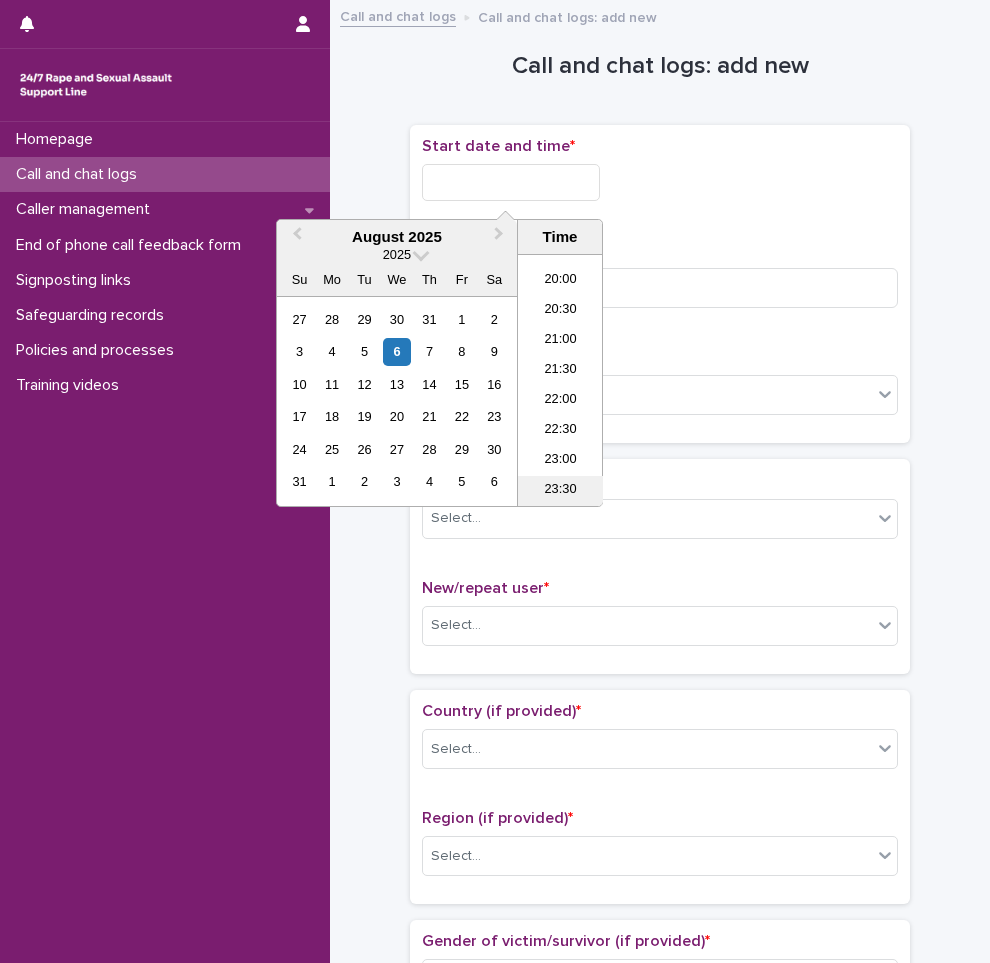 click on "23:30" at bounding box center (560, 491) 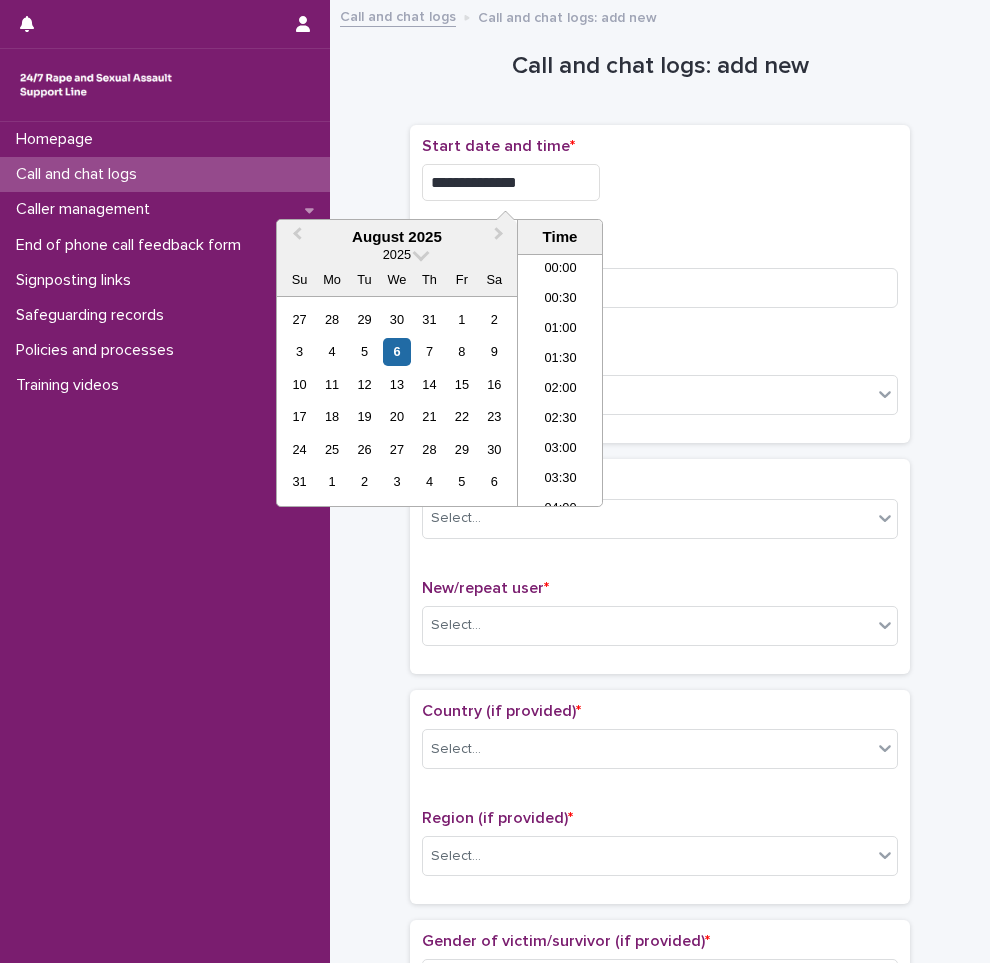 click on "**********" at bounding box center (511, 182) 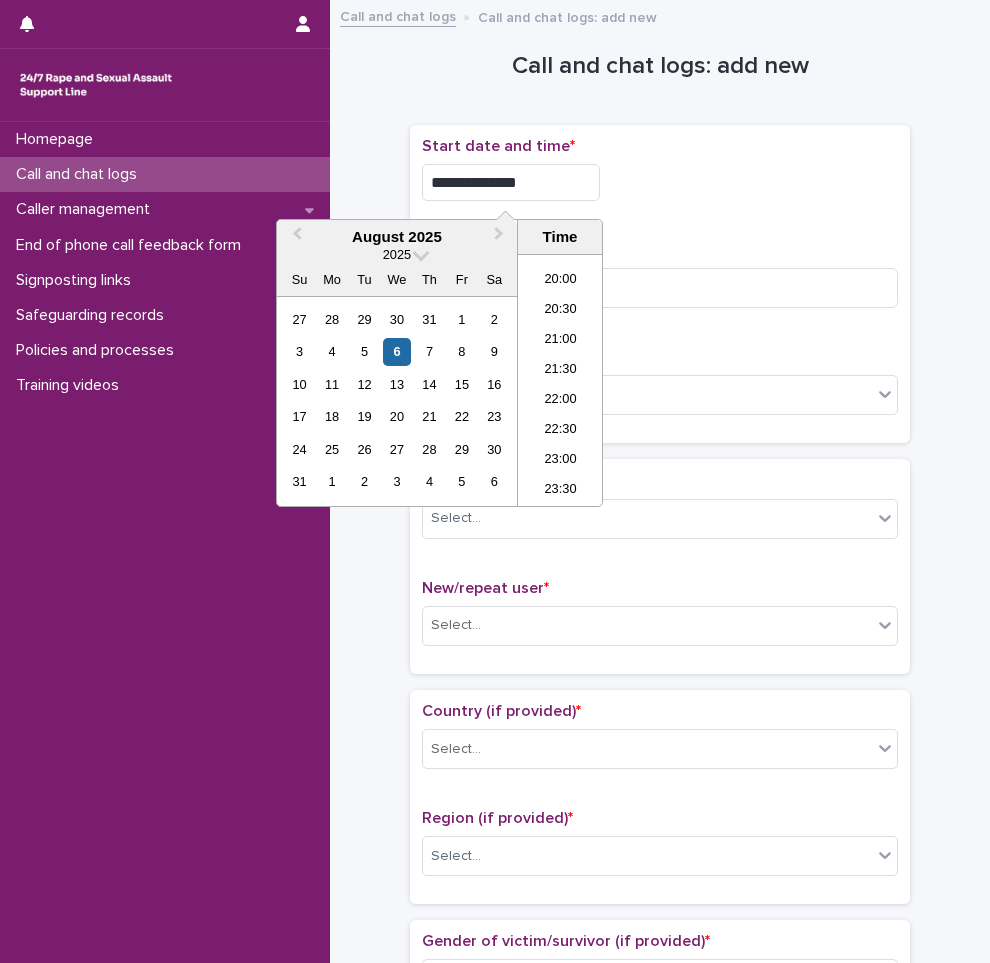 type on "**********" 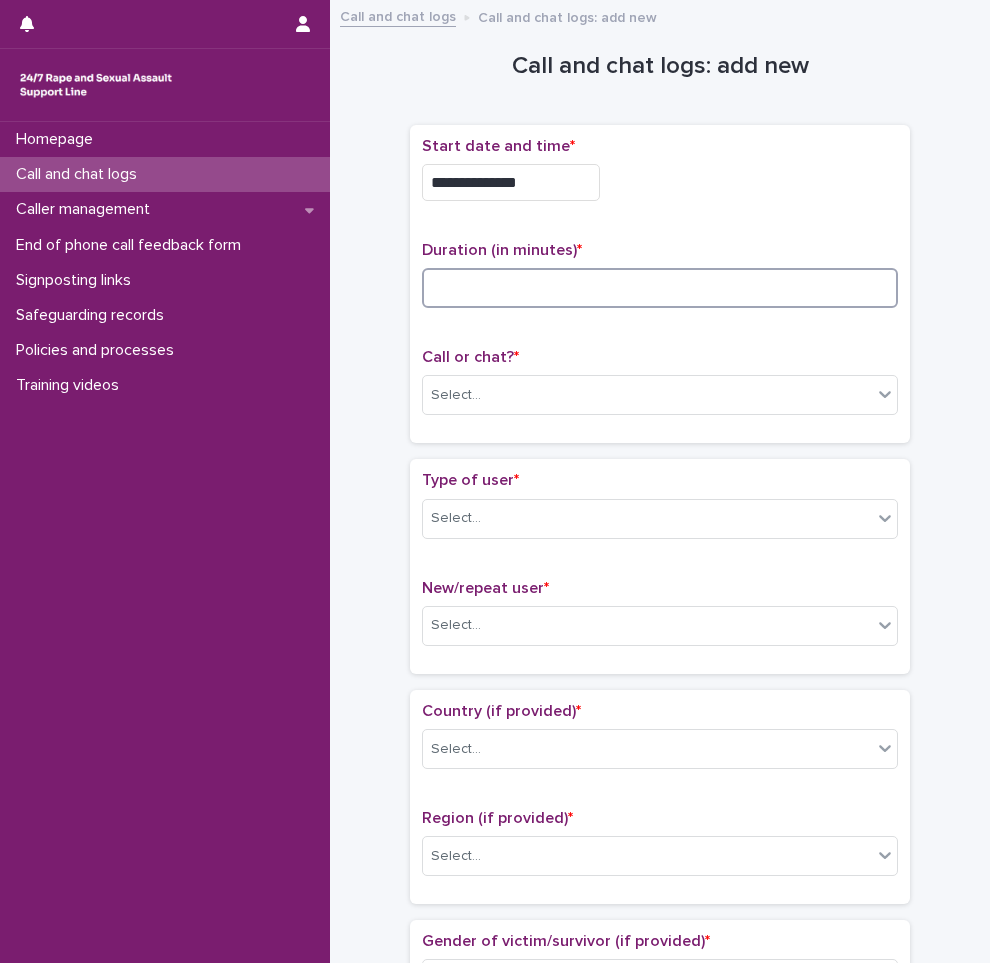click at bounding box center [660, 288] 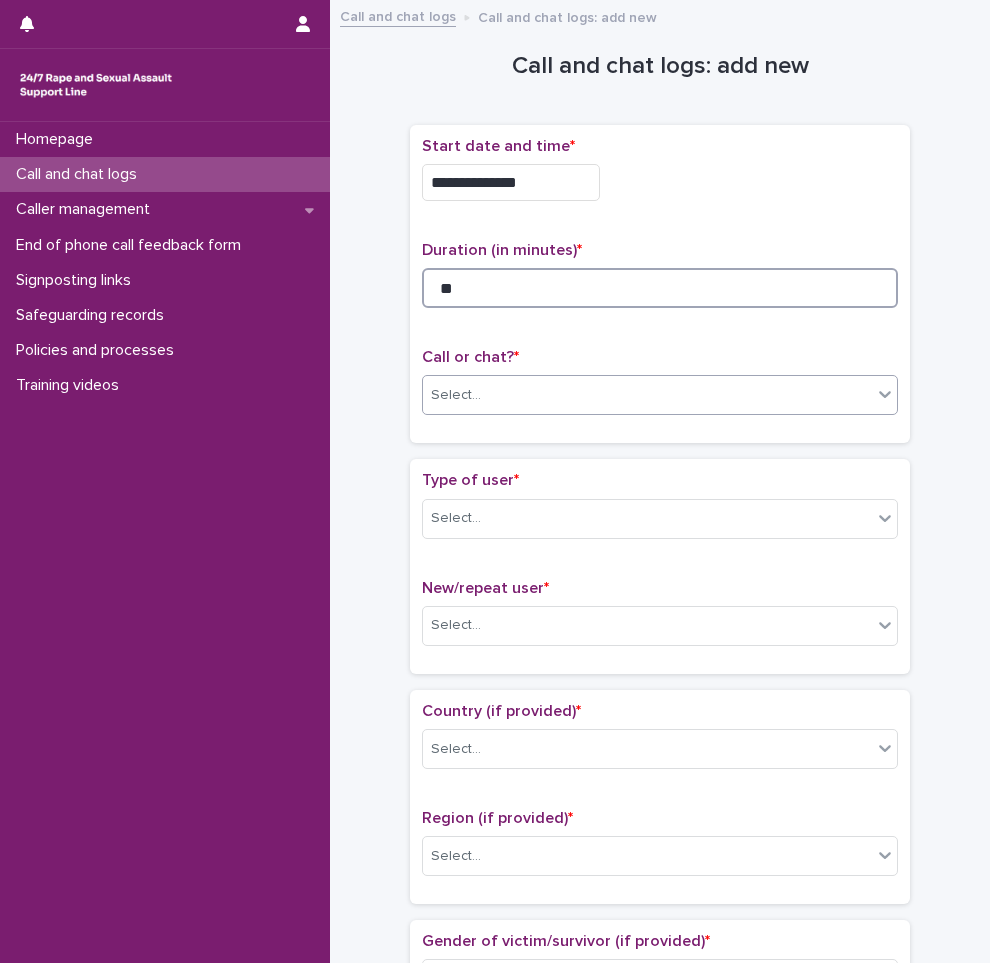 type on "**" 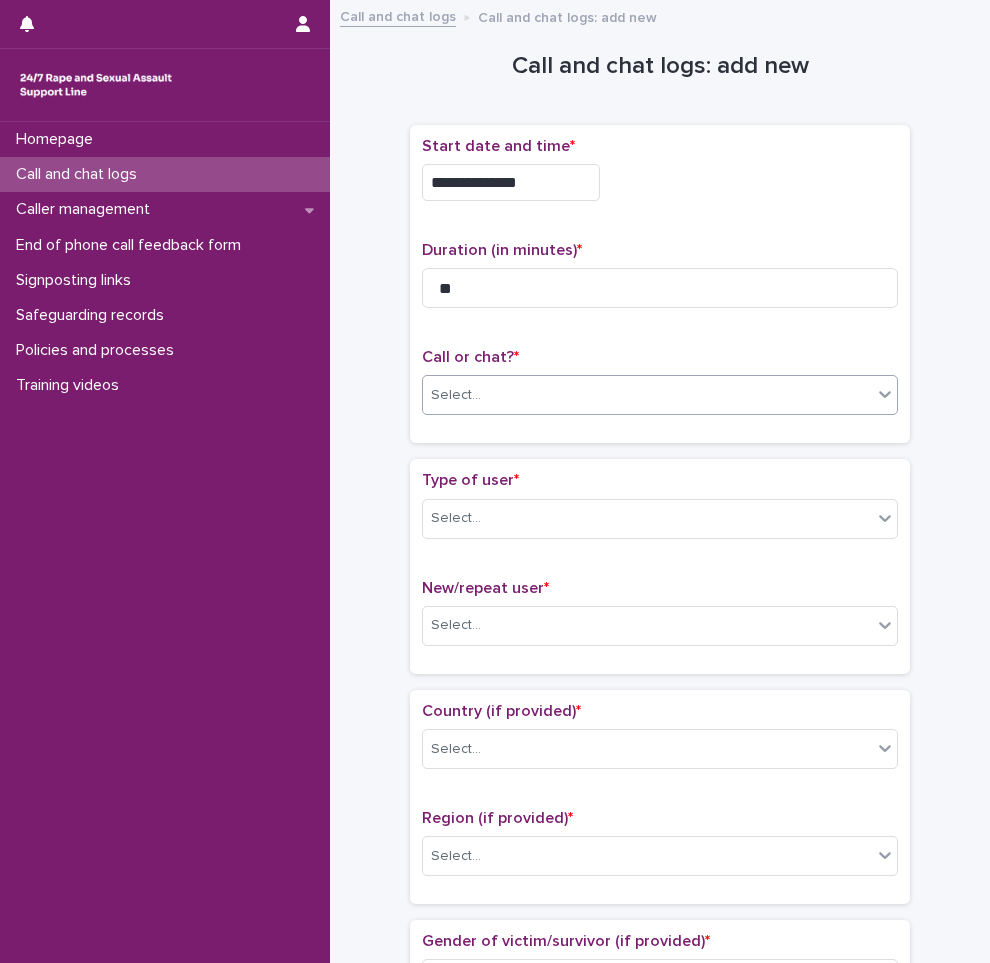 click on "Select..." at bounding box center (456, 395) 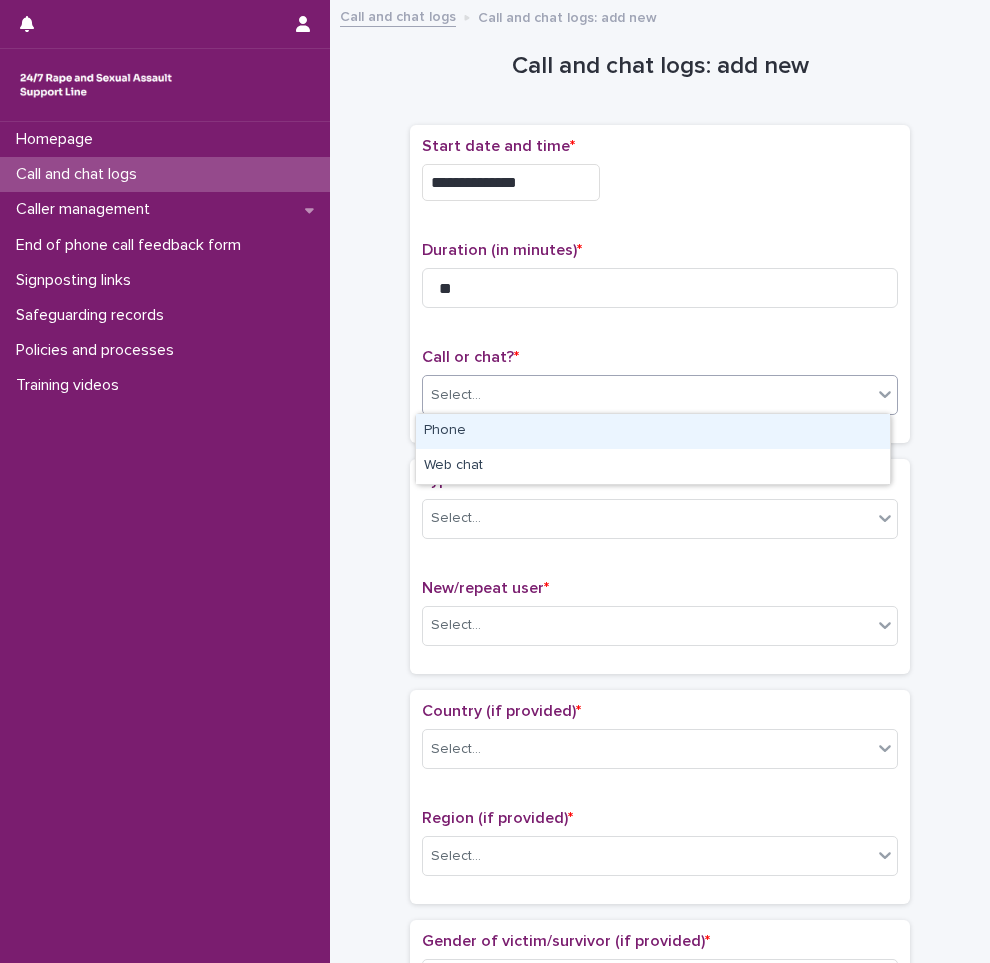 click on "Phone" at bounding box center (653, 431) 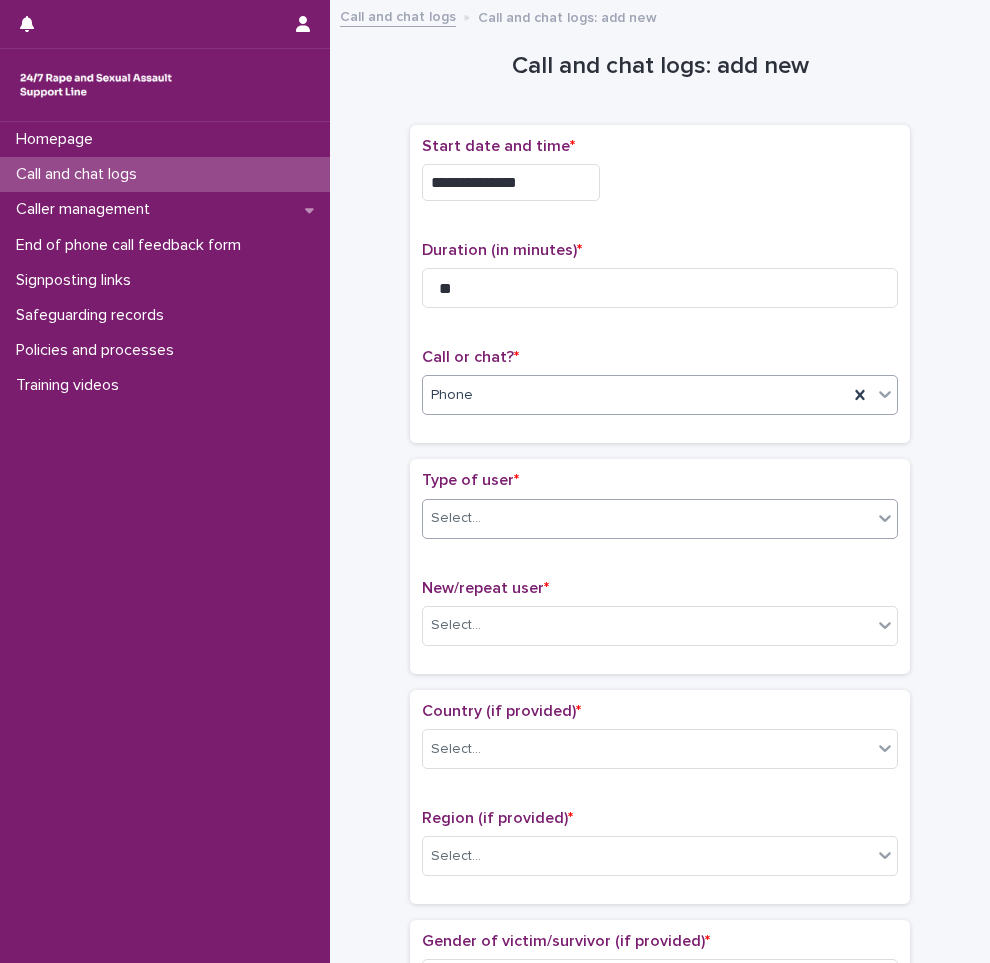 click on "Select..." at bounding box center [647, 518] 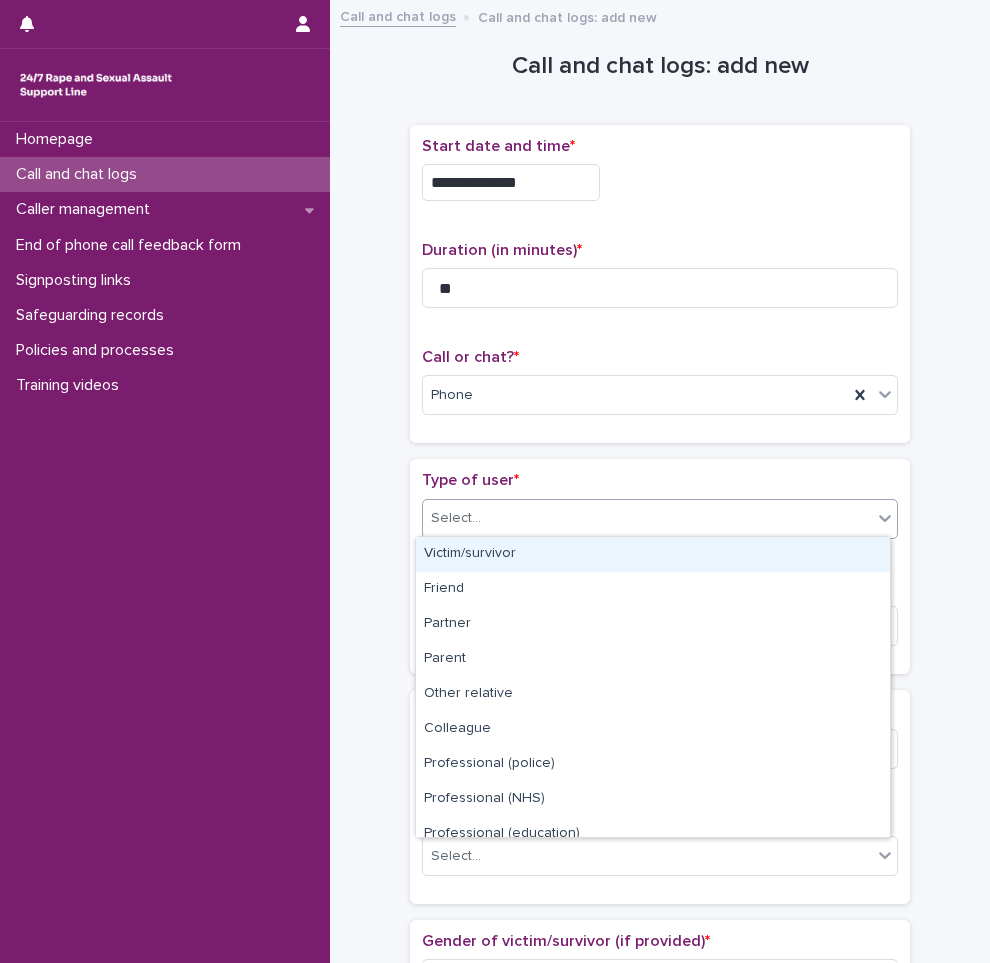 click on "Victim/survivor" at bounding box center (653, 554) 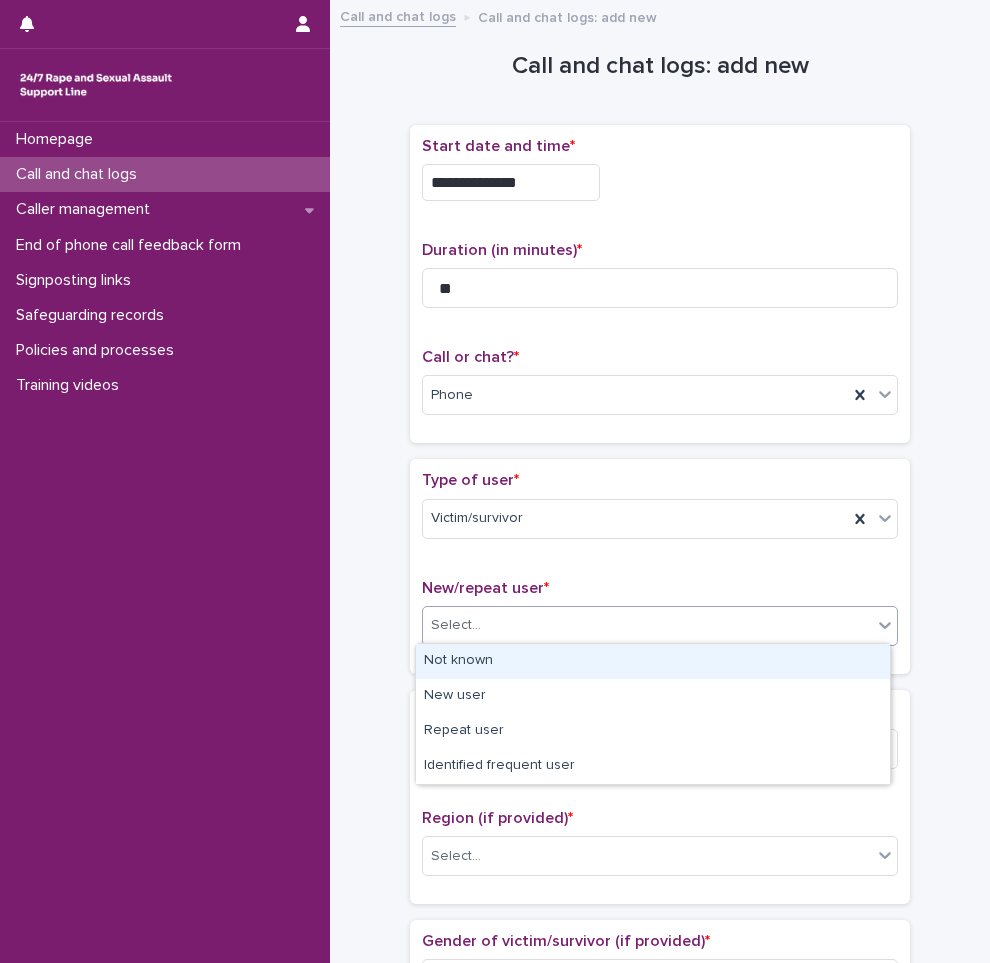 click on "Select..." at bounding box center [647, 625] 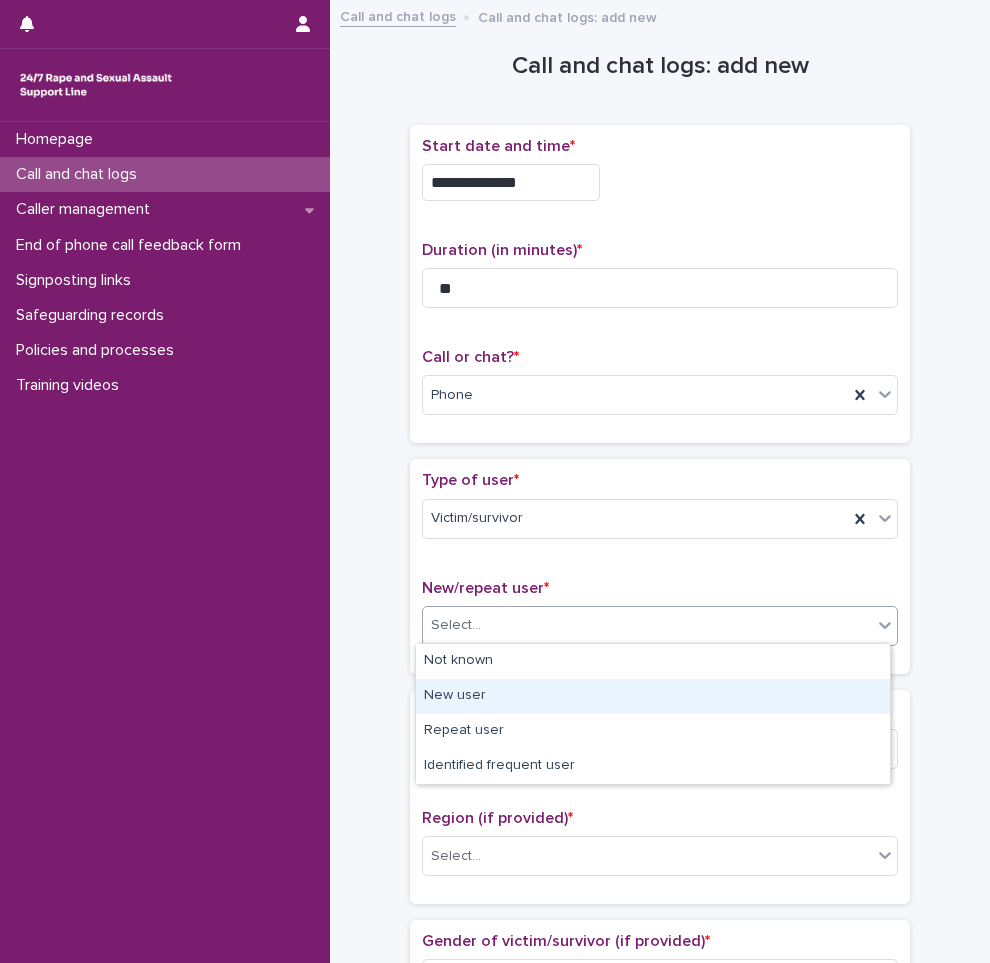 click on "New user" at bounding box center [653, 696] 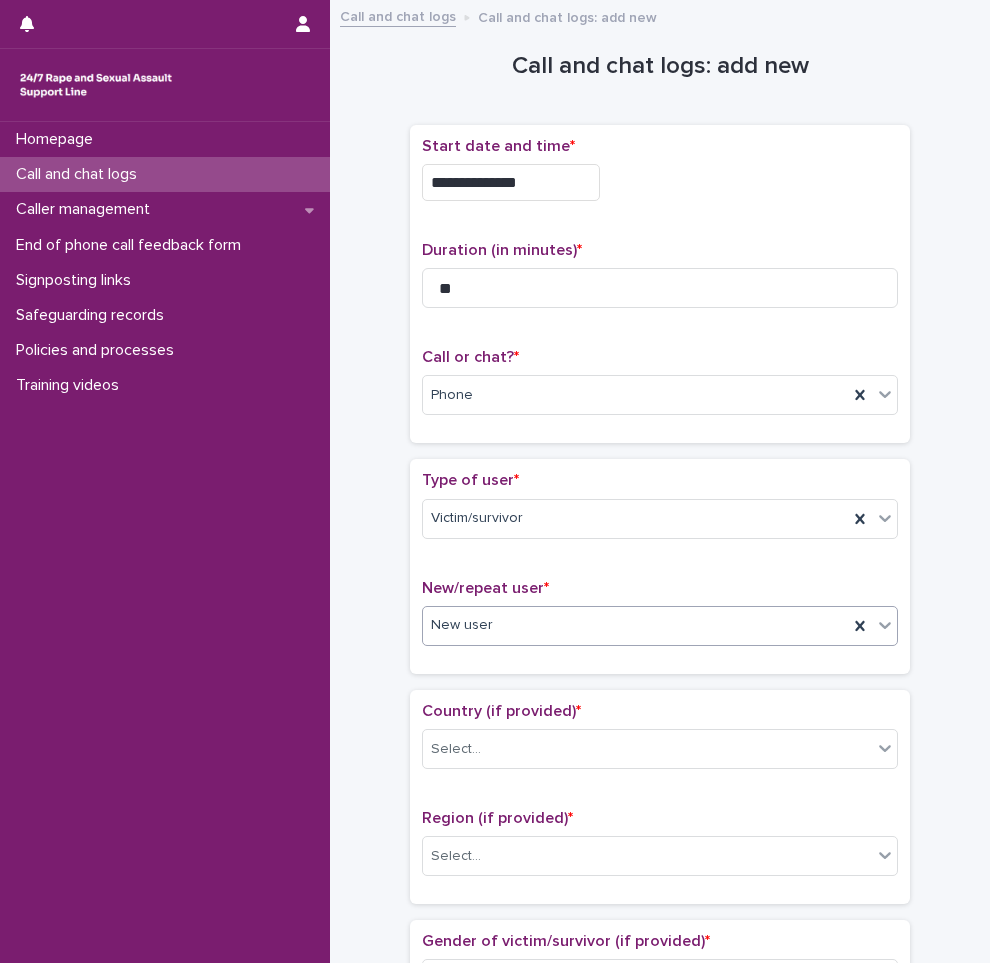 click on "**********" at bounding box center [660, 1035] 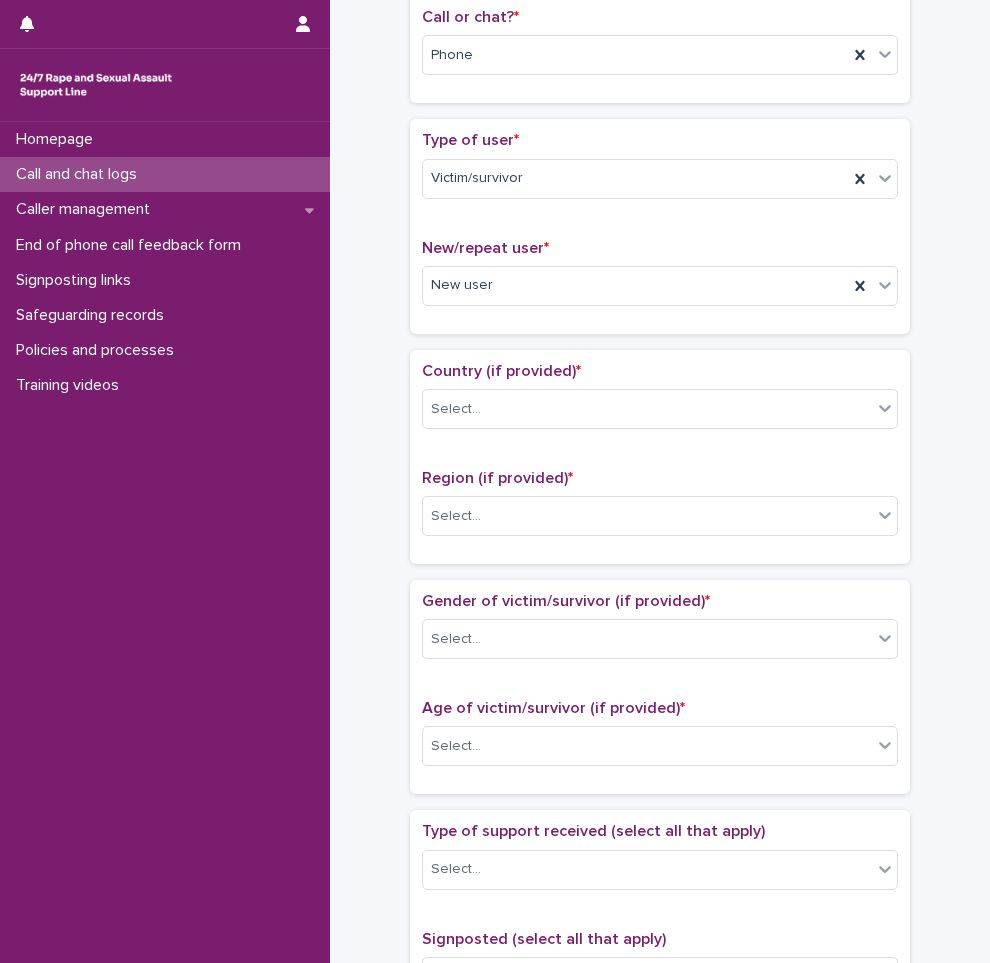 scroll, scrollTop: 400, scrollLeft: 0, axis: vertical 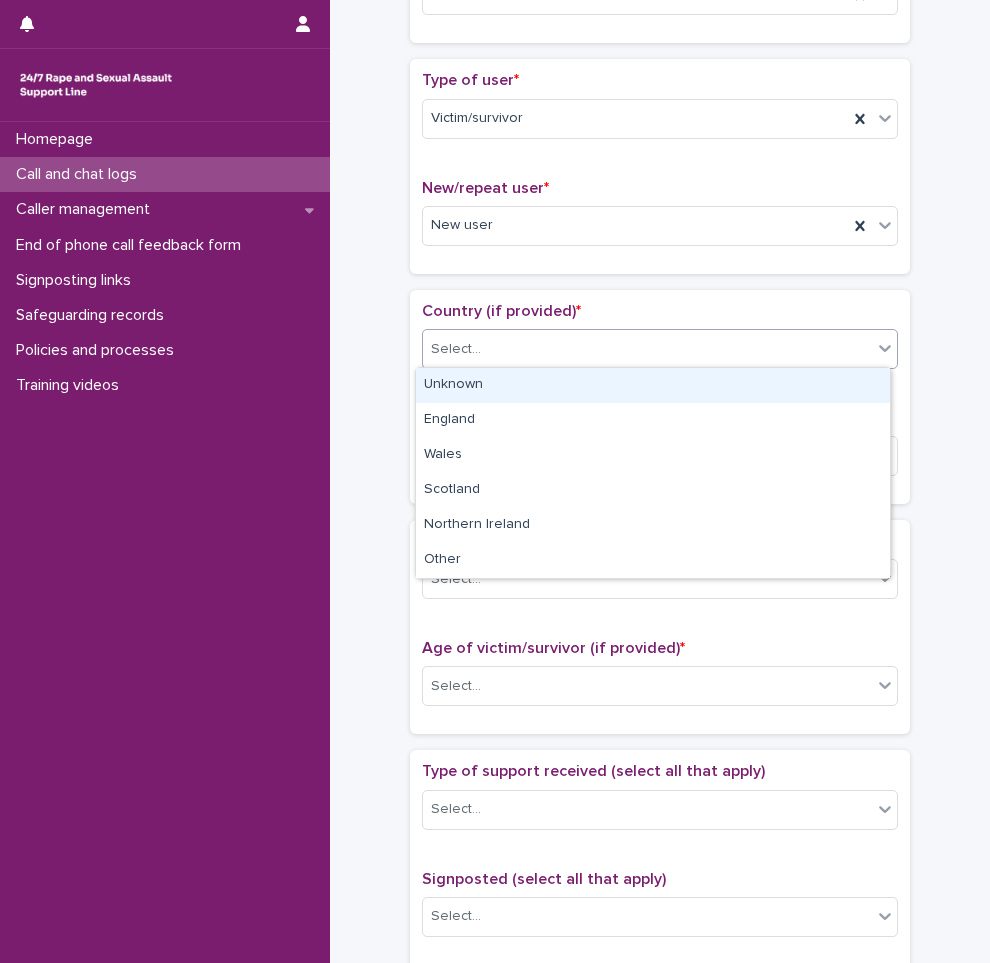 click on "Select..." at bounding box center (647, 349) 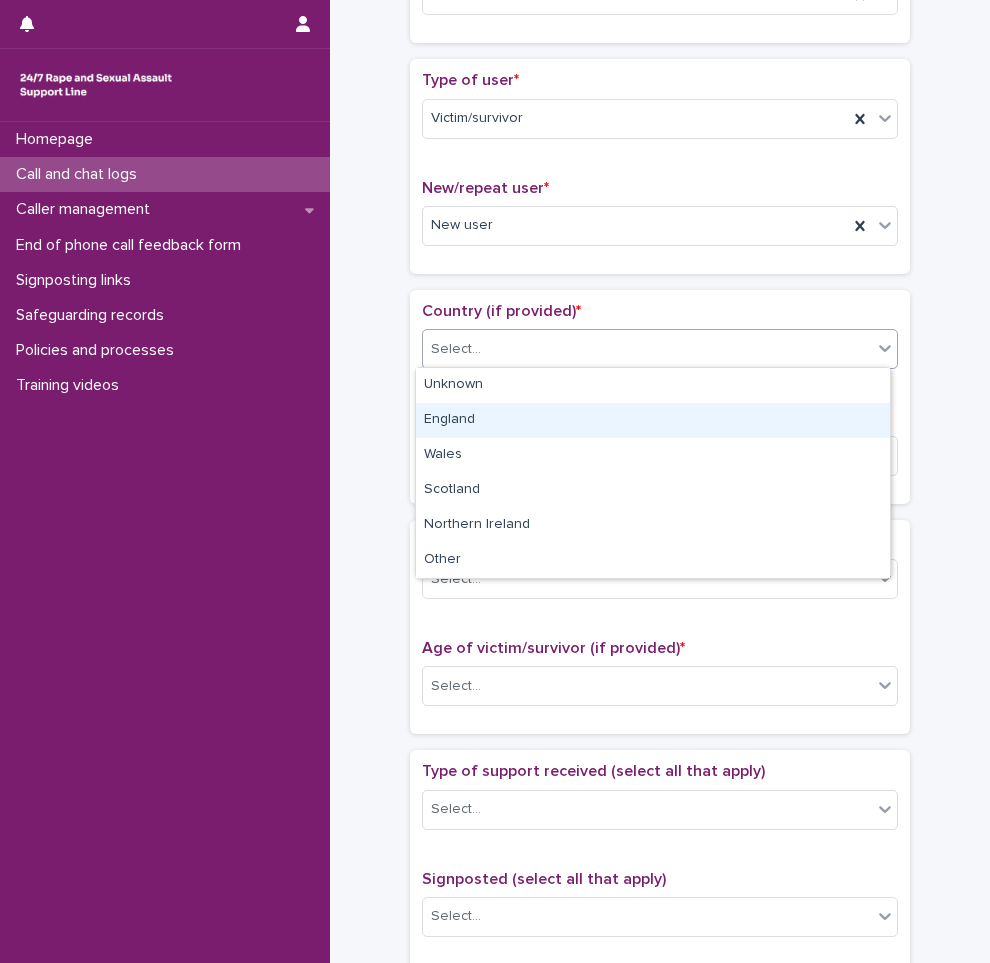 click on "England" at bounding box center [653, 420] 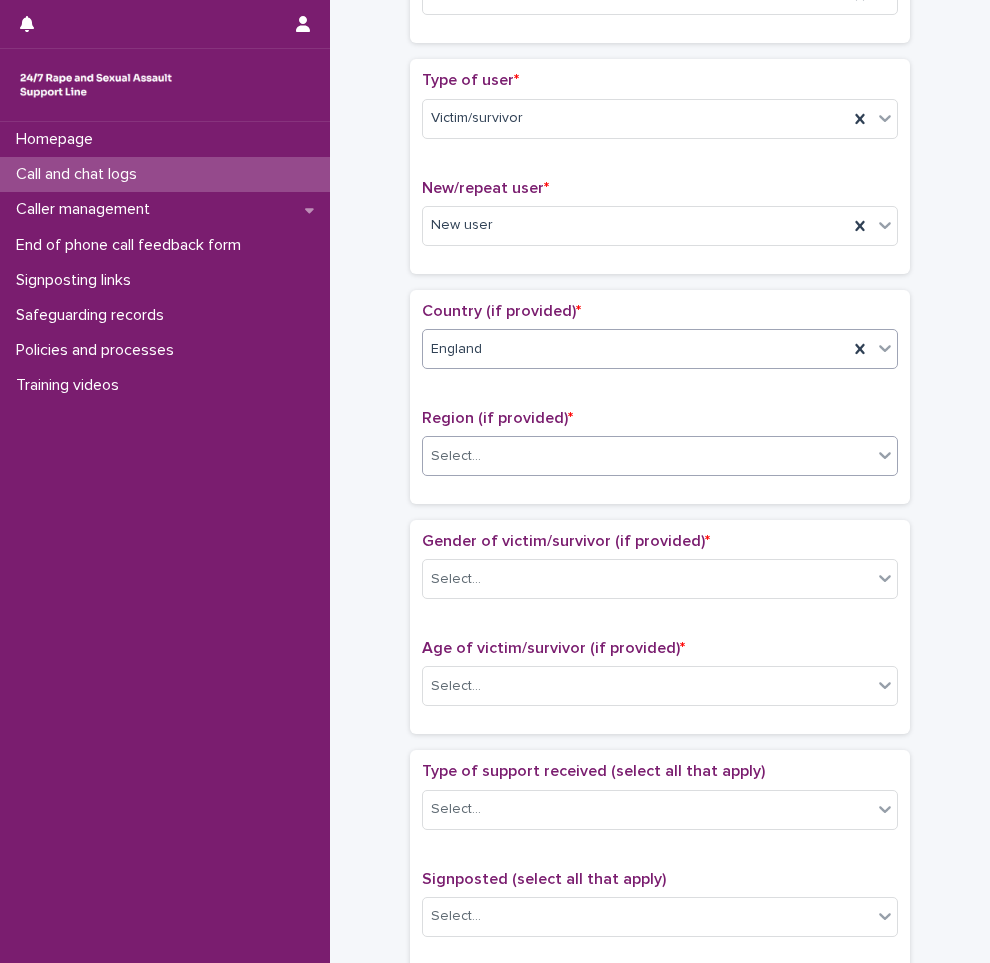 click on "Select..." at bounding box center (647, 456) 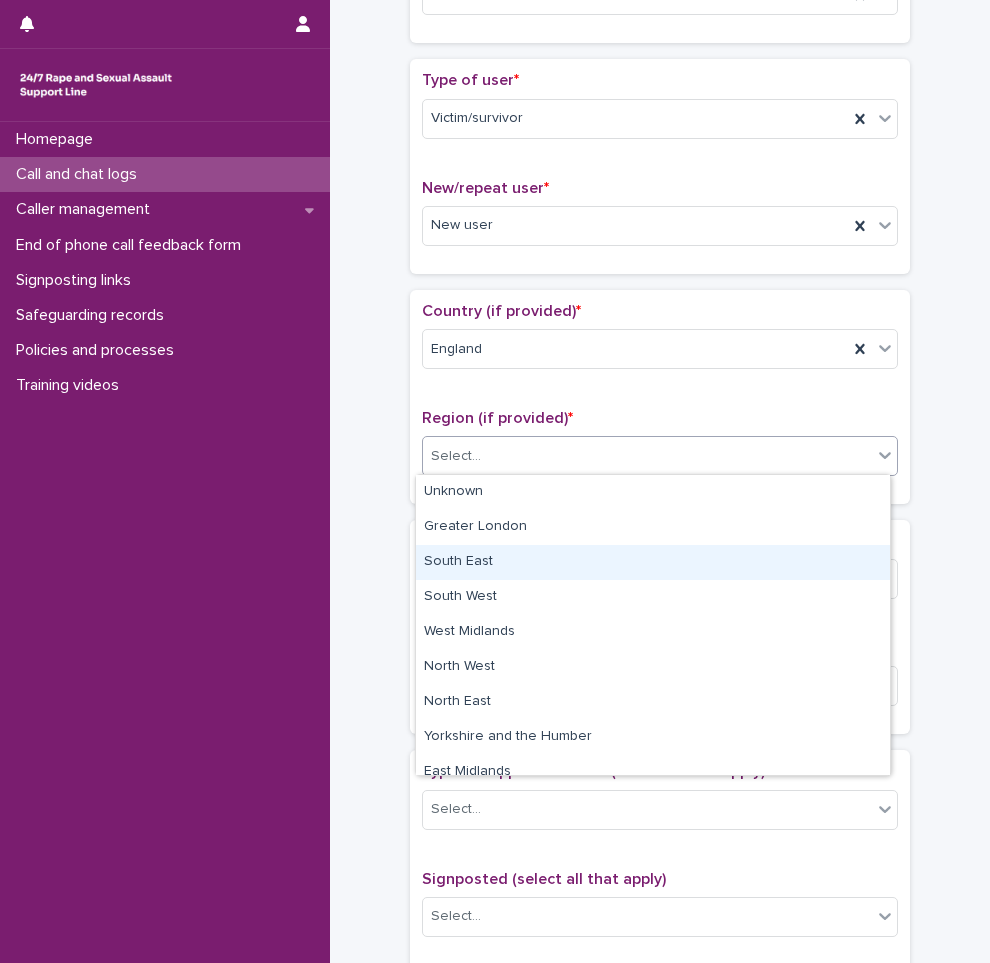 click on "South East" at bounding box center [653, 562] 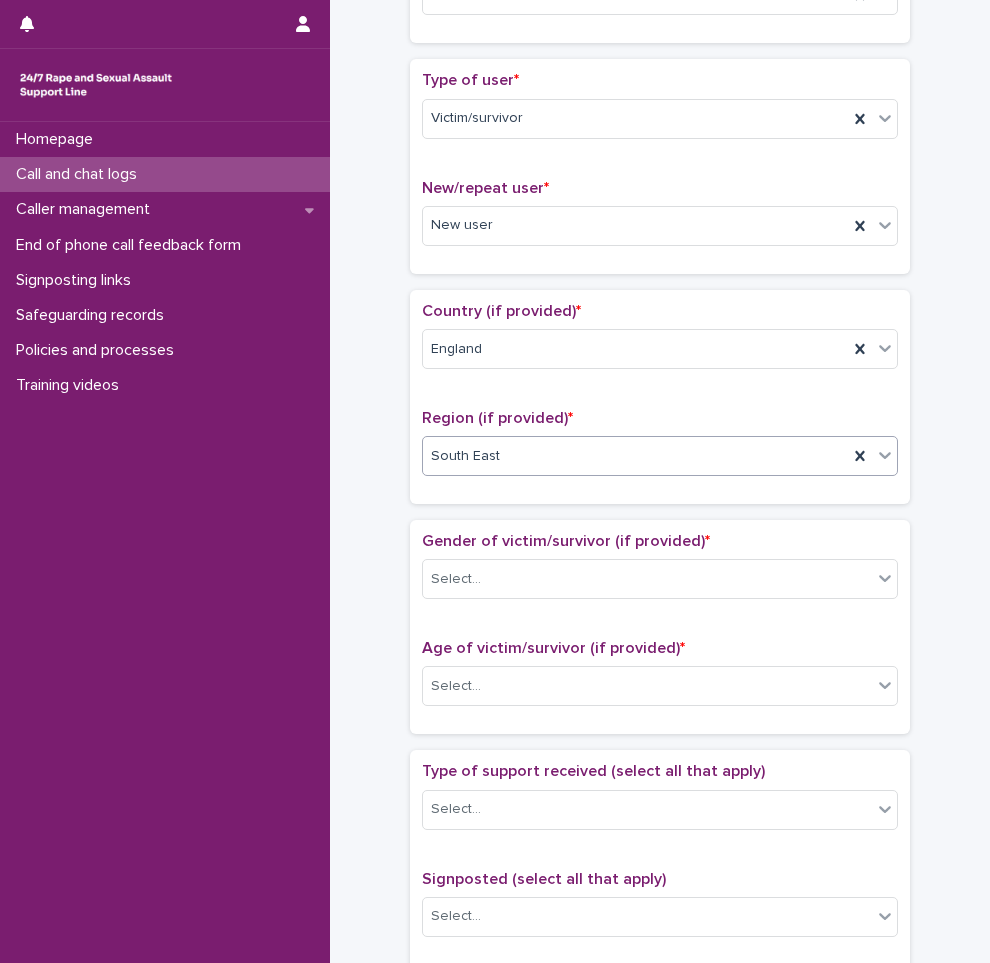 click on "**********" at bounding box center (660, 635) 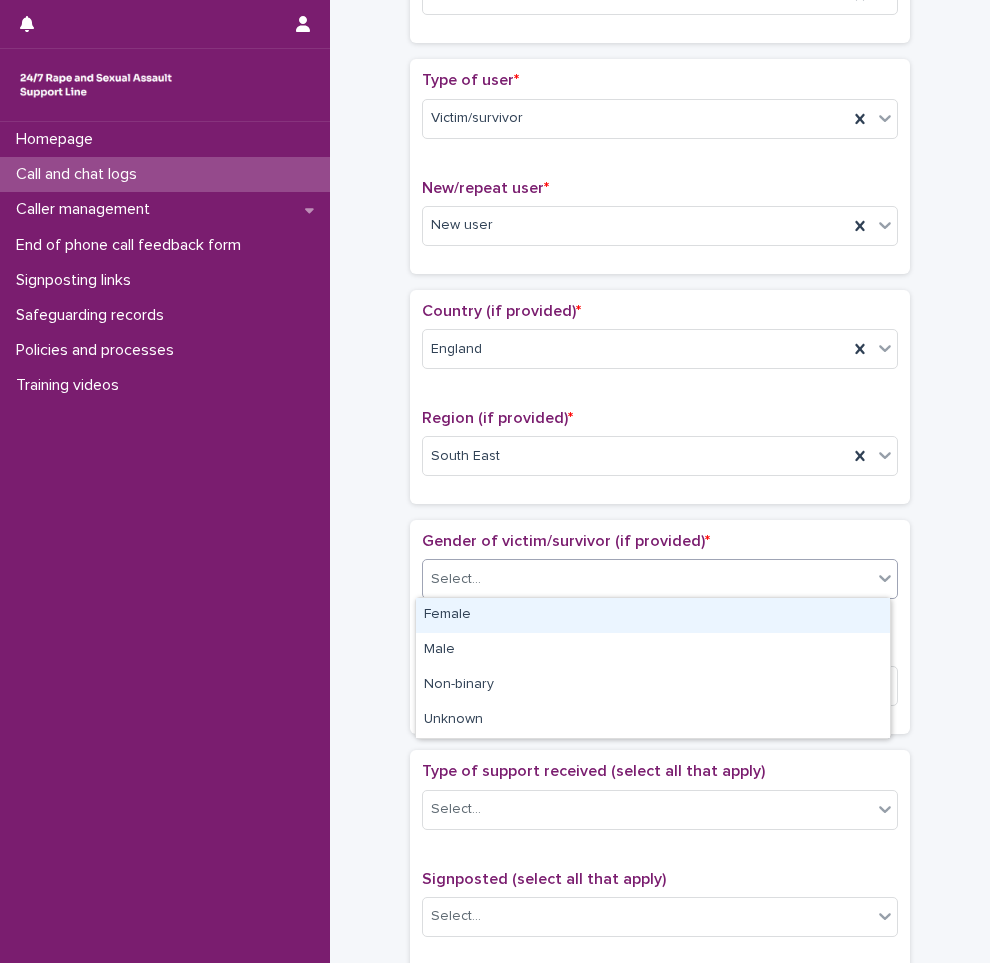 click at bounding box center [484, 578] 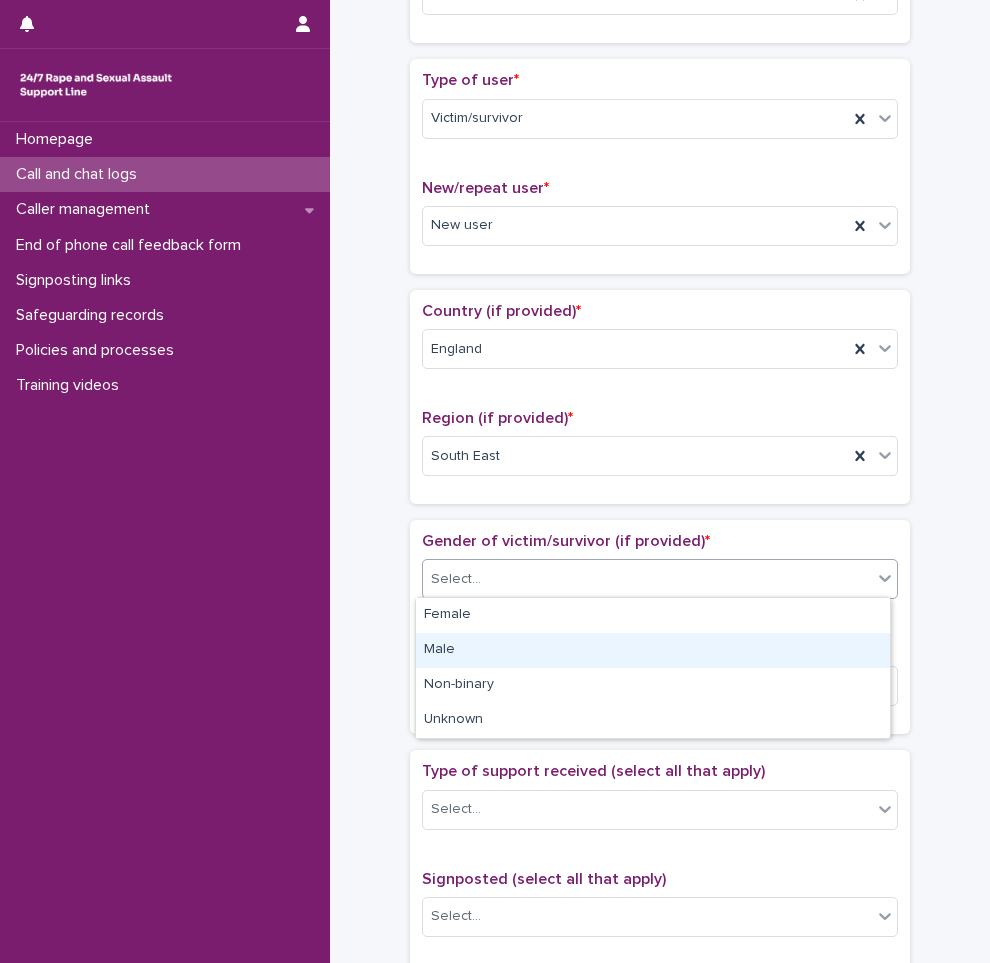 click on "Male" at bounding box center (653, 650) 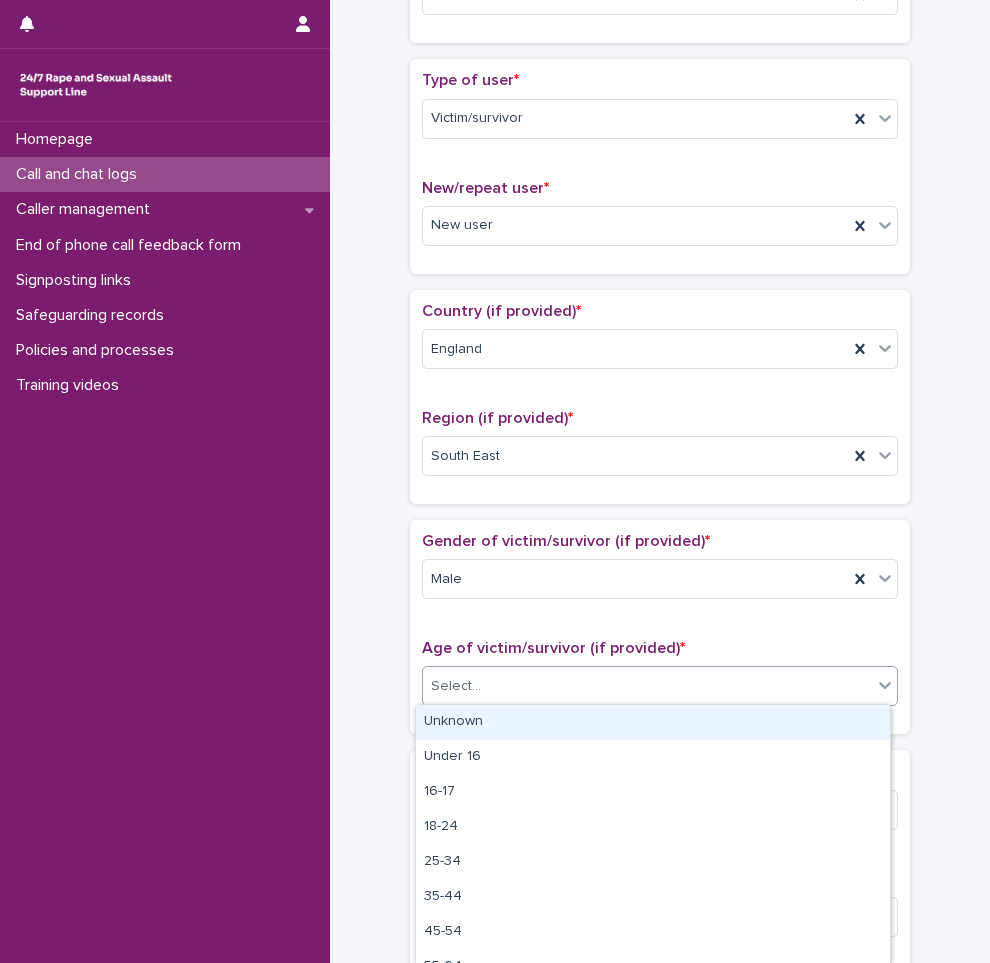 click on "Select..." at bounding box center [456, 686] 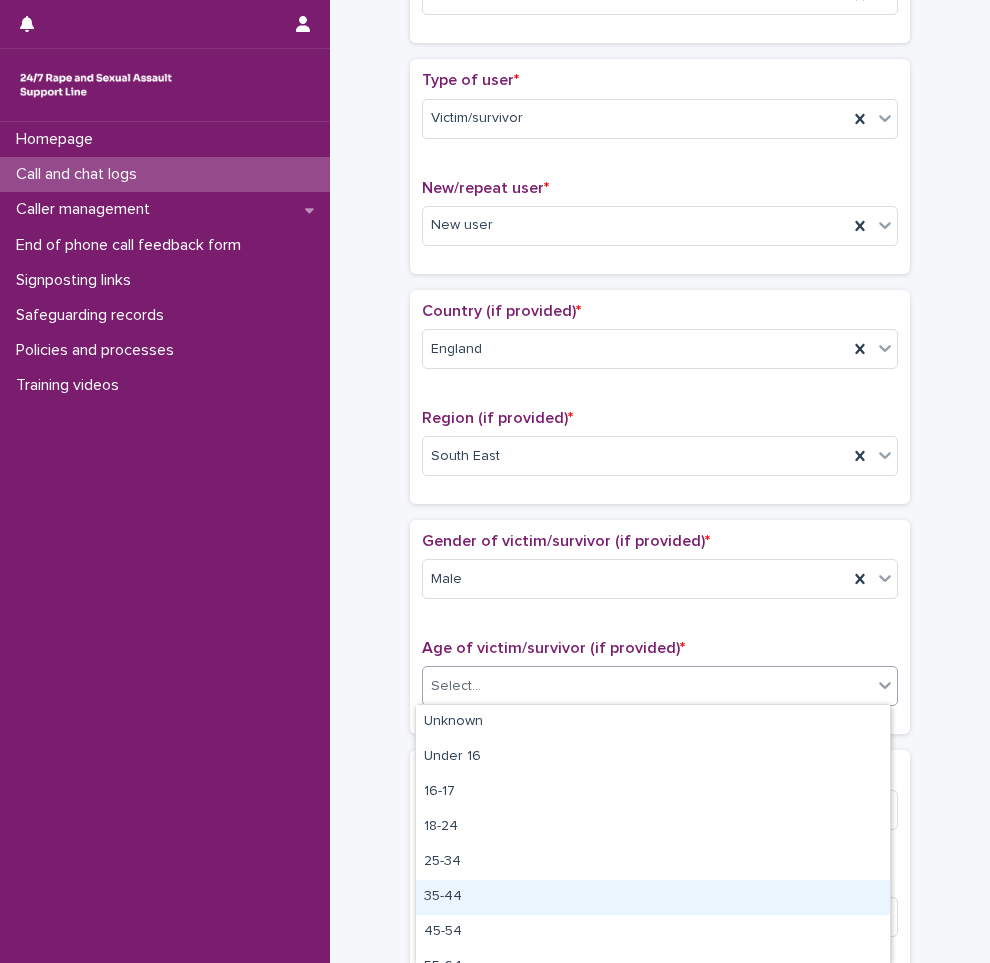 click on "35-44" at bounding box center [653, 897] 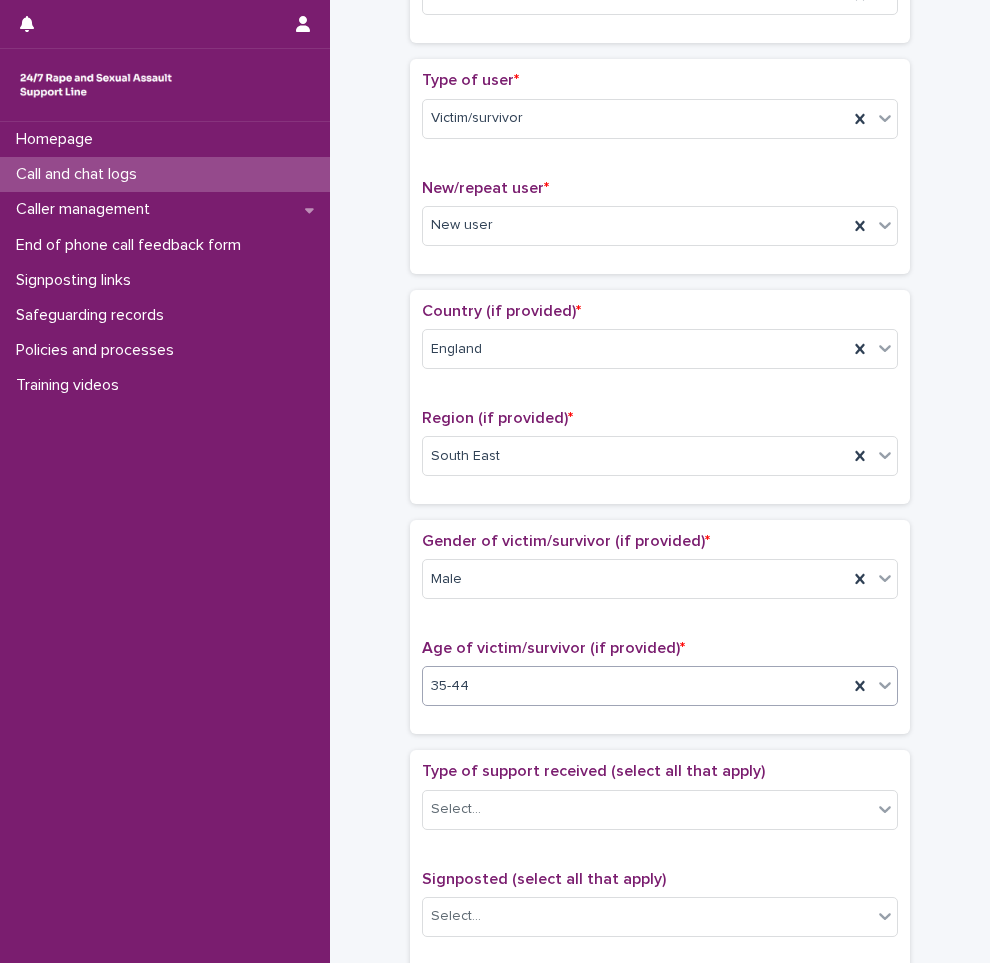 click on "**********" at bounding box center (660, 635) 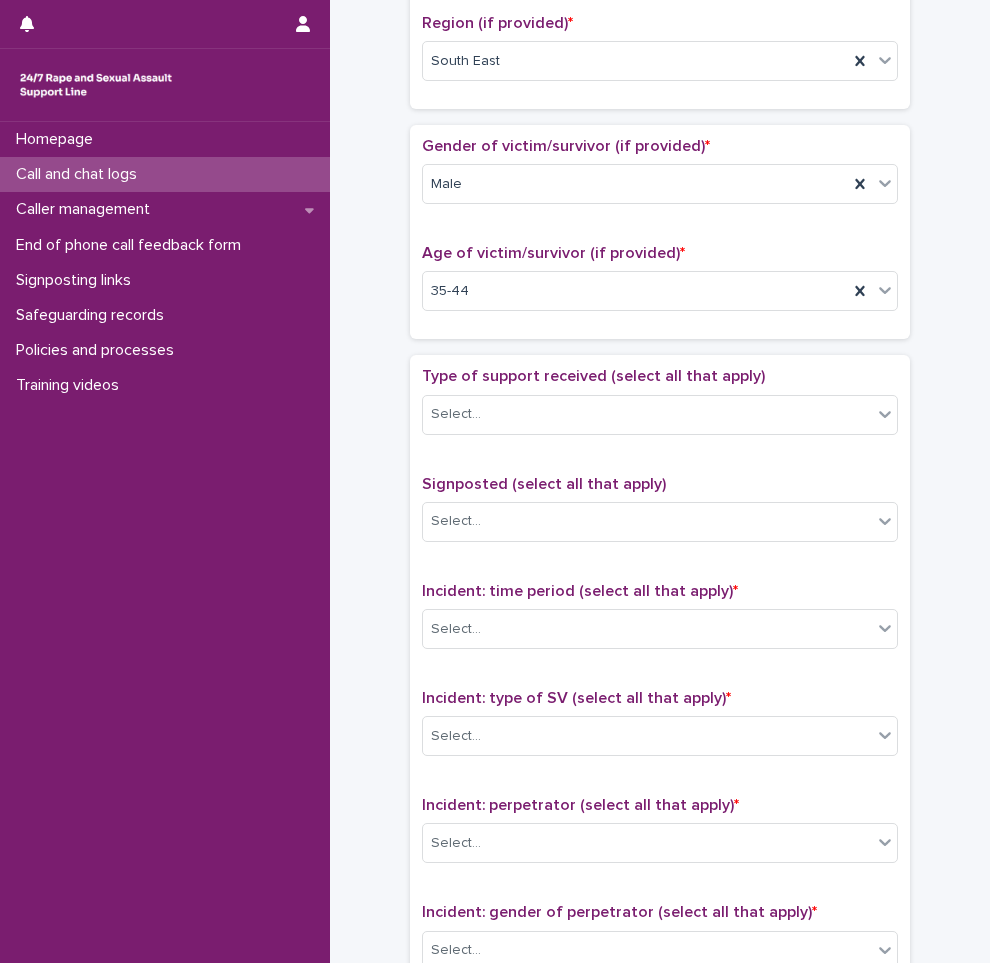 scroll, scrollTop: 800, scrollLeft: 0, axis: vertical 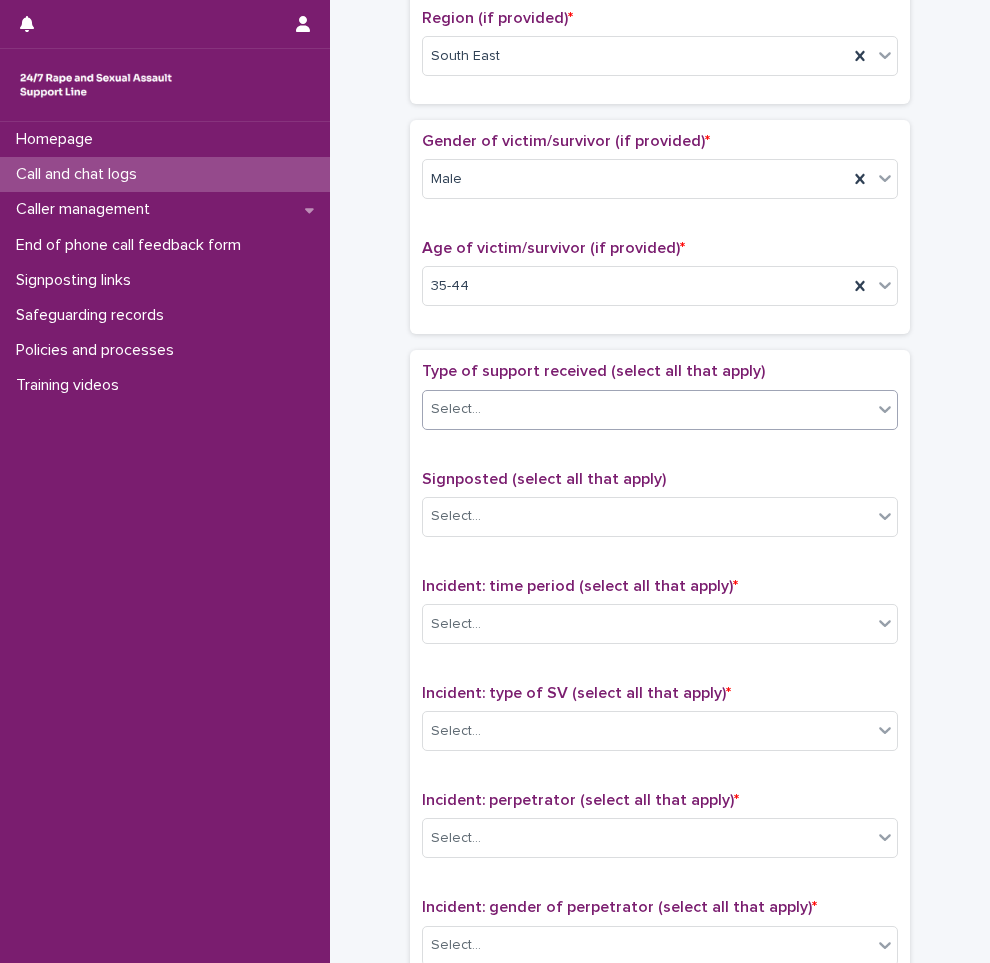 click on "Select..." at bounding box center [647, 409] 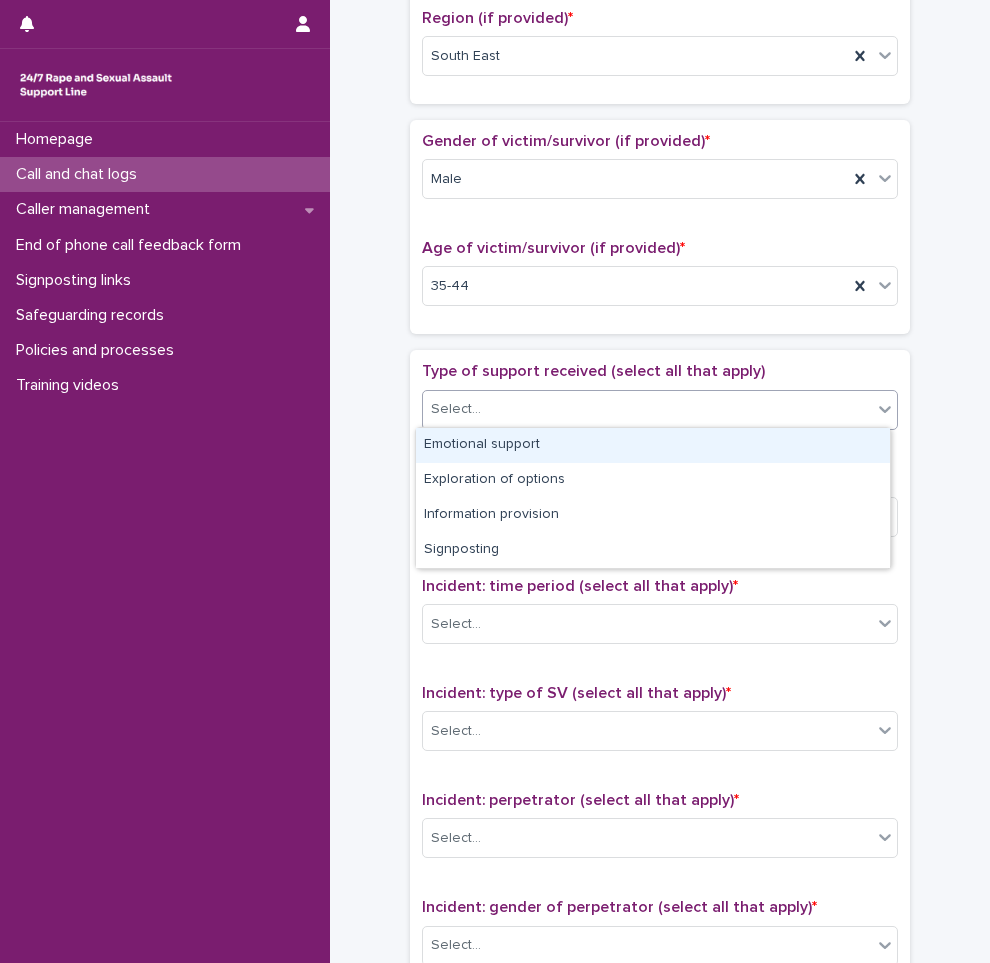 click on "Emotional support" at bounding box center [653, 445] 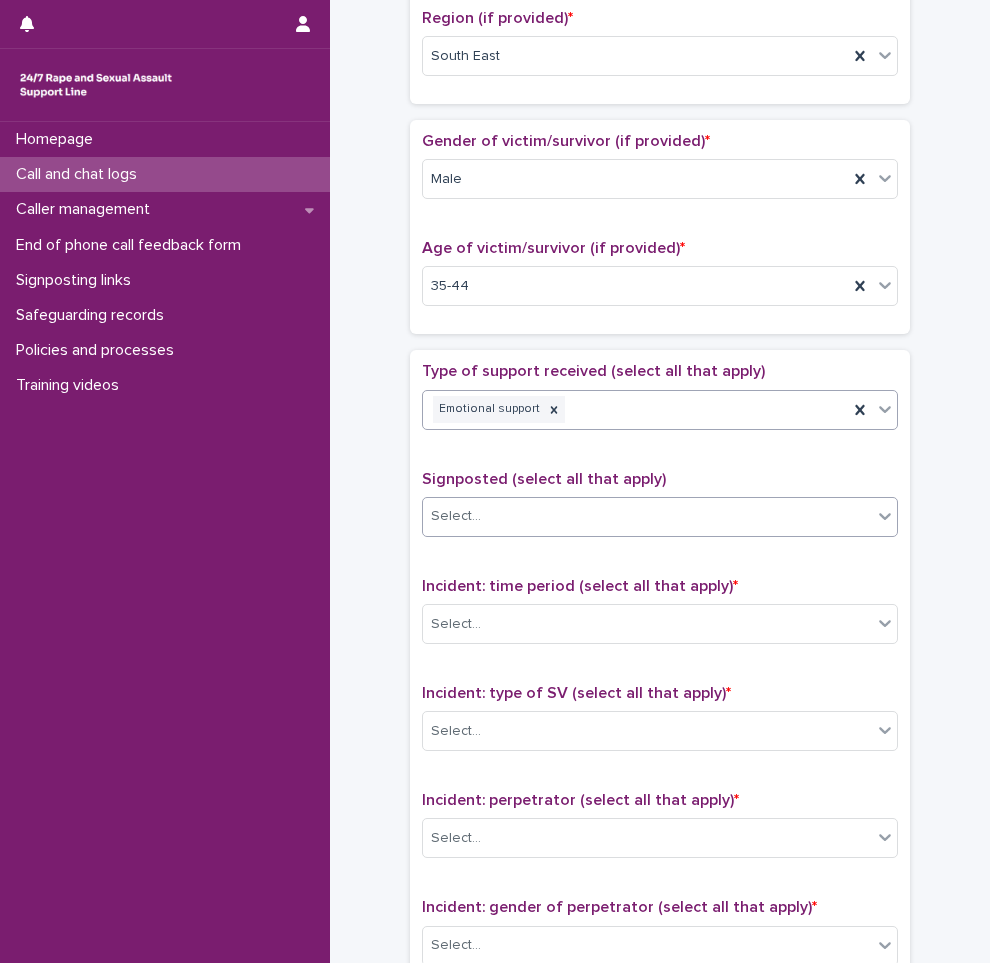 click on "Select..." at bounding box center (647, 516) 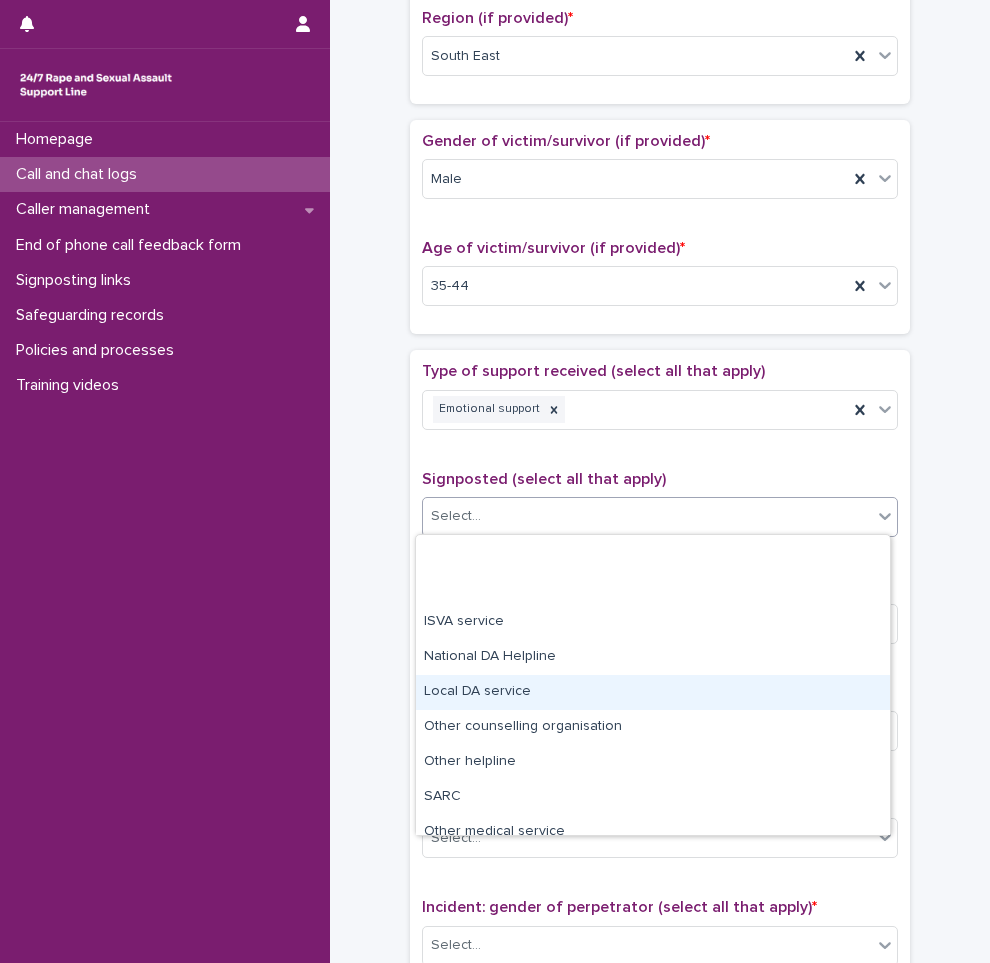 scroll, scrollTop: 120, scrollLeft: 0, axis: vertical 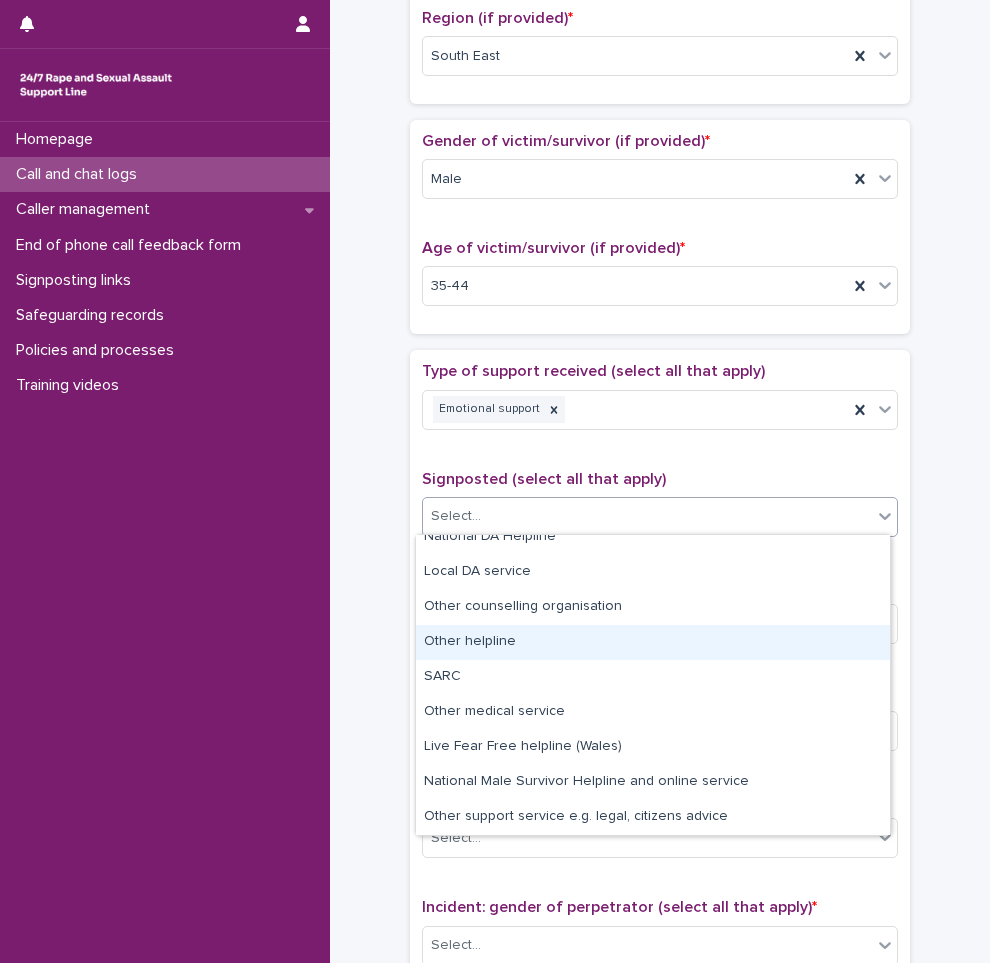 click on "**********" at bounding box center [660, 260] 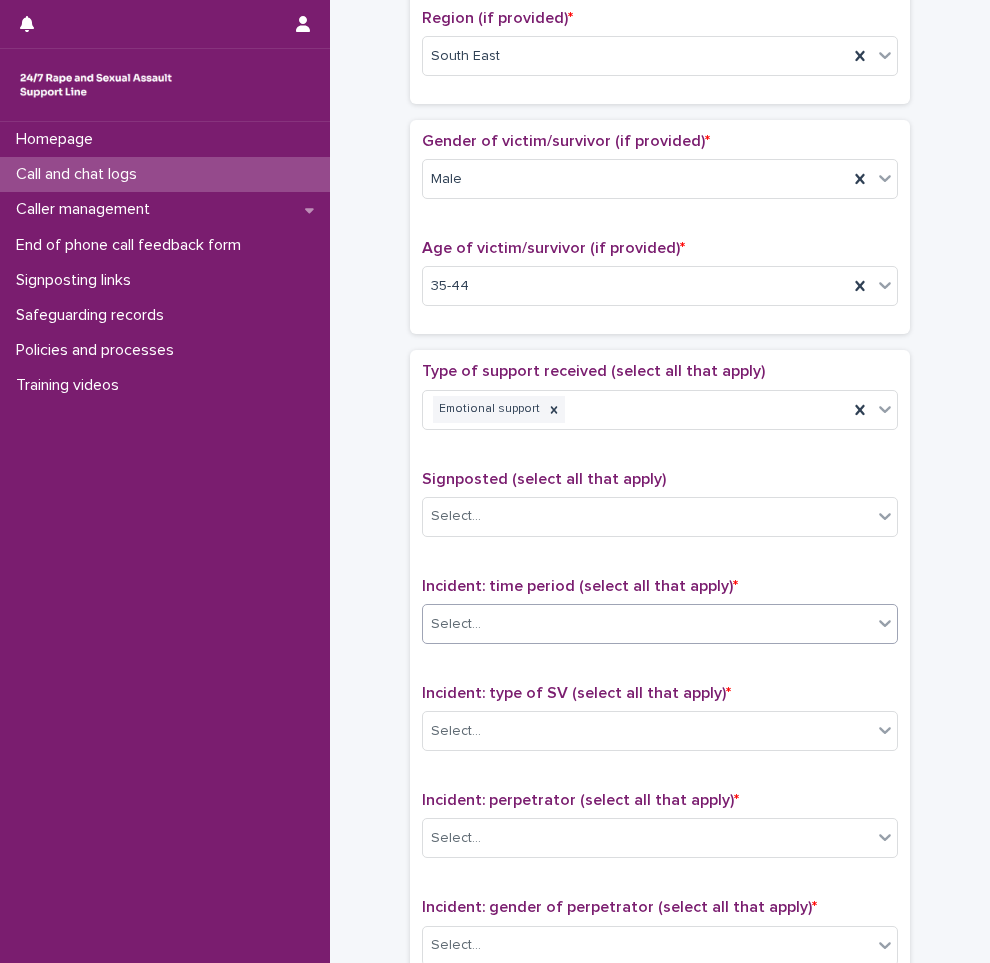 click on "Select..." at bounding box center (647, 624) 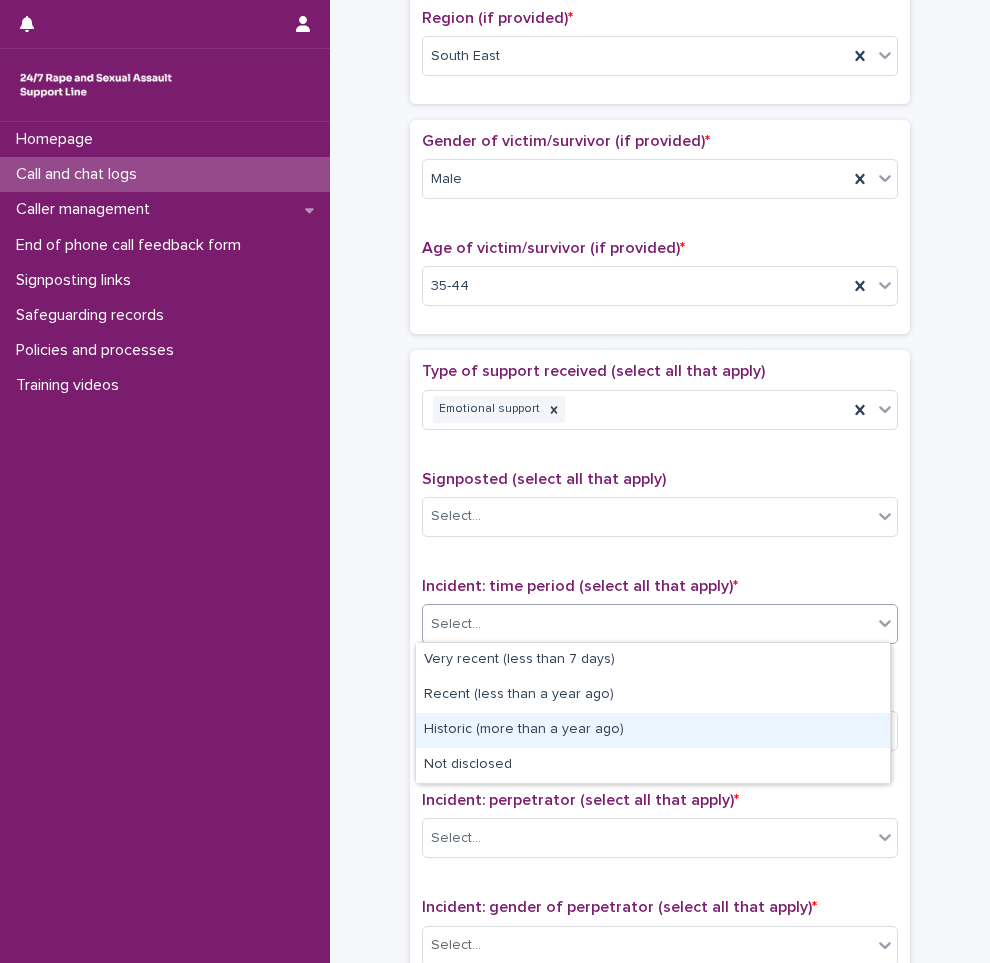 click on "Historic (more than a year ago)" at bounding box center [653, 730] 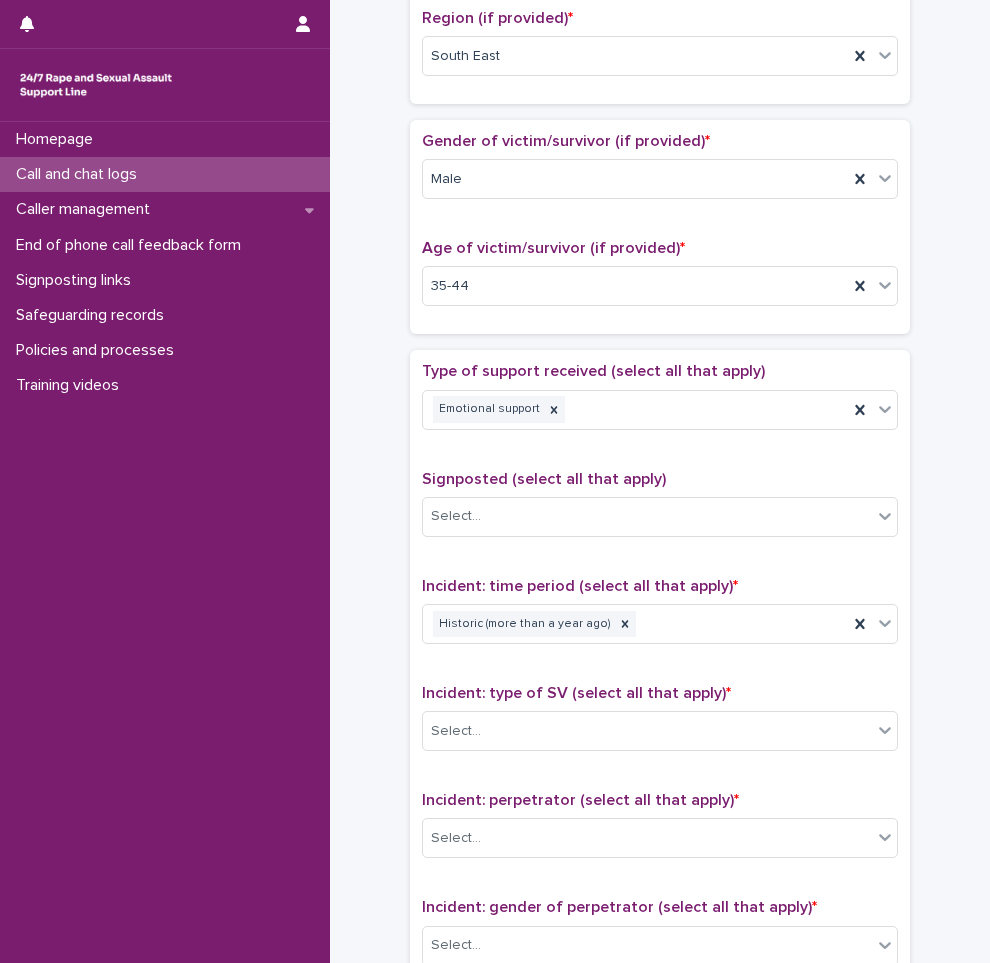 click on "**********" at bounding box center [660, 235] 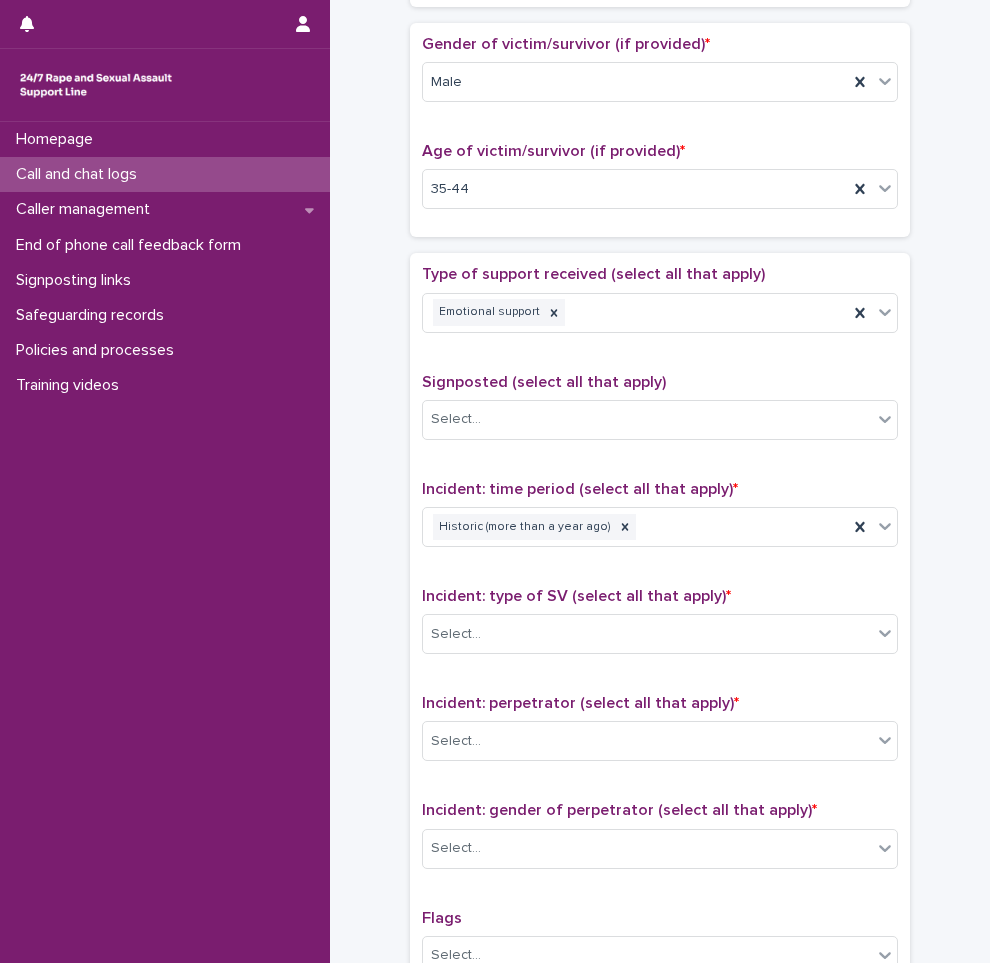 scroll, scrollTop: 1200, scrollLeft: 0, axis: vertical 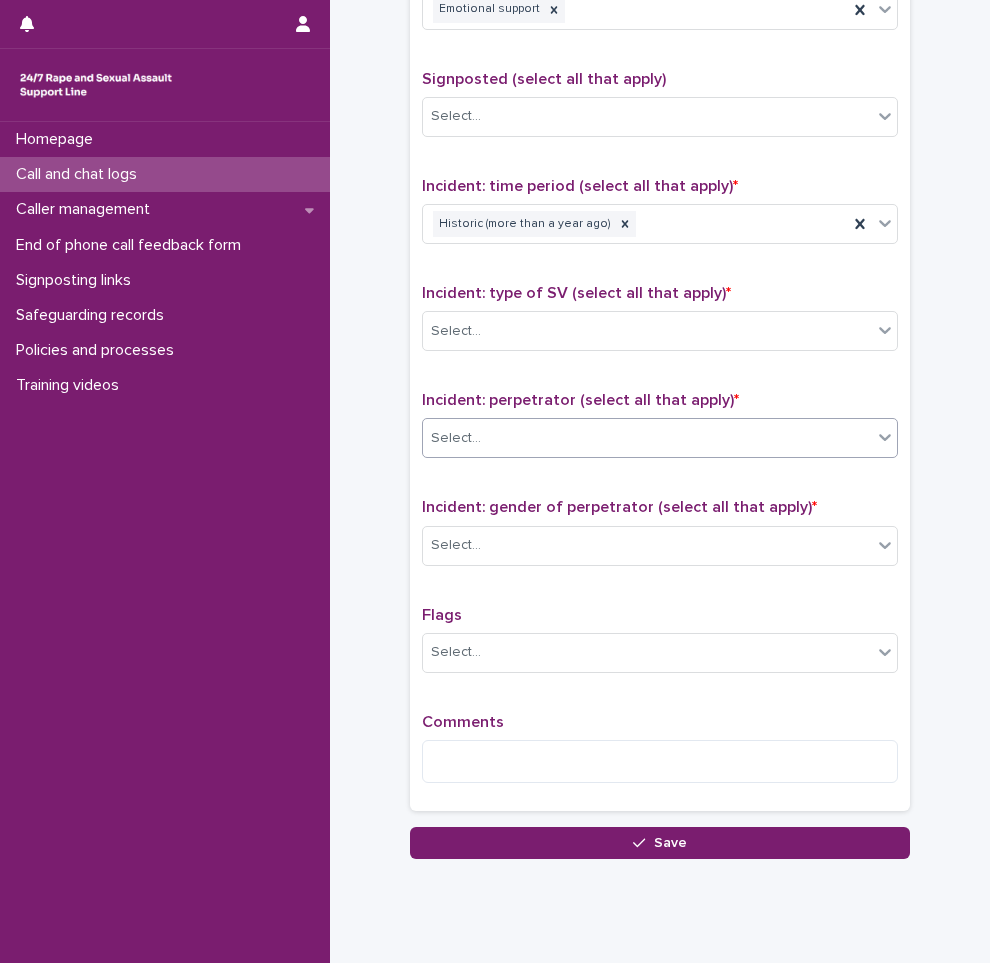 click on "Select..." at bounding box center [456, 438] 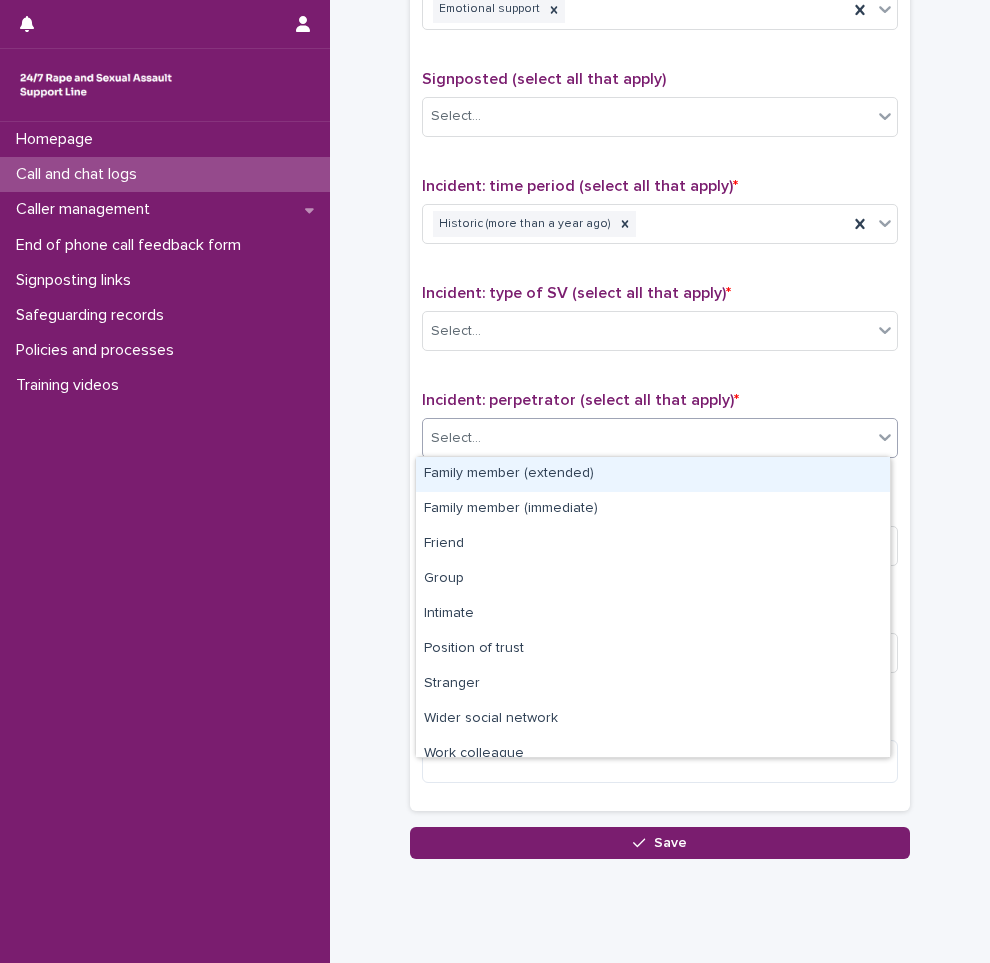 click on "Family member (extended)" at bounding box center (653, 474) 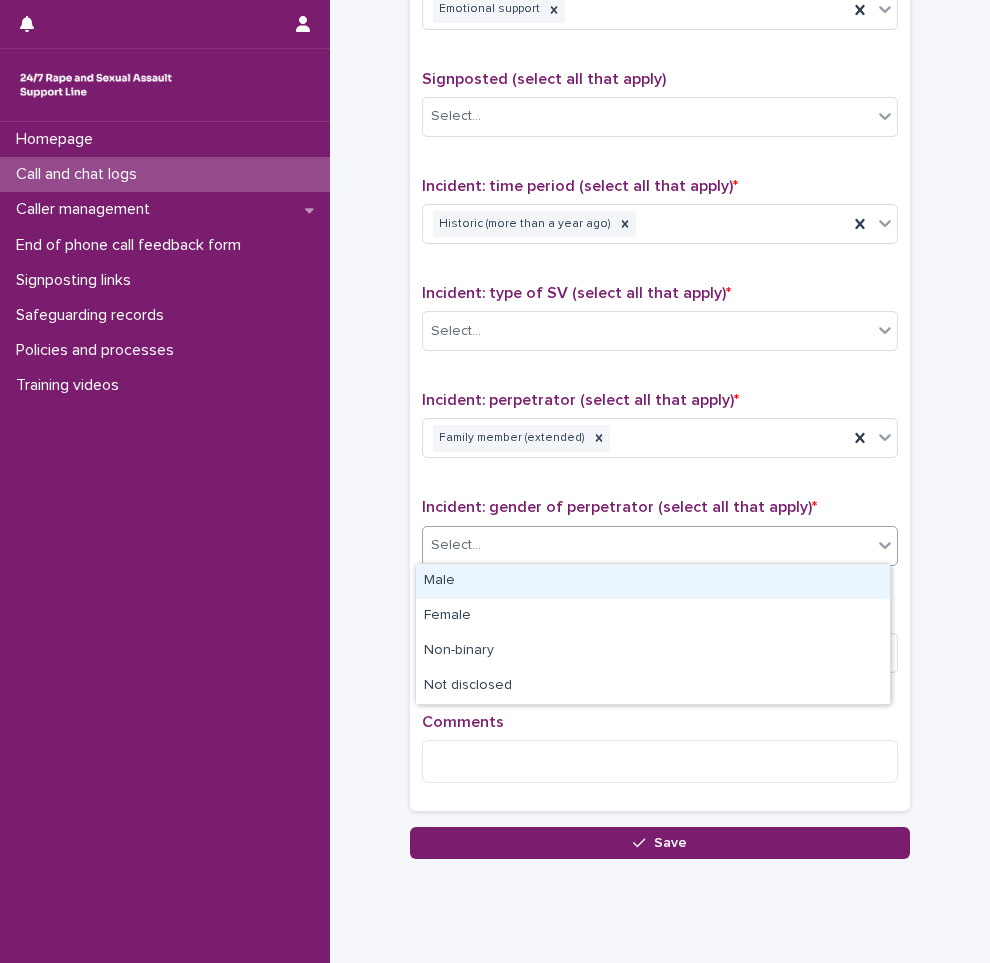 click on "Select..." at bounding box center (647, 545) 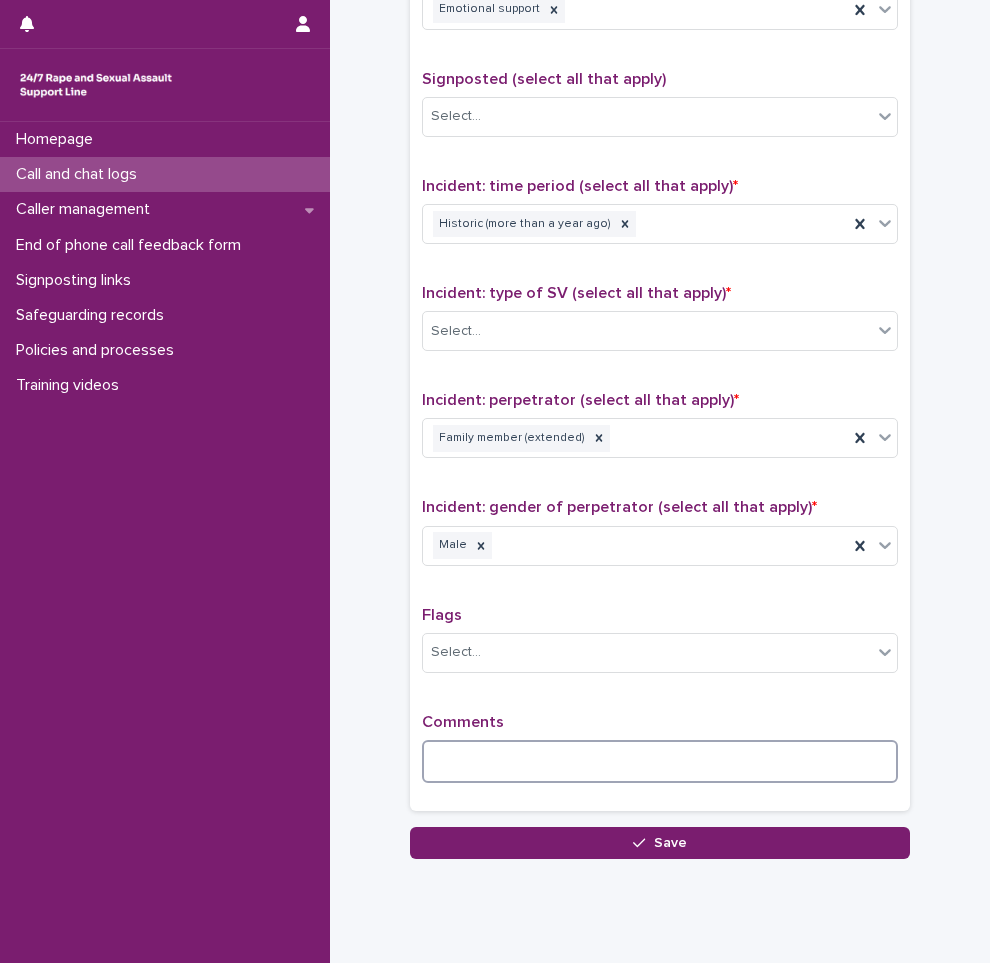 click at bounding box center [660, 761] 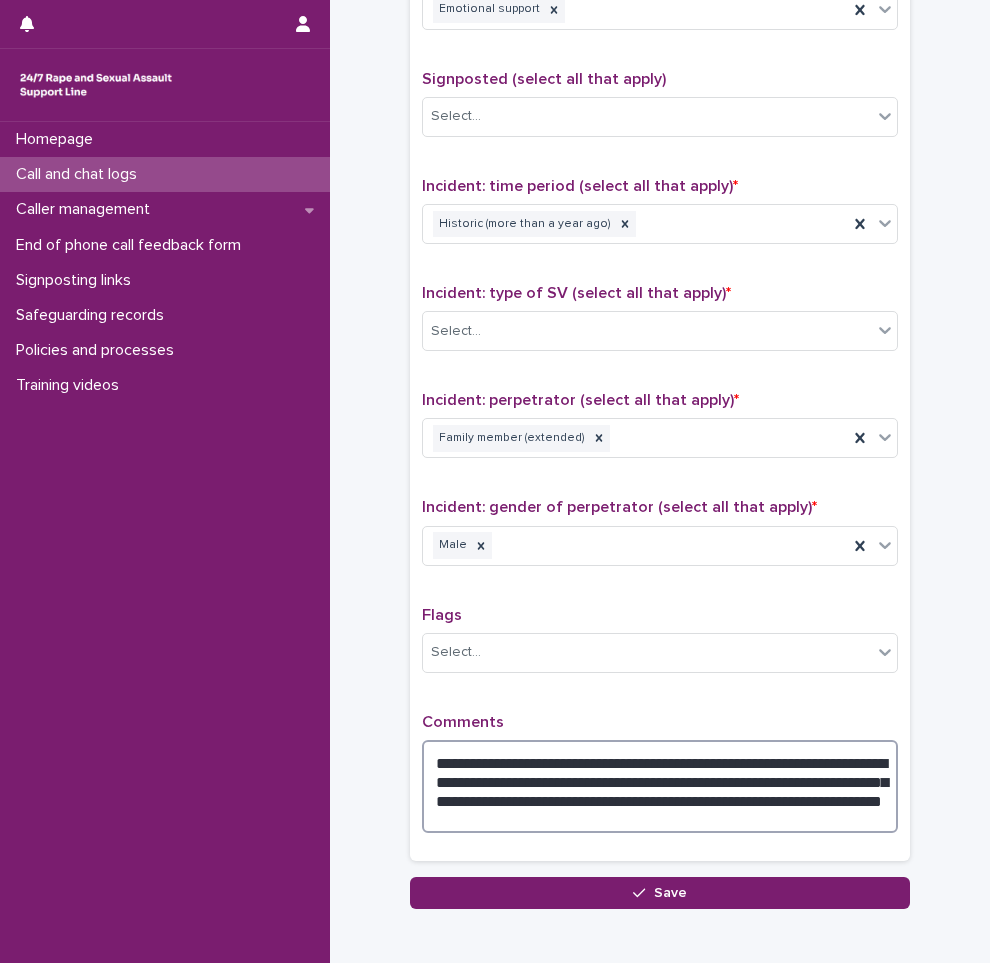 click on "**********" at bounding box center (660, 786) 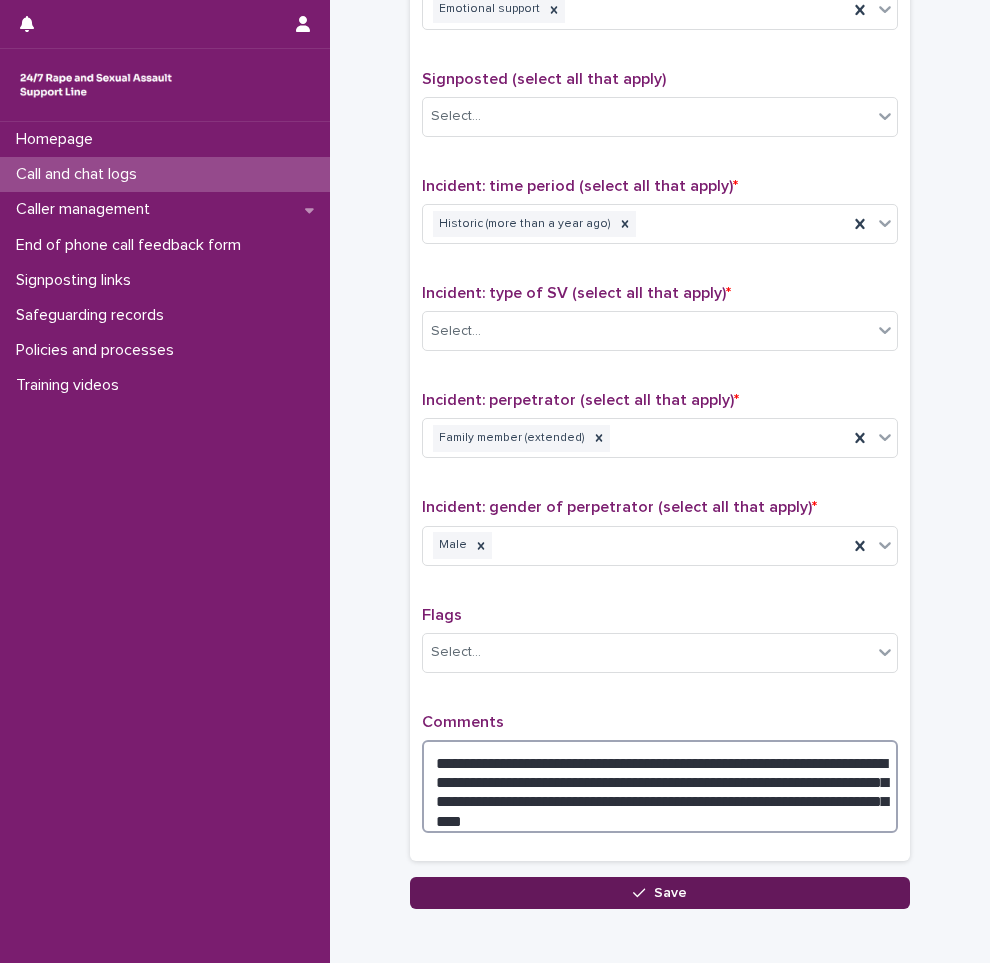 type on "**********" 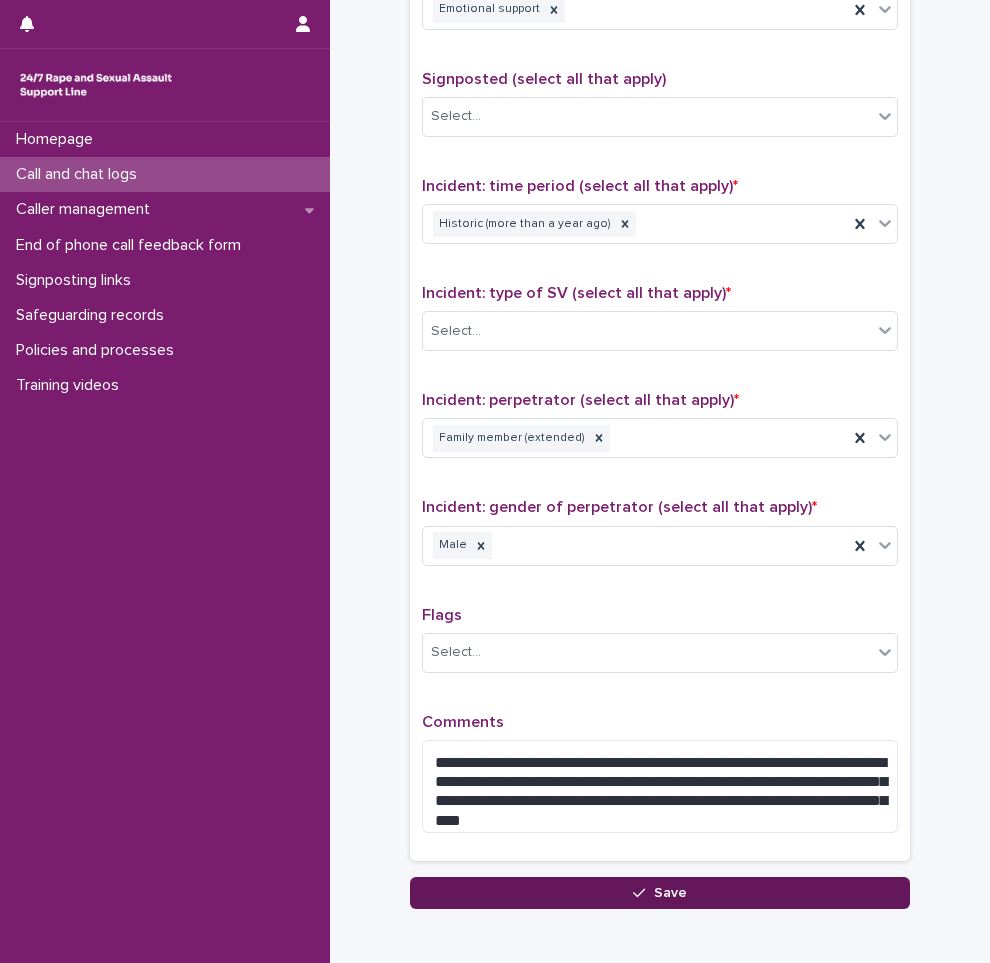 click on "Save" at bounding box center (660, 893) 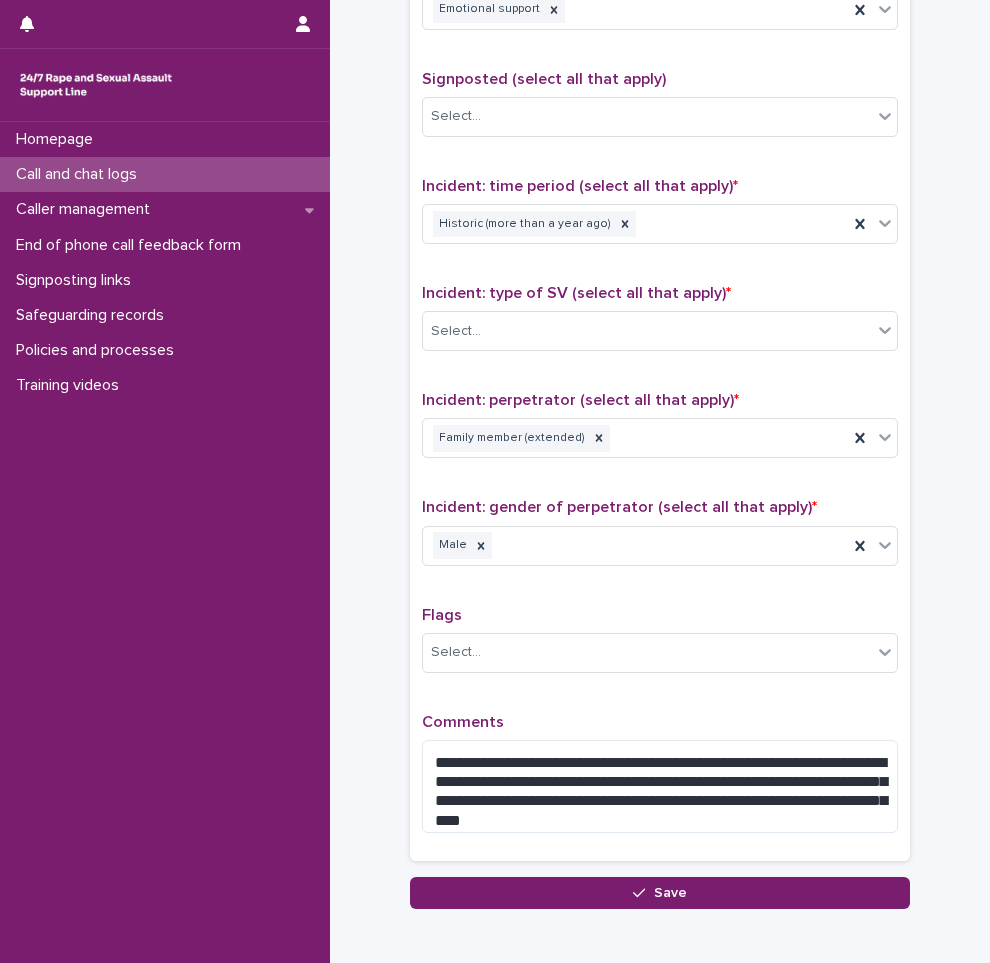 scroll, scrollTop: 1337, scrollLeft: 0, axis: vertical 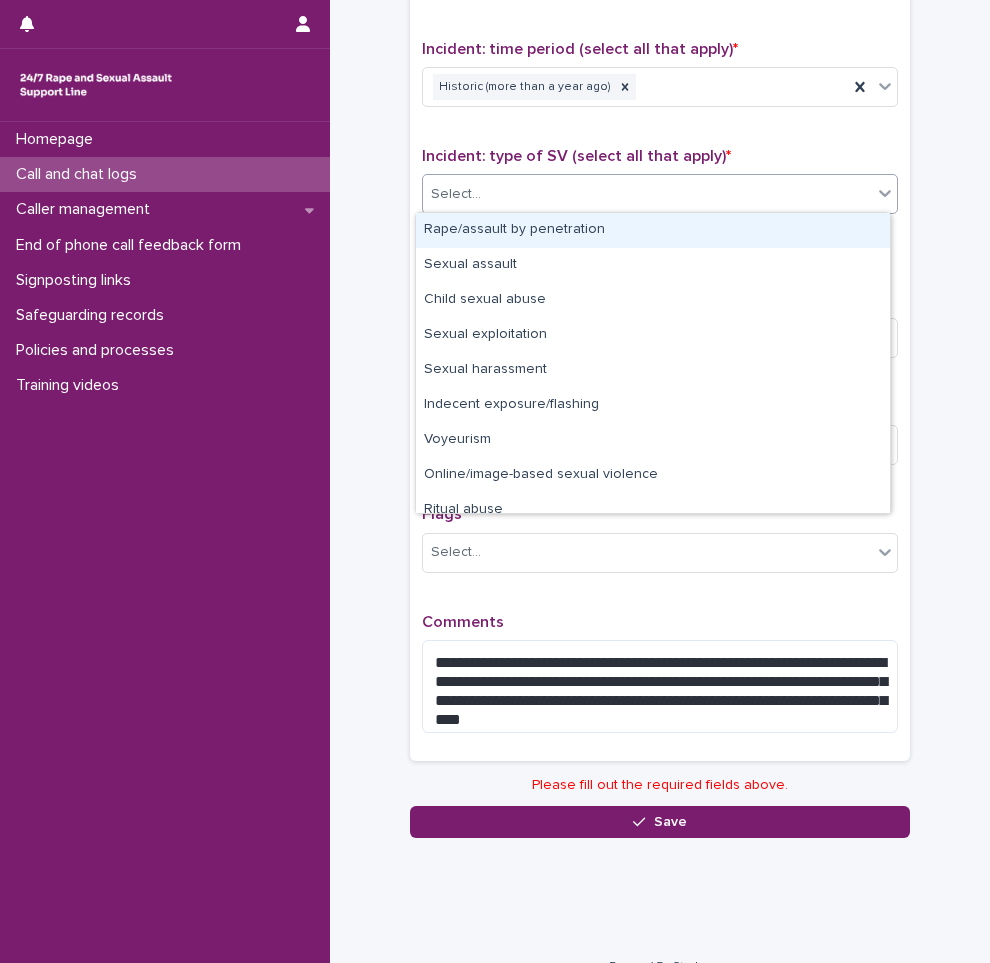 click on "Select..." at bounding box center [647, 194] 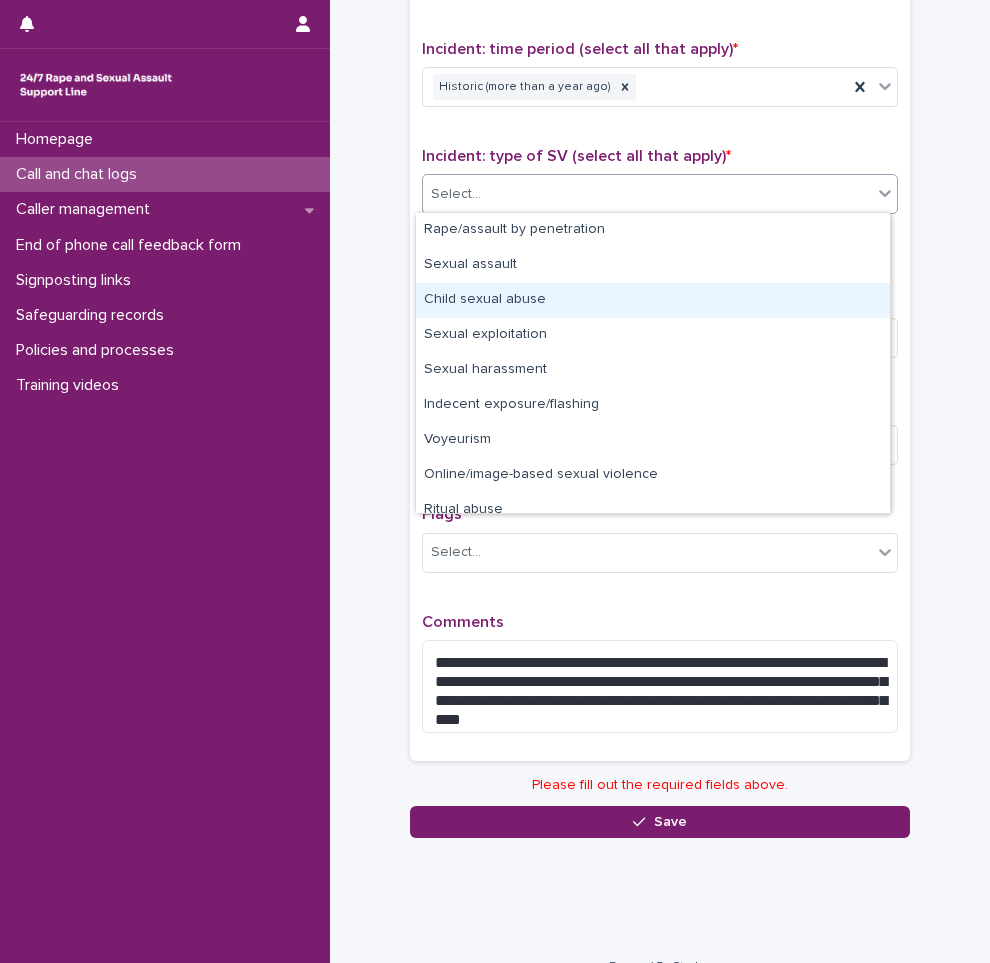 click on "Child sexual abuse" at bounding box center [653, 300] 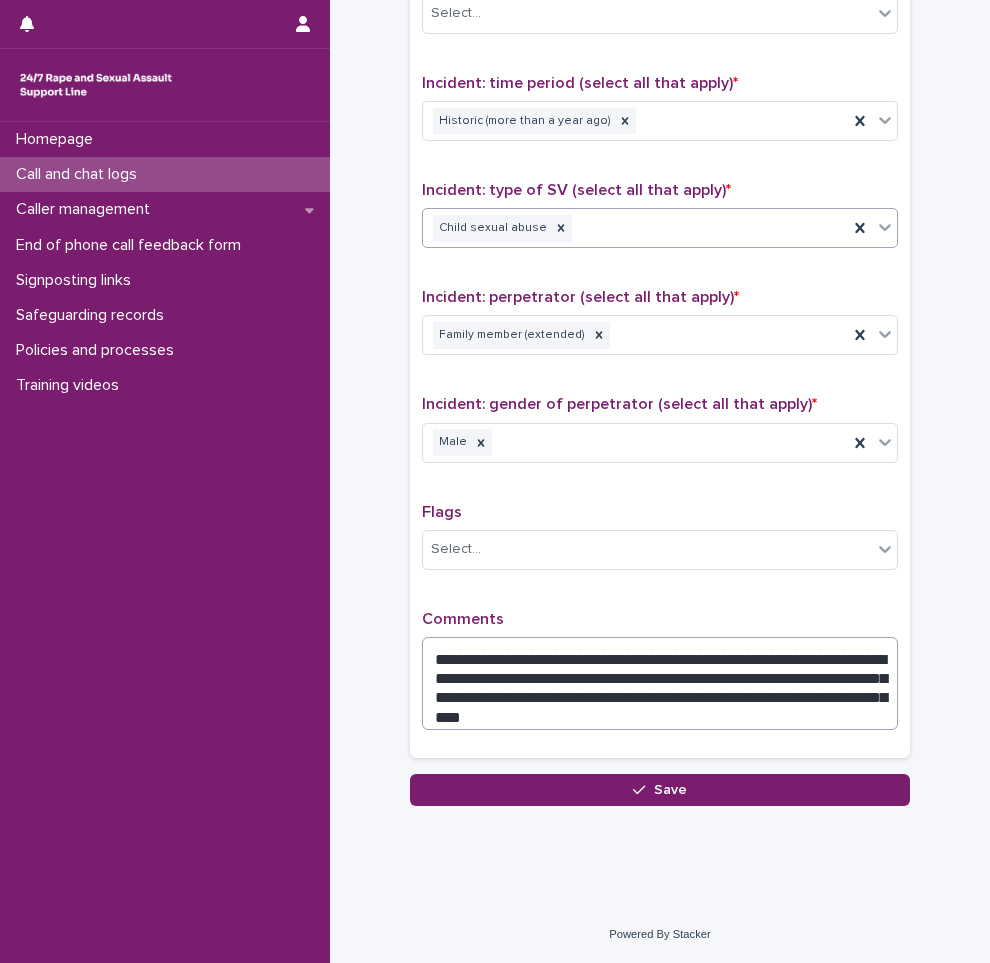 scroll, scrollTop: 1300, scrollLeft: 0, axis: vertical 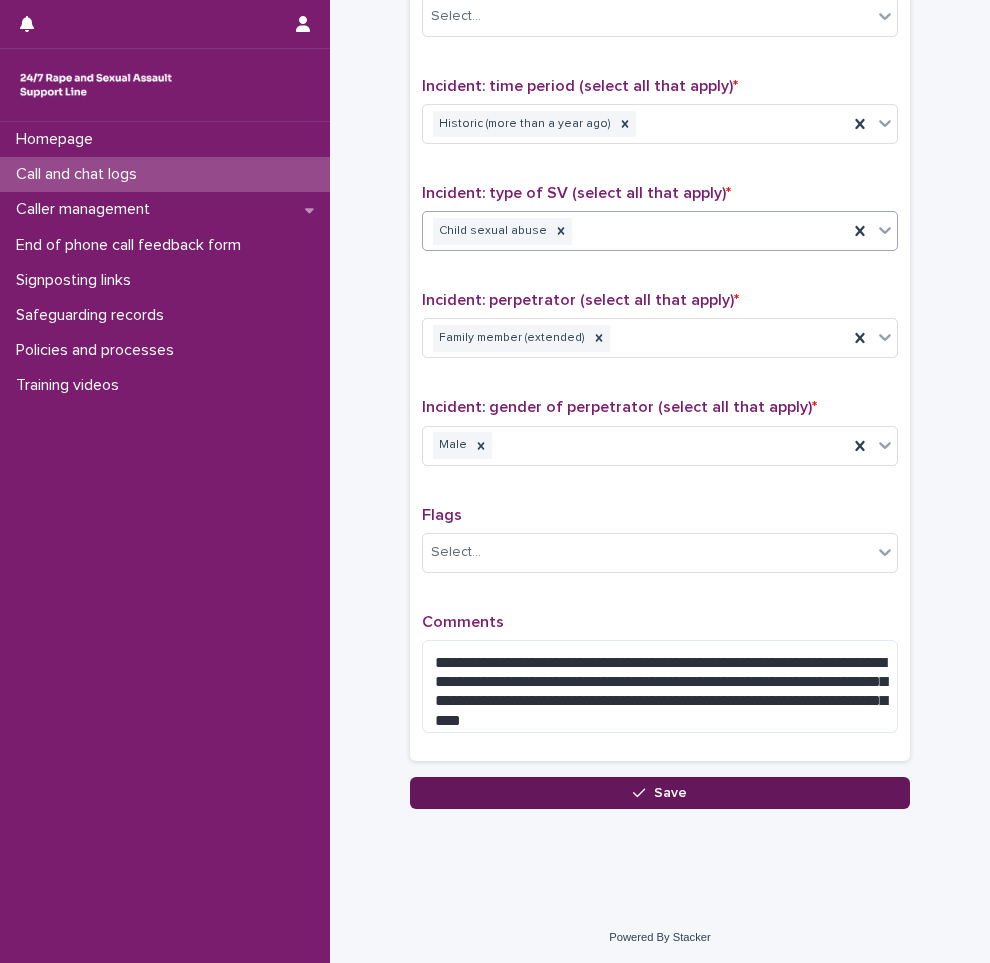 click on "Save" at bounding box center (660, 793) 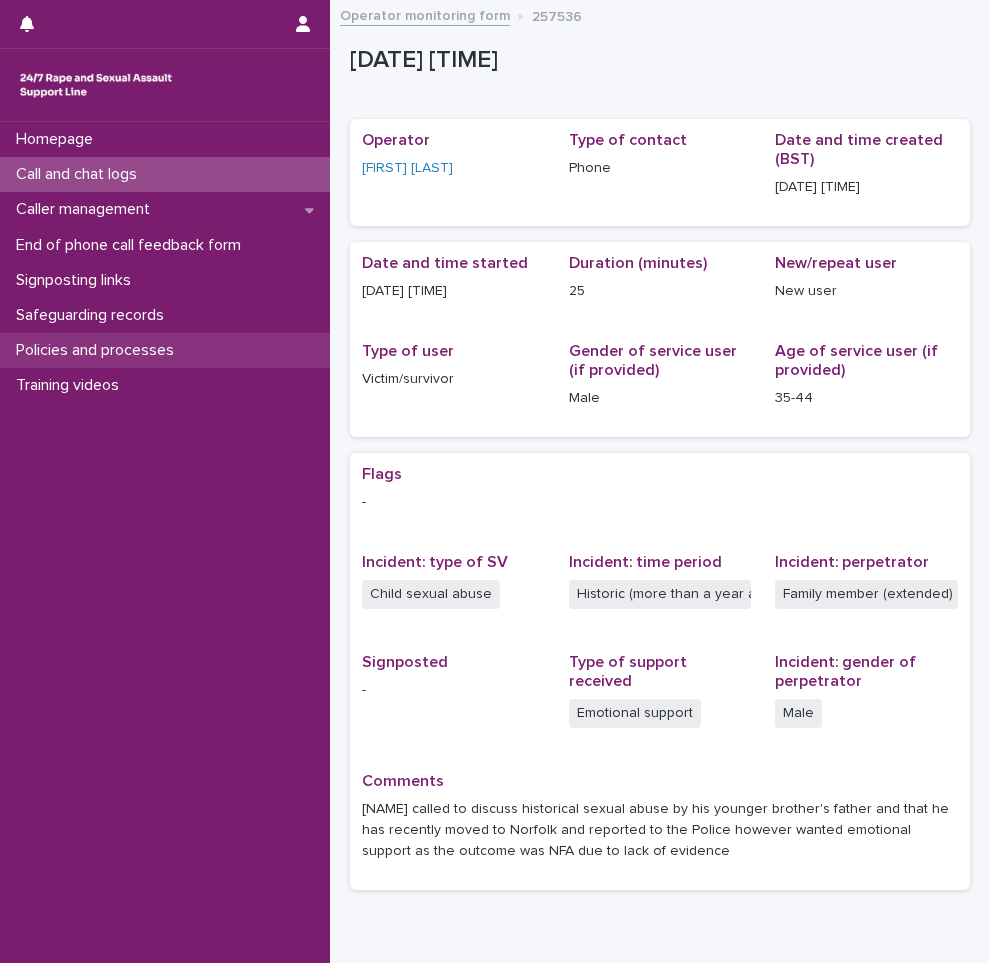 scroll, scrollTop: 0, scrollLeft: 0, axis: both 